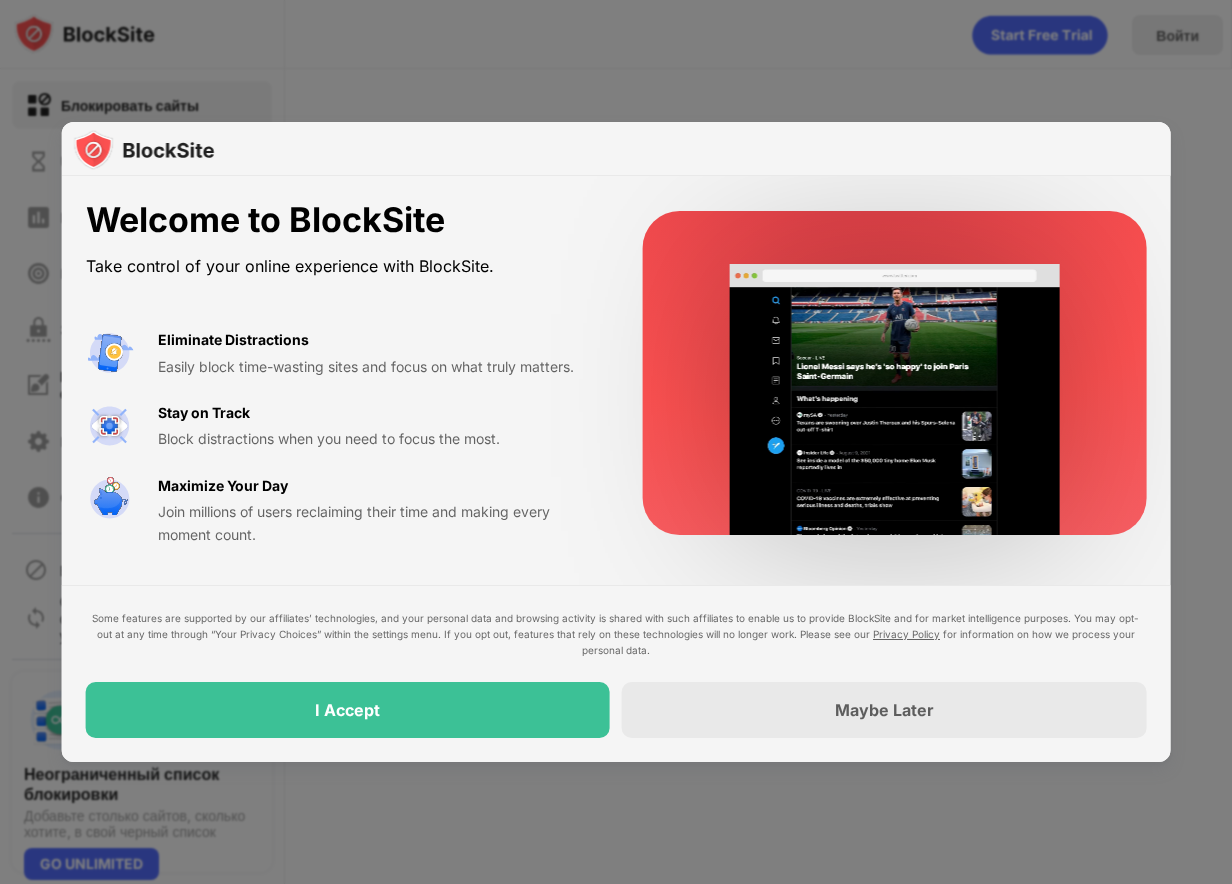 scroll, scrollTop: 0, scrollLeft: 0, axis: both 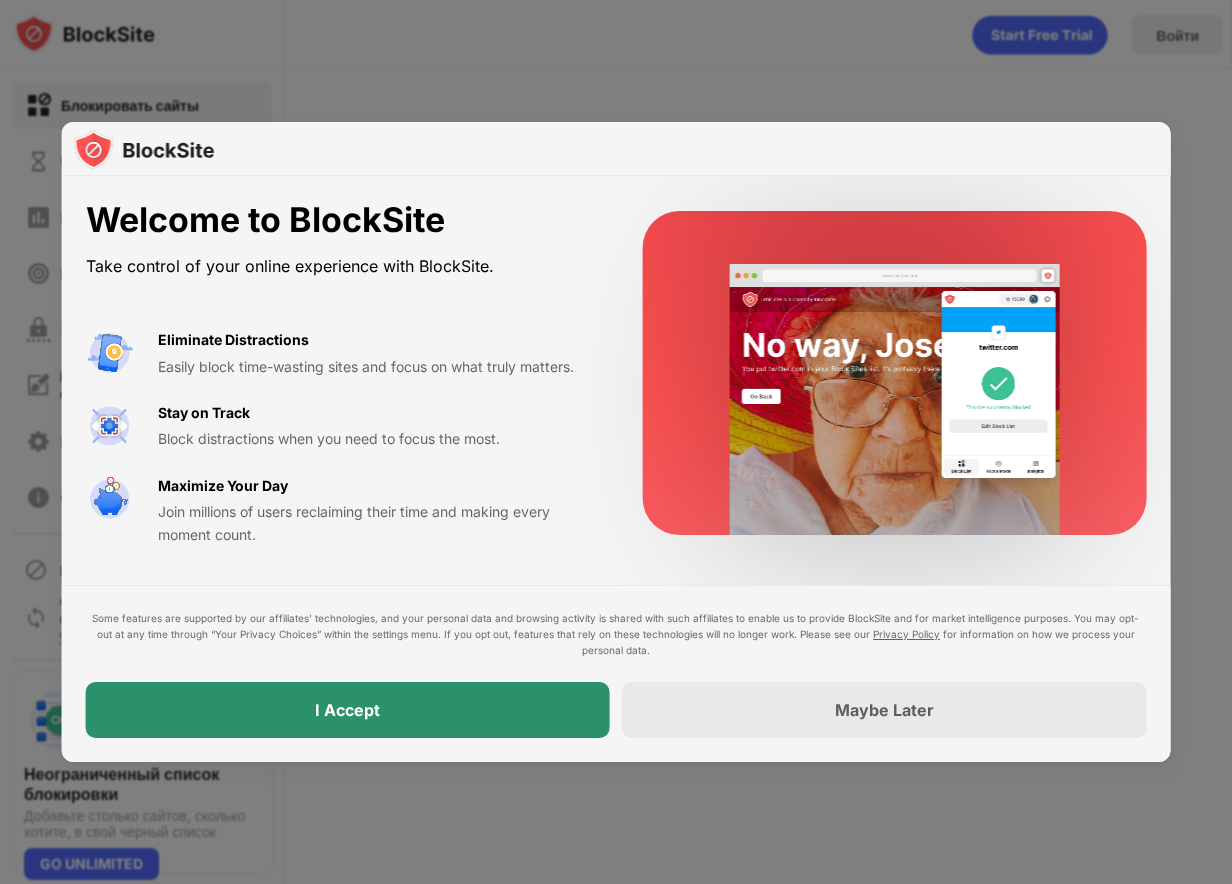 click on "I Accept" at bounding box center [348, 710] 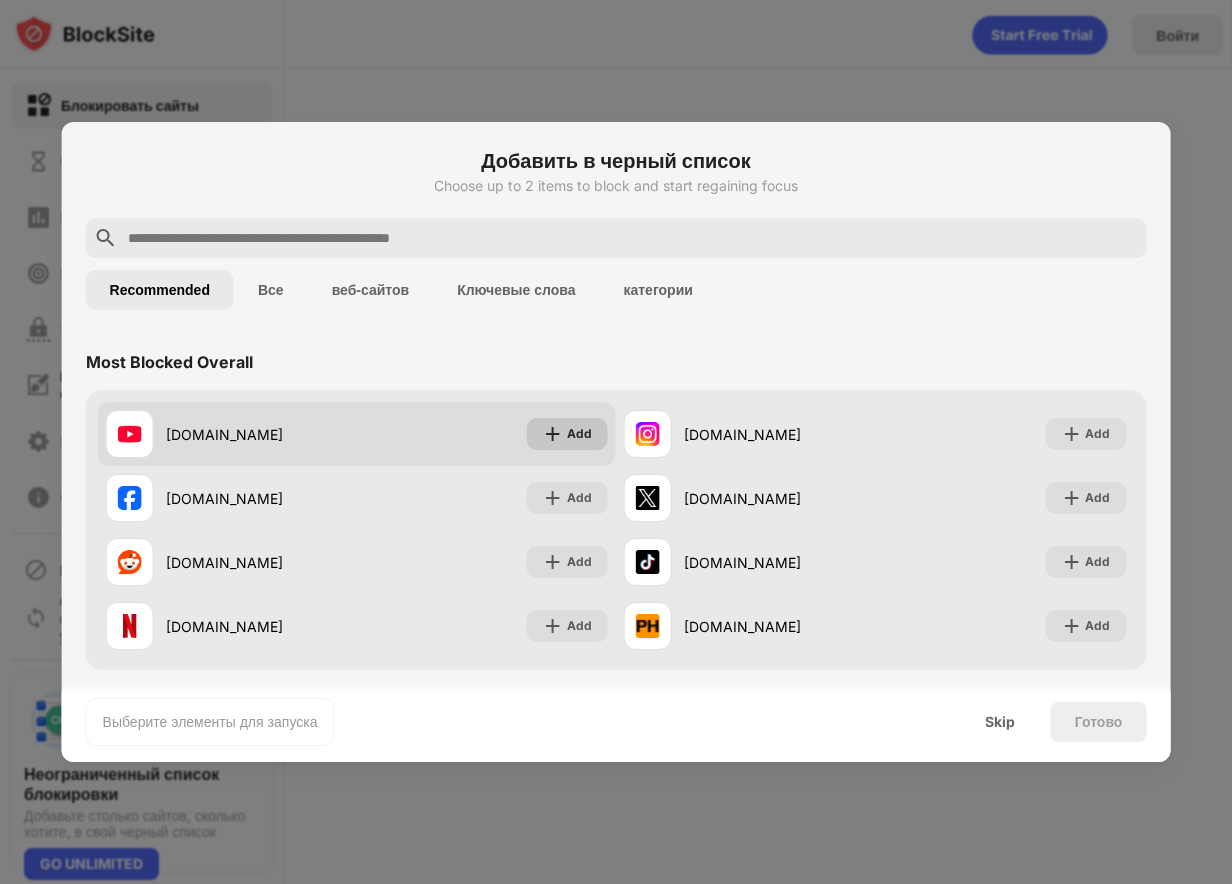 click on "Add" at bounding box center [579, 434] 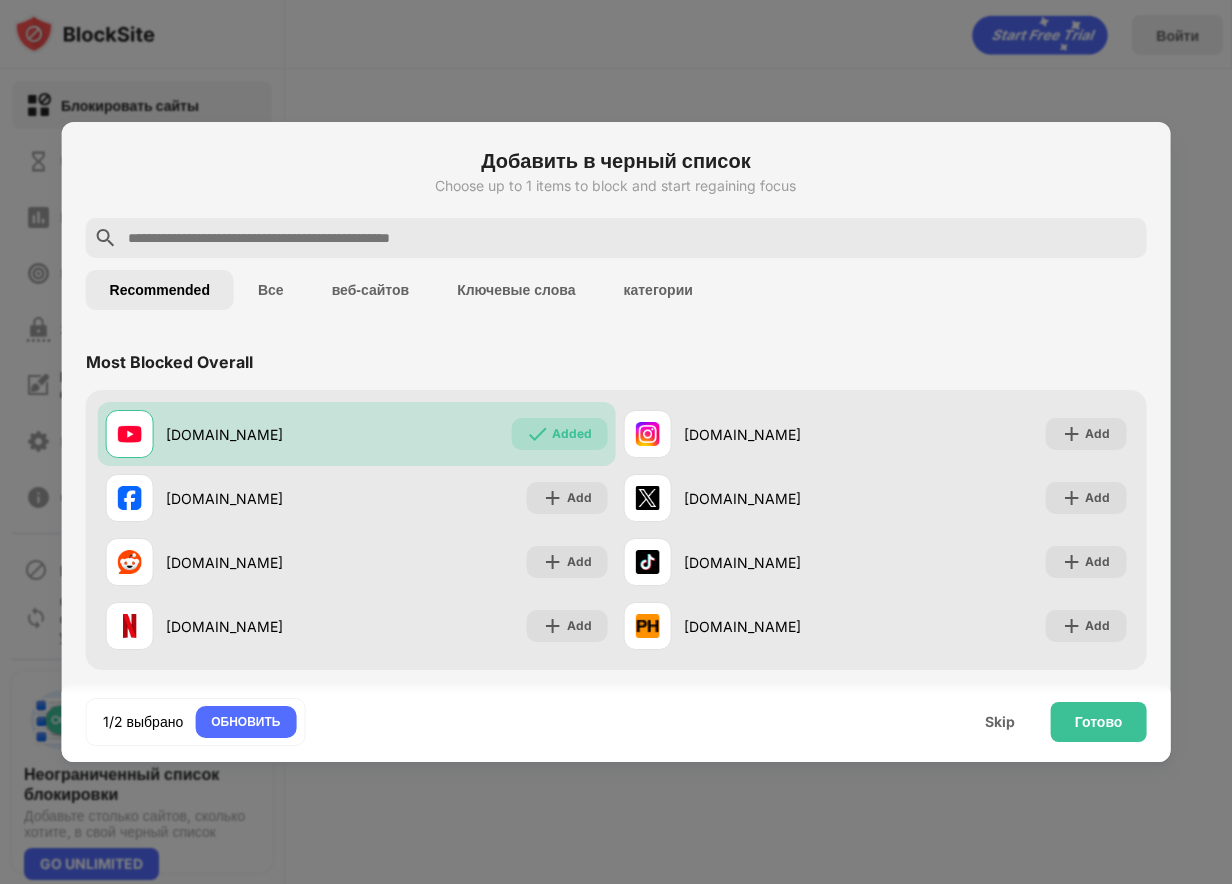 click on "Все" at bounding box center [271, 290] 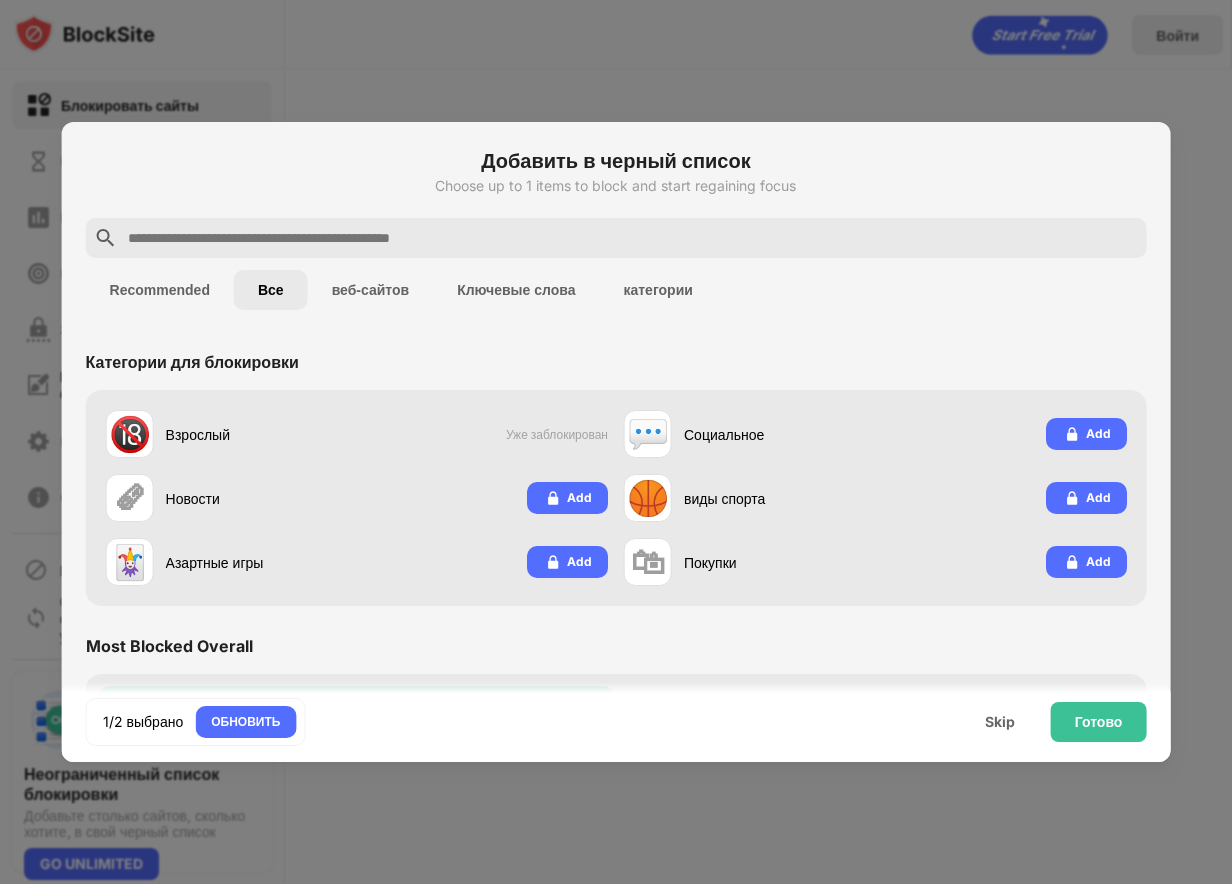 click on "веб-сайтов" at bounding box center (371, 290) 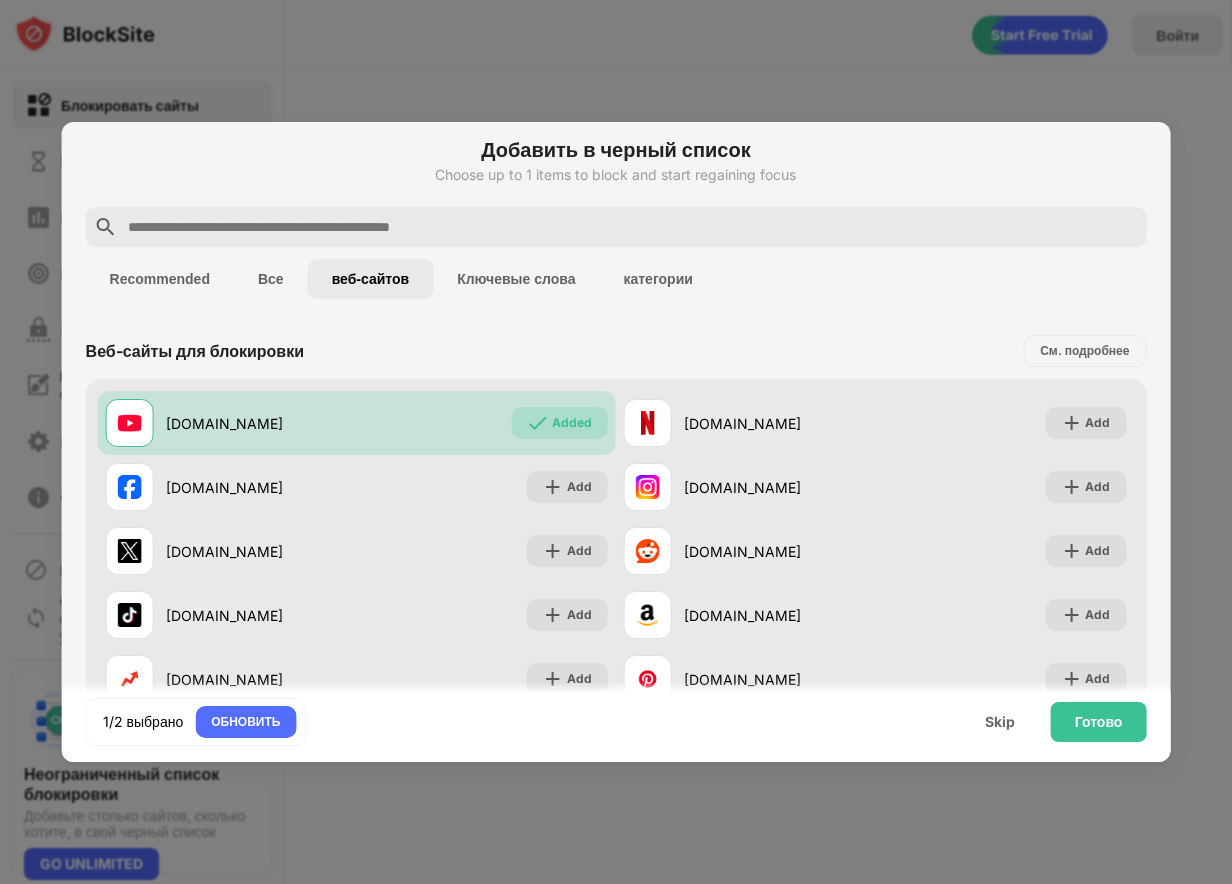 scroll, scrollTop: 0, scrollLeft: 0, axis: both 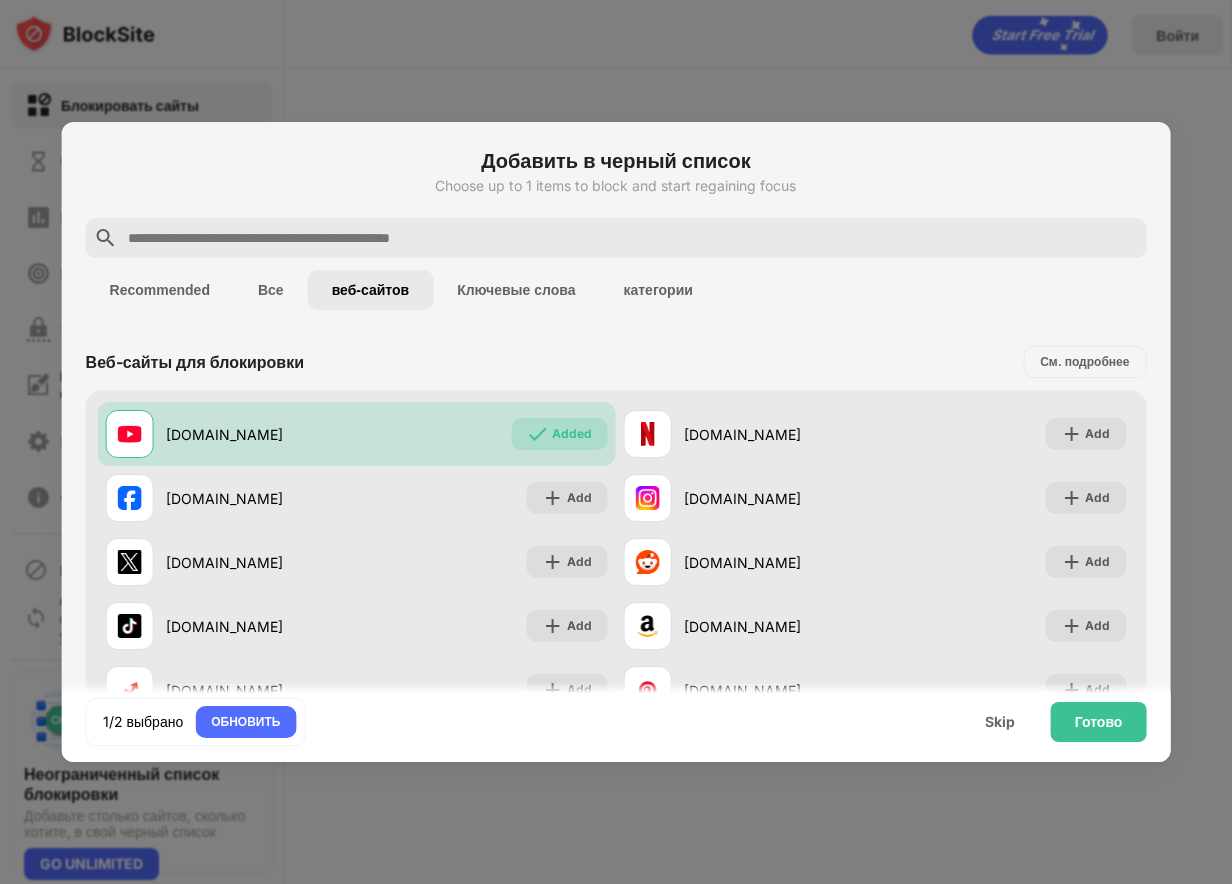 click on "Ключевые слова" at bounding box center [516, 290] 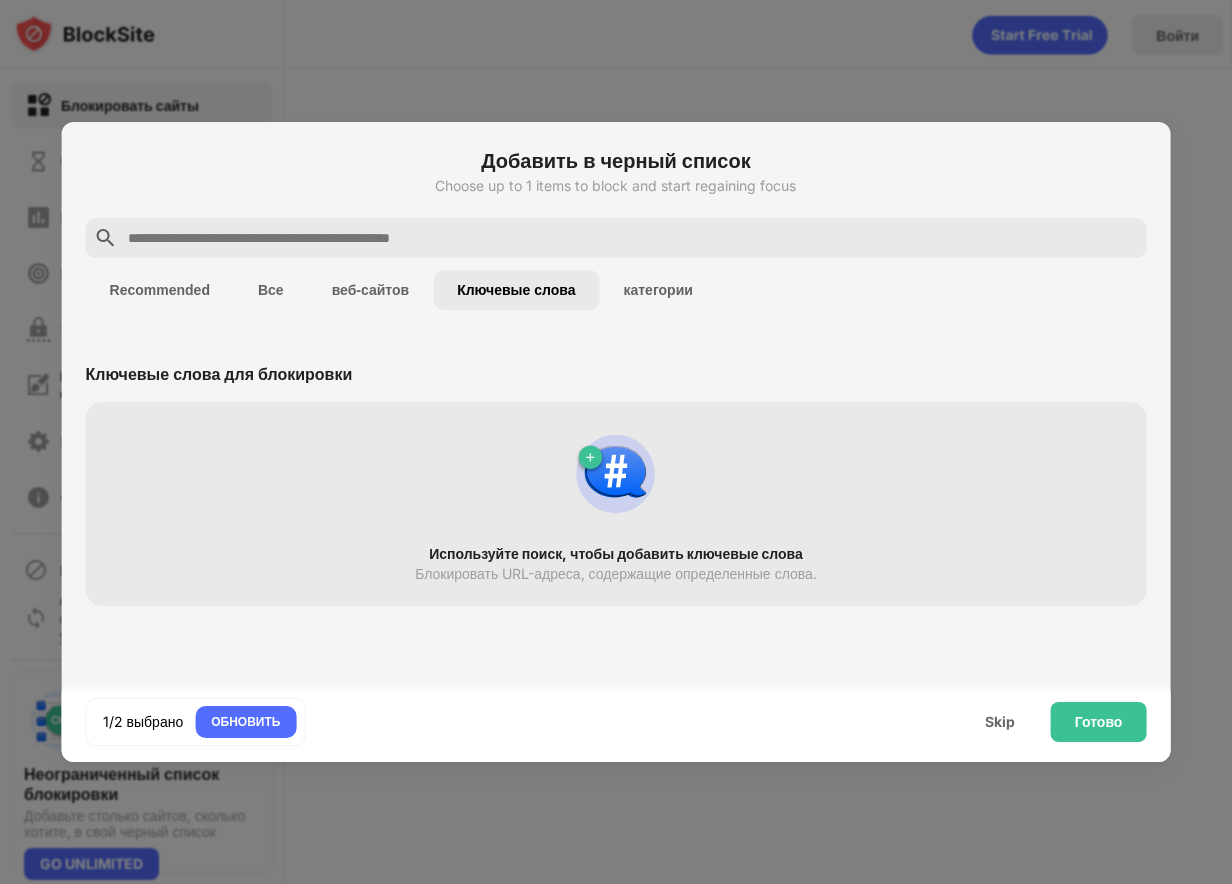 click on "категории" at bounding box center [657, 290] 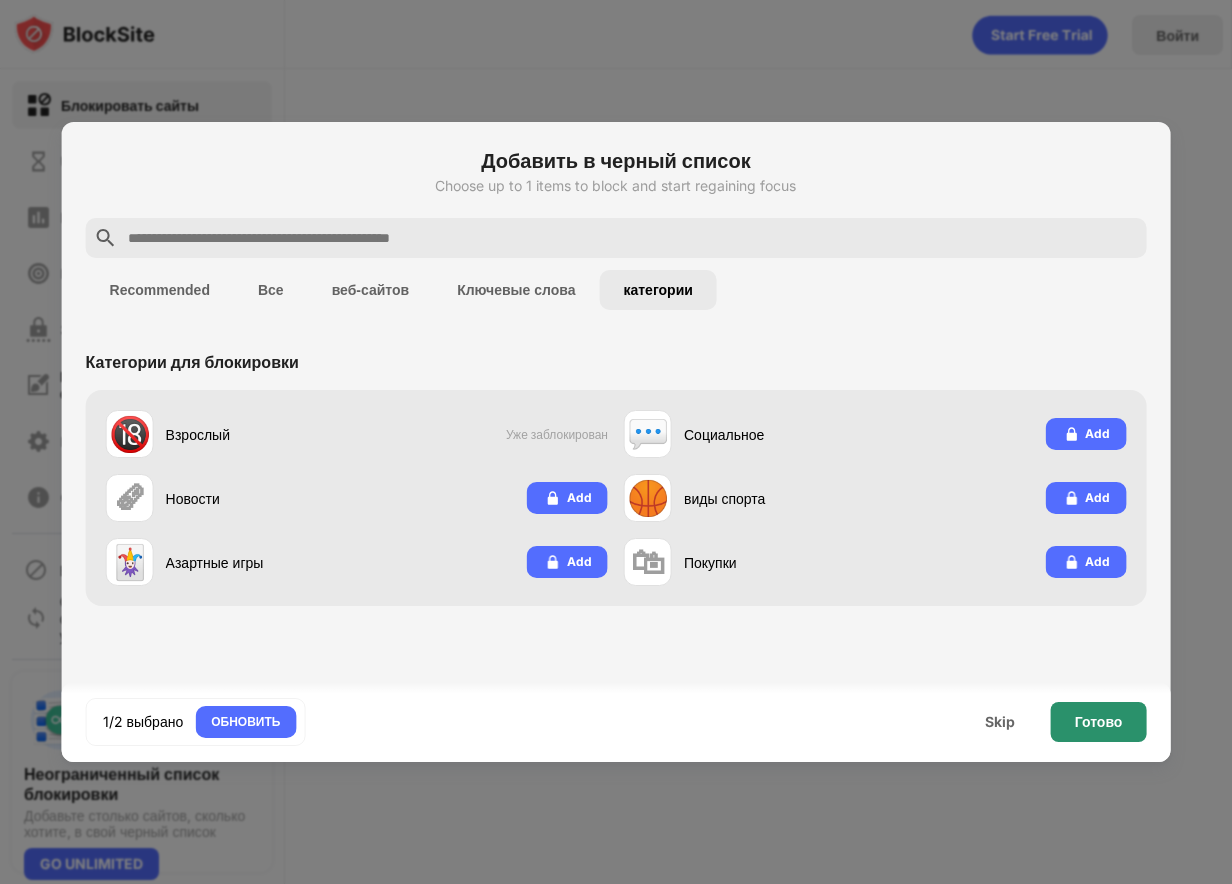 click on "Готово" at bounding box center (1099, 722) 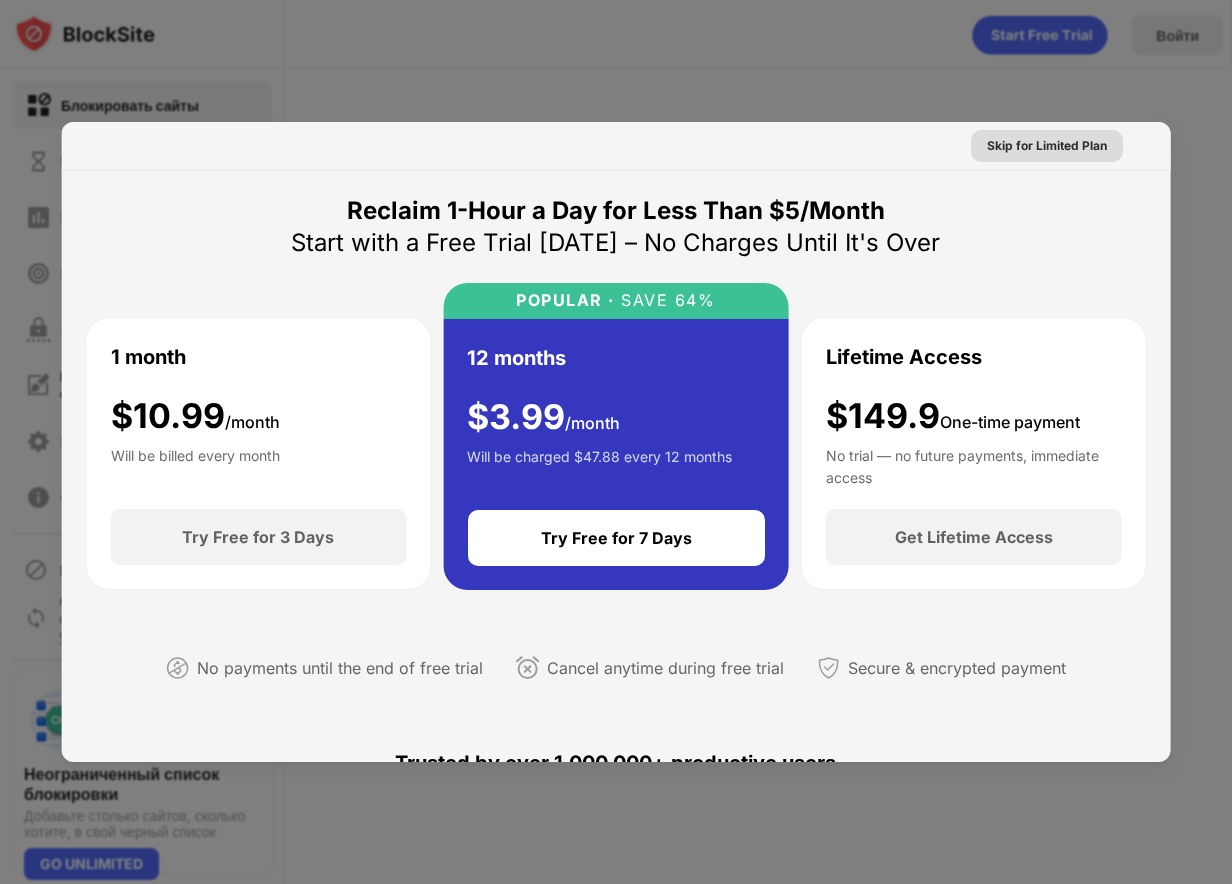 click on "Skip for Limited Plan" at bounding box center (1046, 146) 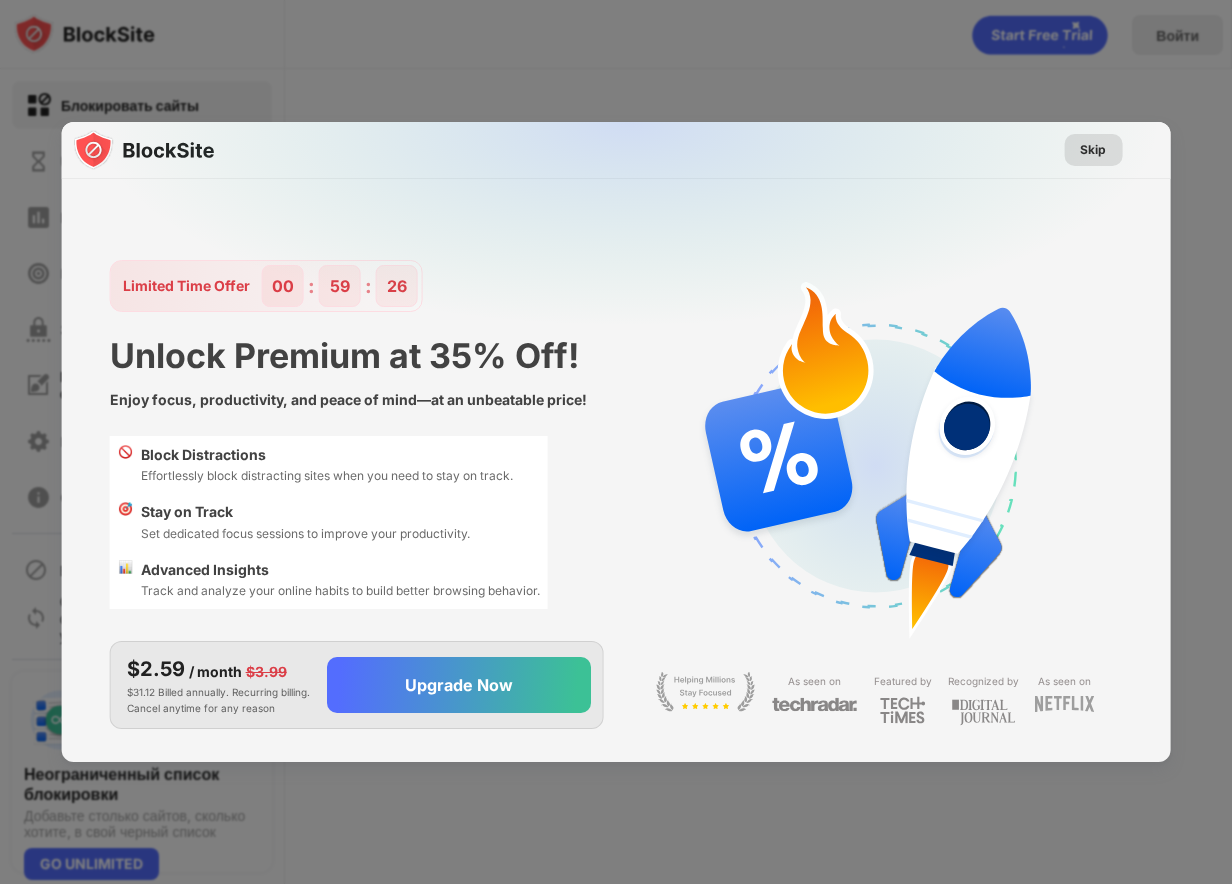 click on "Skip" at bounding box center (1093, 150) 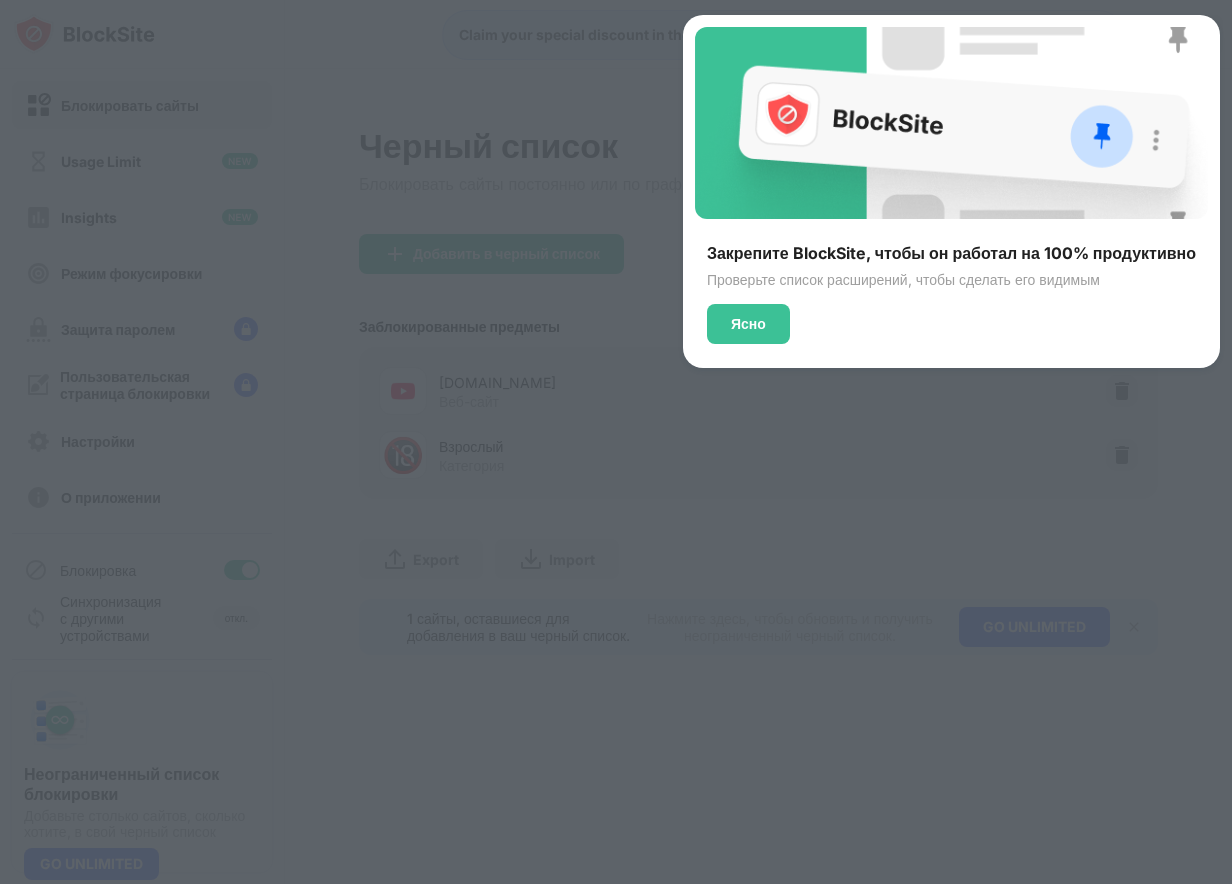 click at bounding box center [616, 442] 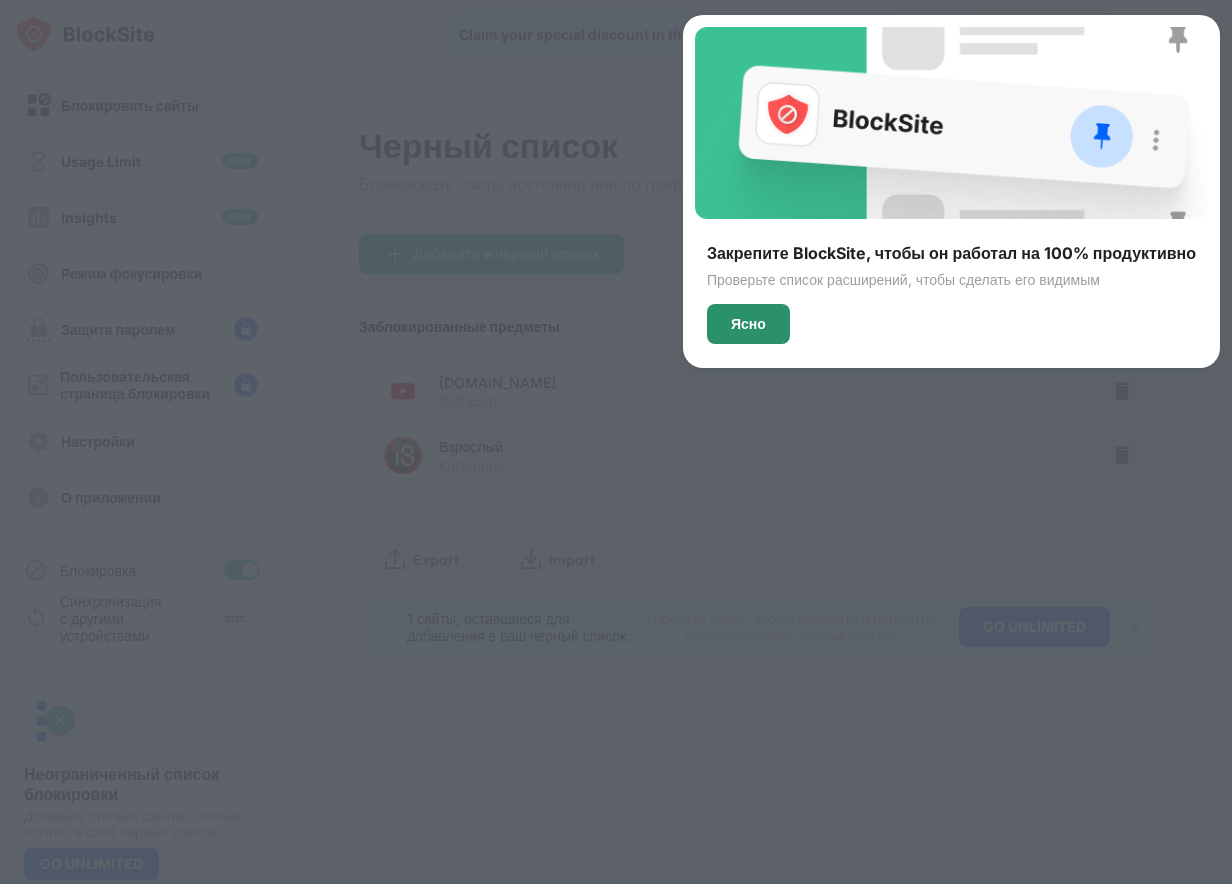 click on "Ясно" at bounding box center [748, 324] 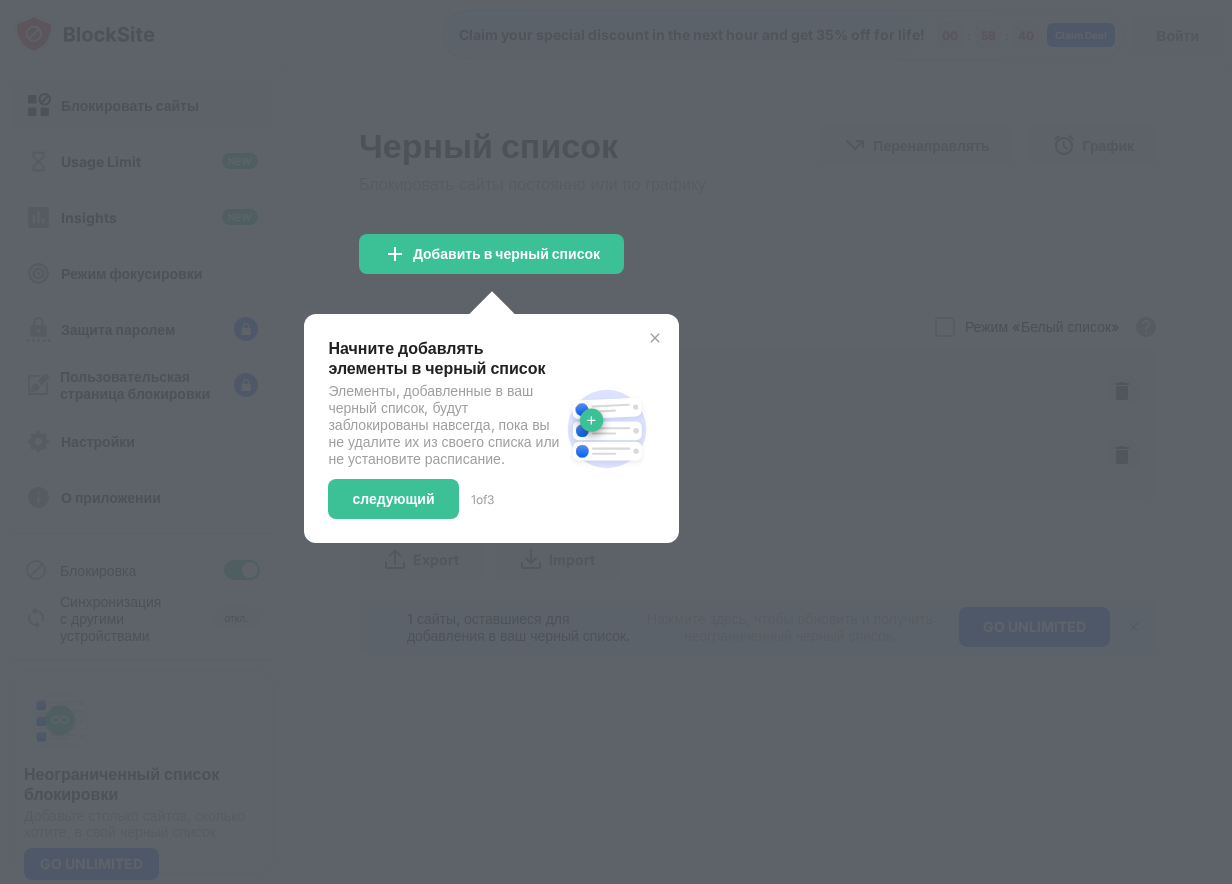 click at bounding box center [655, 338] 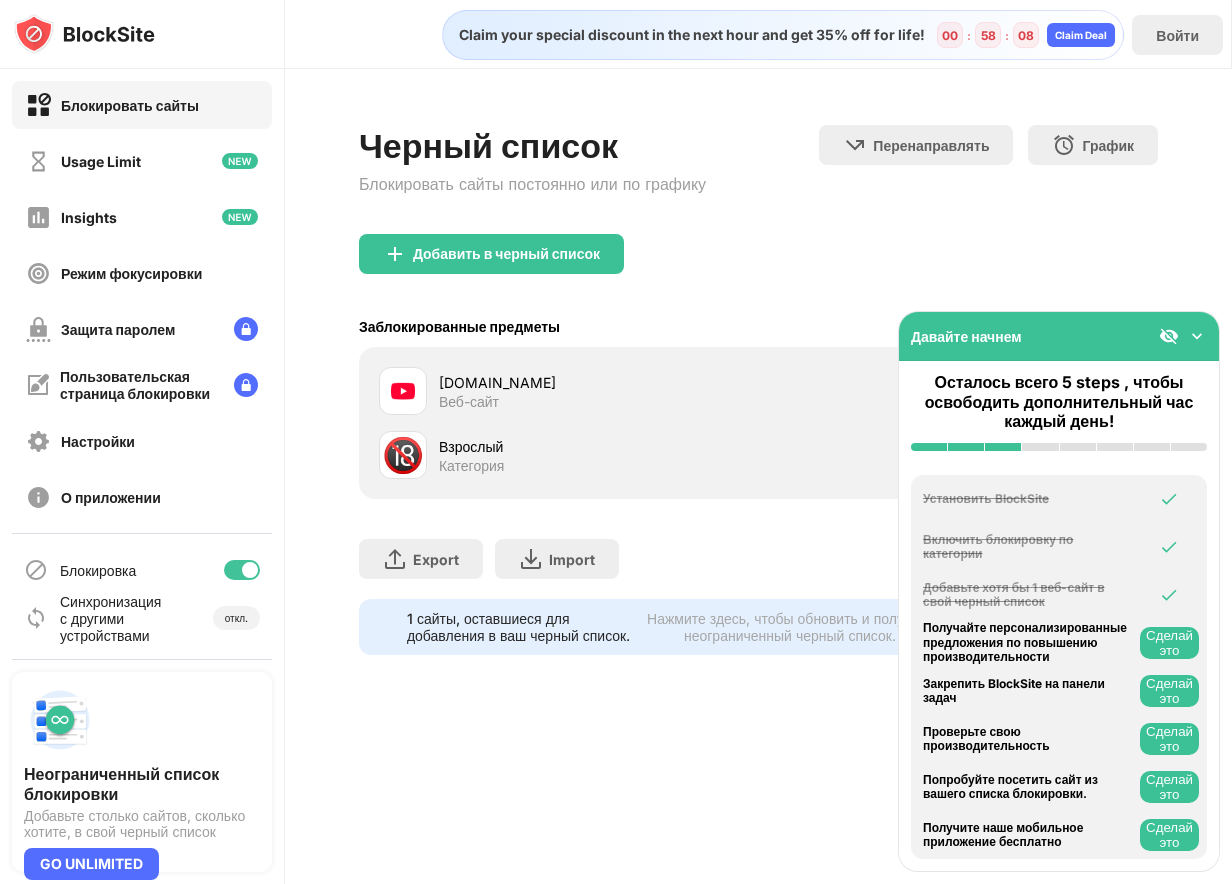 click on "Export Экспорт файлов (только для элементов веб-сайтов) Import Импорт файлов (только для элементов веб-сайтов)" at bounding box center [758, 549] 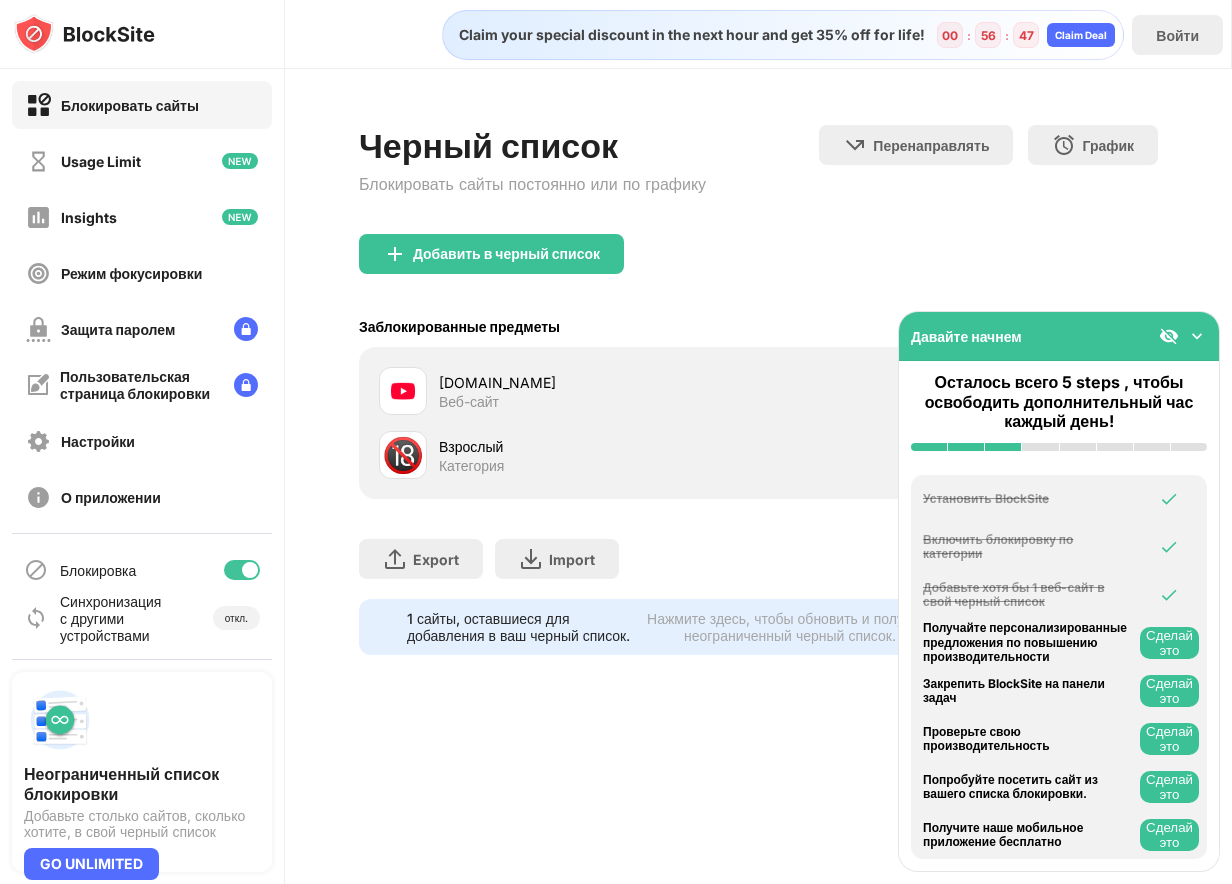 click at bounding box center [1197, 336] 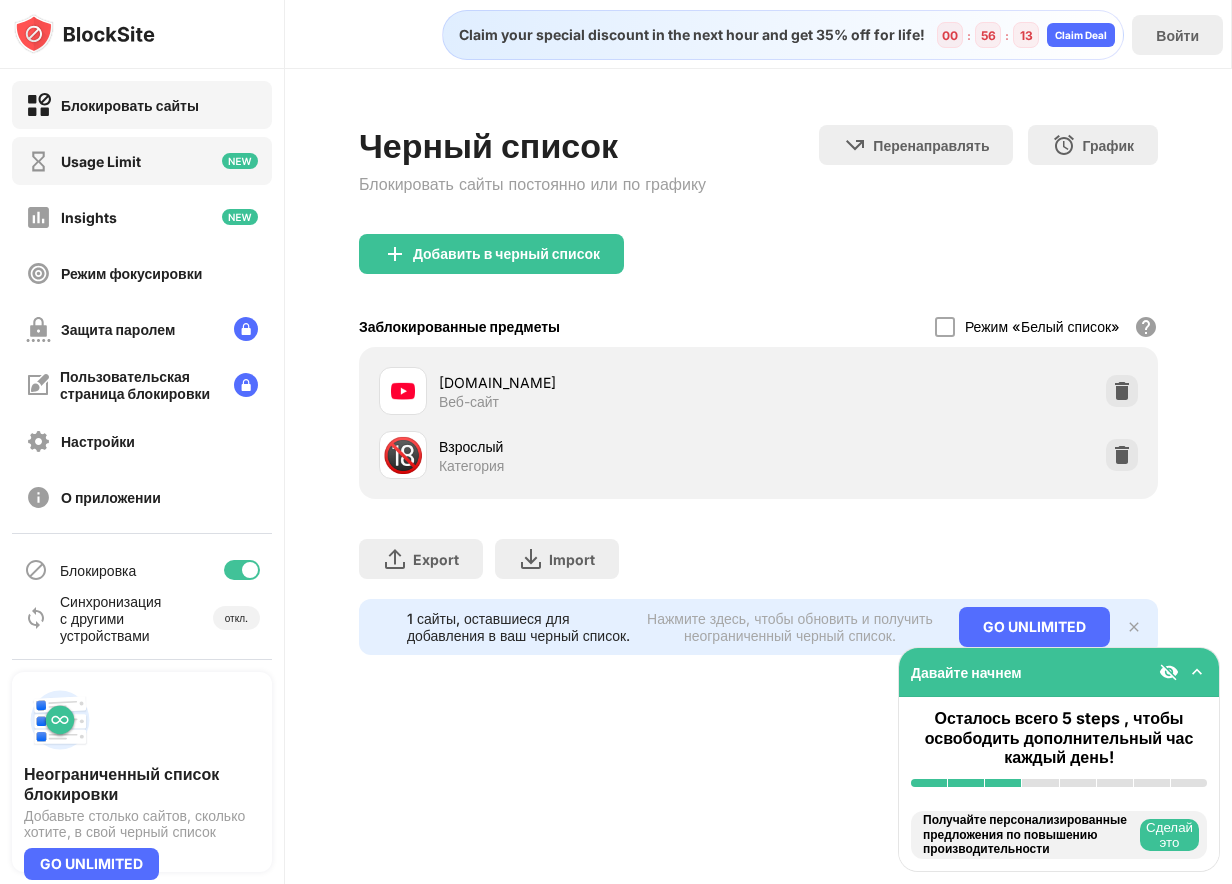 click on "Usage Limit" at bounding box center [142, 161] 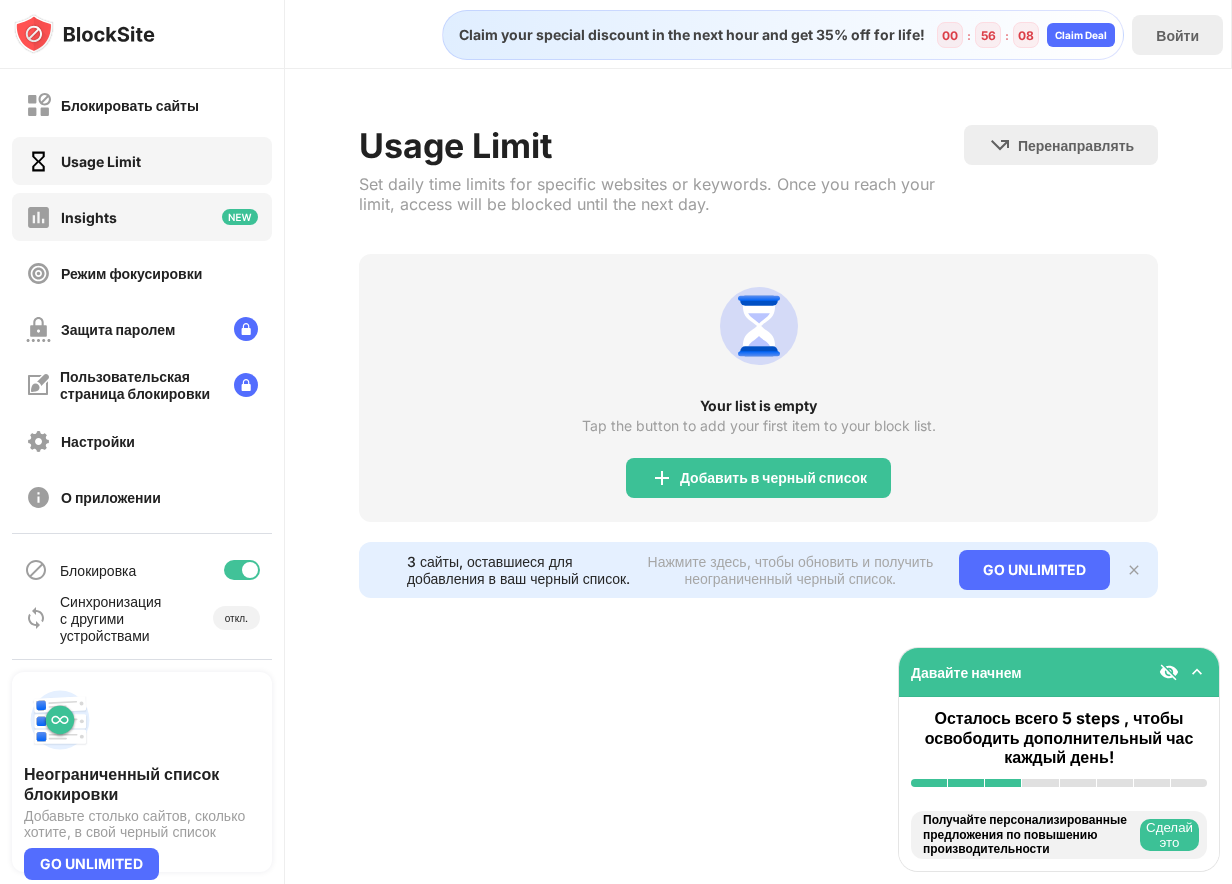 click on "Insights" at bounding box center [142, 217] 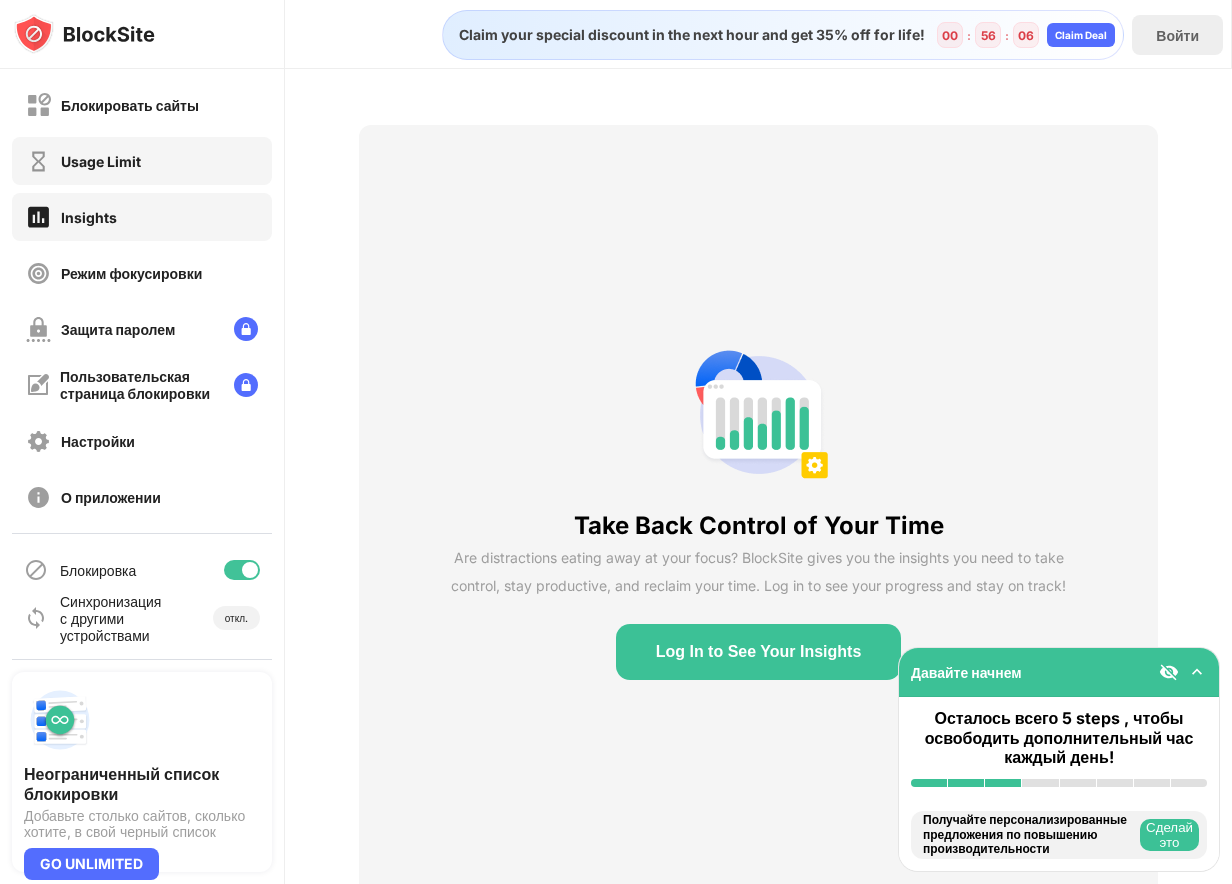 click on "Usage Limit" at bounding box center (142, 161) 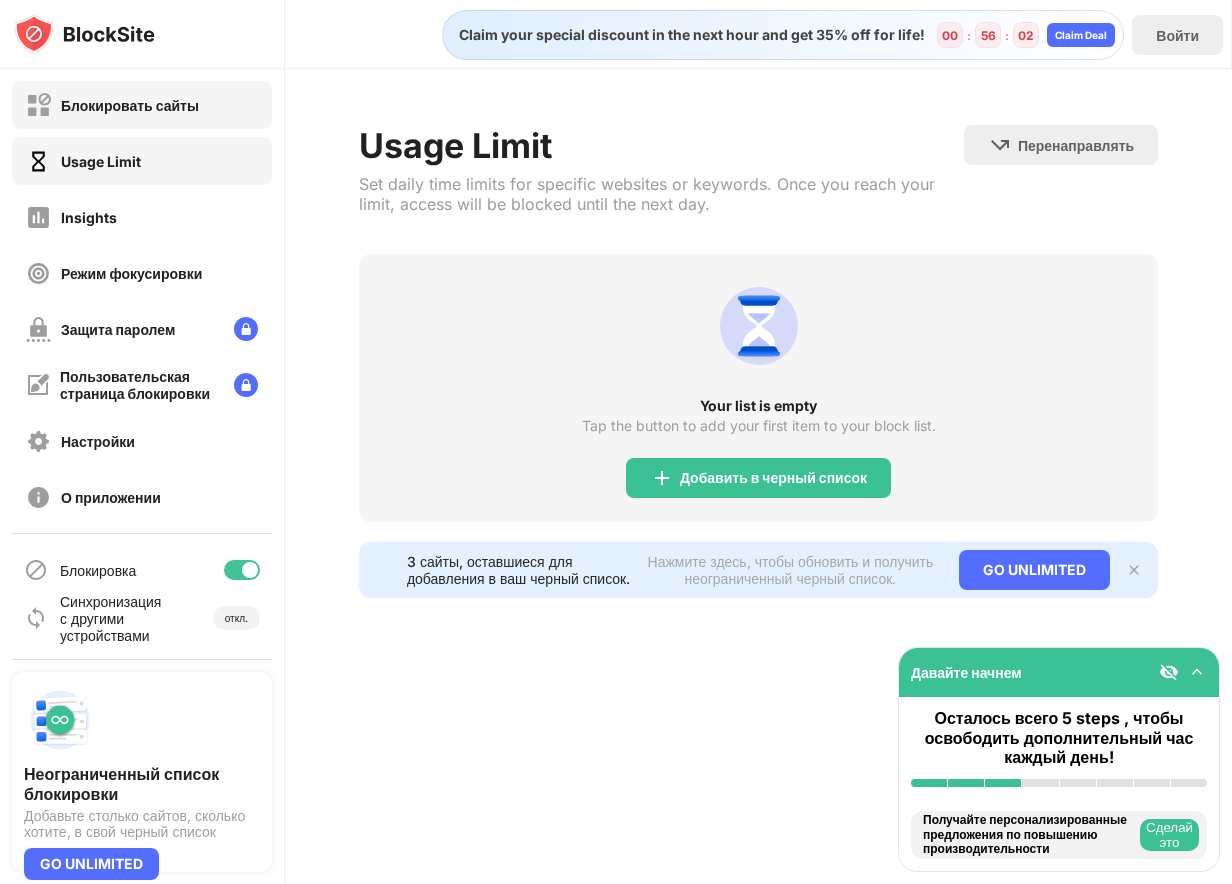 click on "Блокировать сайты" at bounding box center (112, 105) 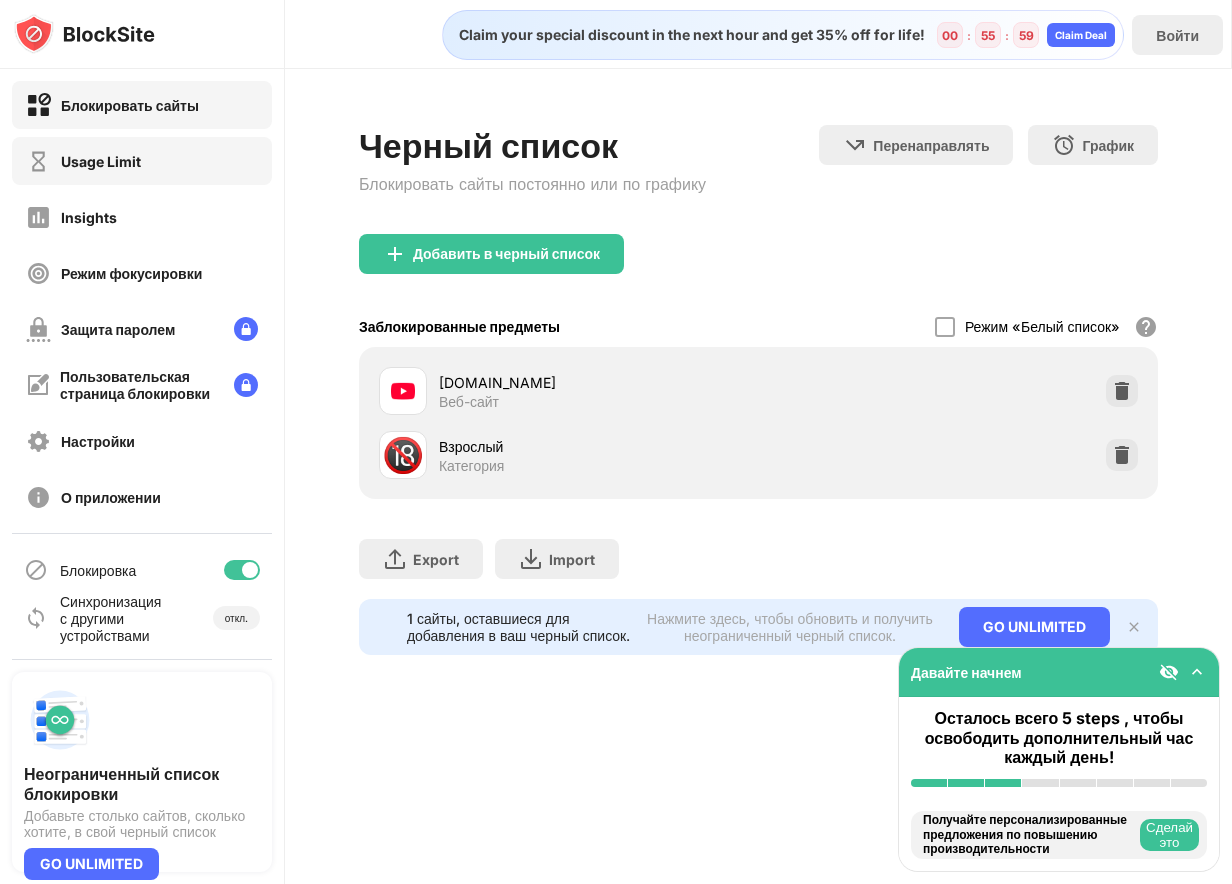 click on "Usage Limit" at bounding box center (142, 161) 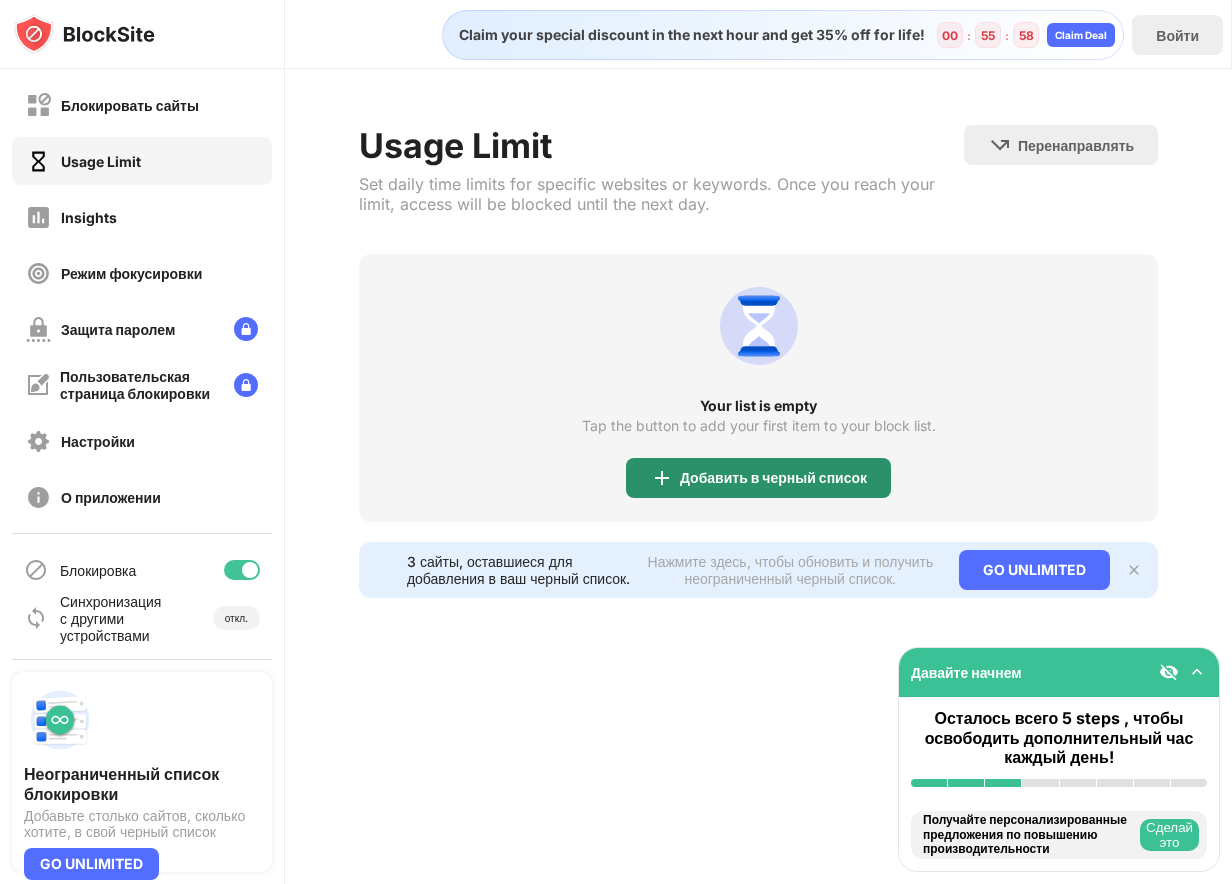 click on "Your list is empty Tap the button to add your first item to your block list. Добавить в черный список" at bounding box center [758, 388] 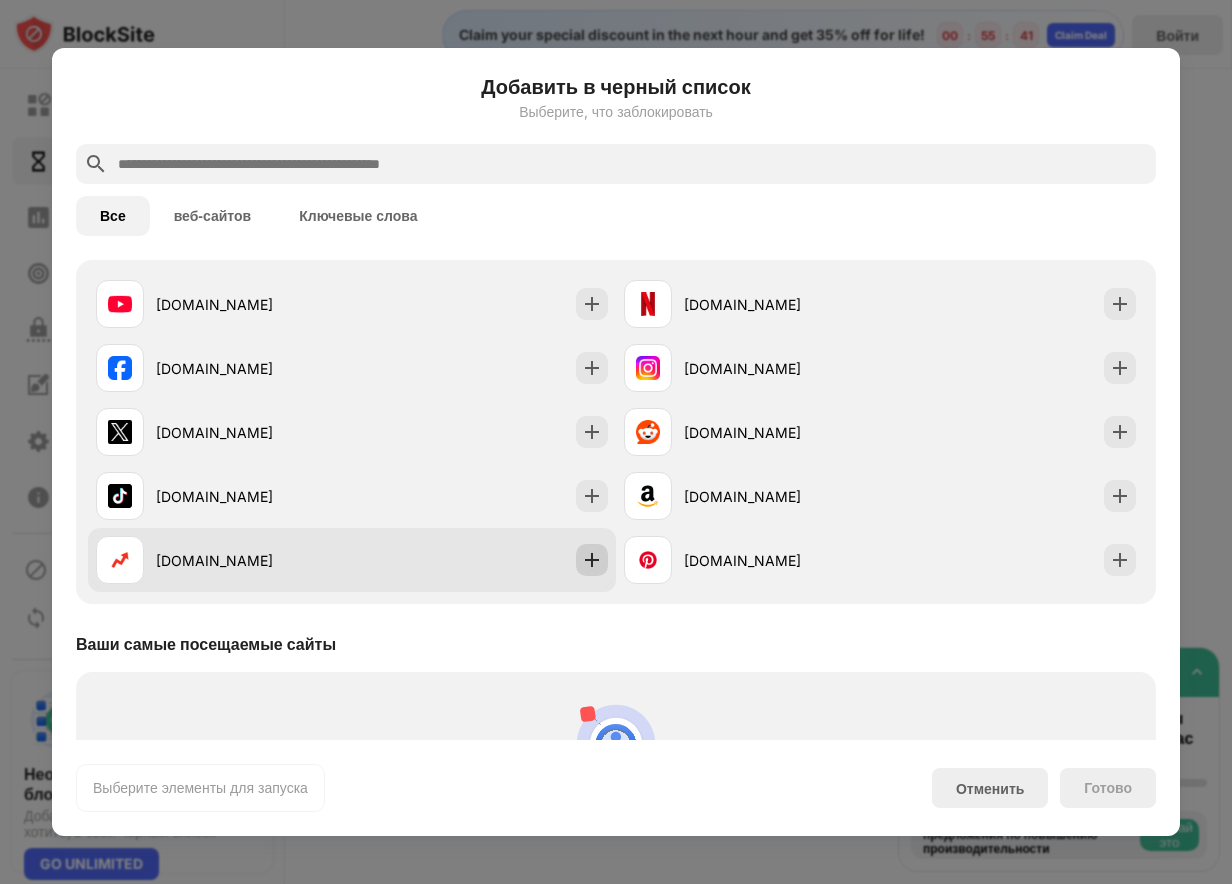 scroll, scrollTop: 0, scrollLeft: 0, axis: both 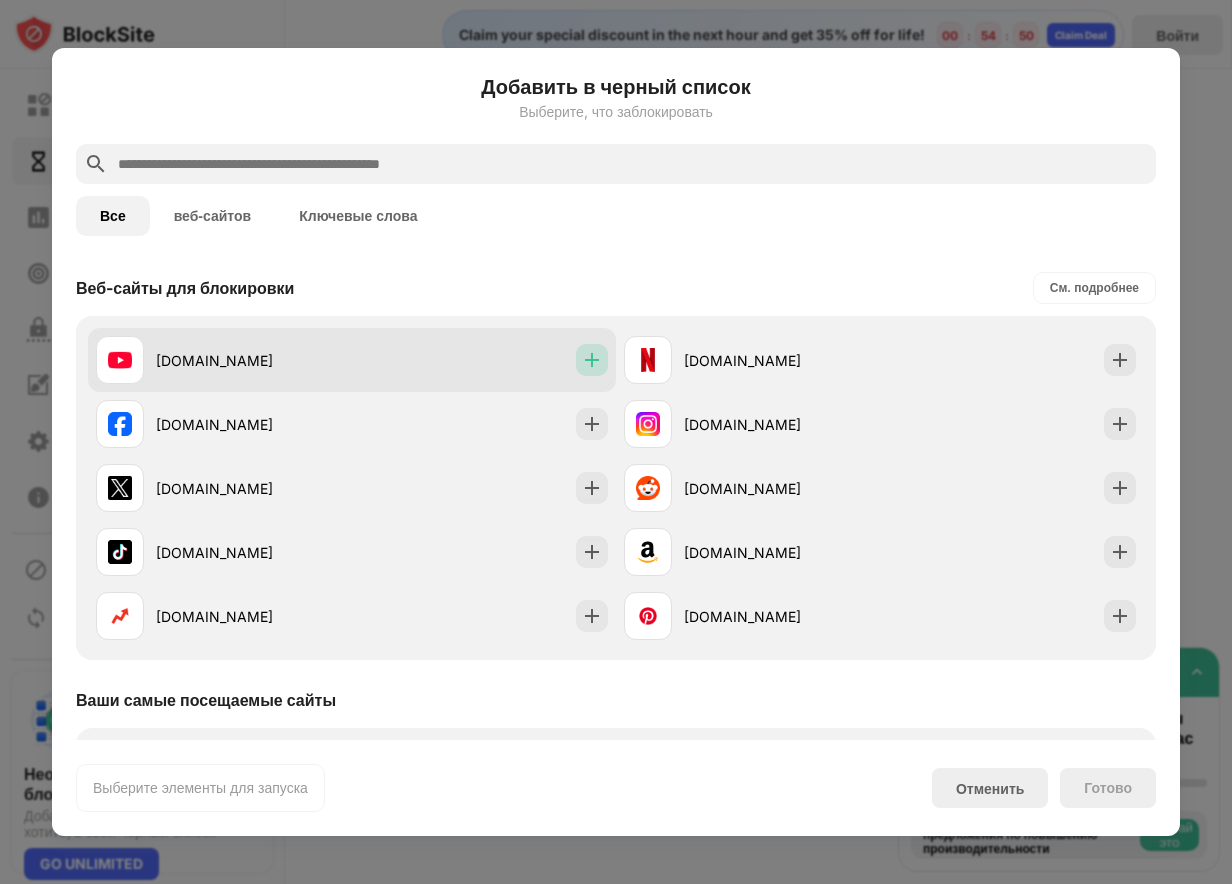 click at bounding box center [592, 360] 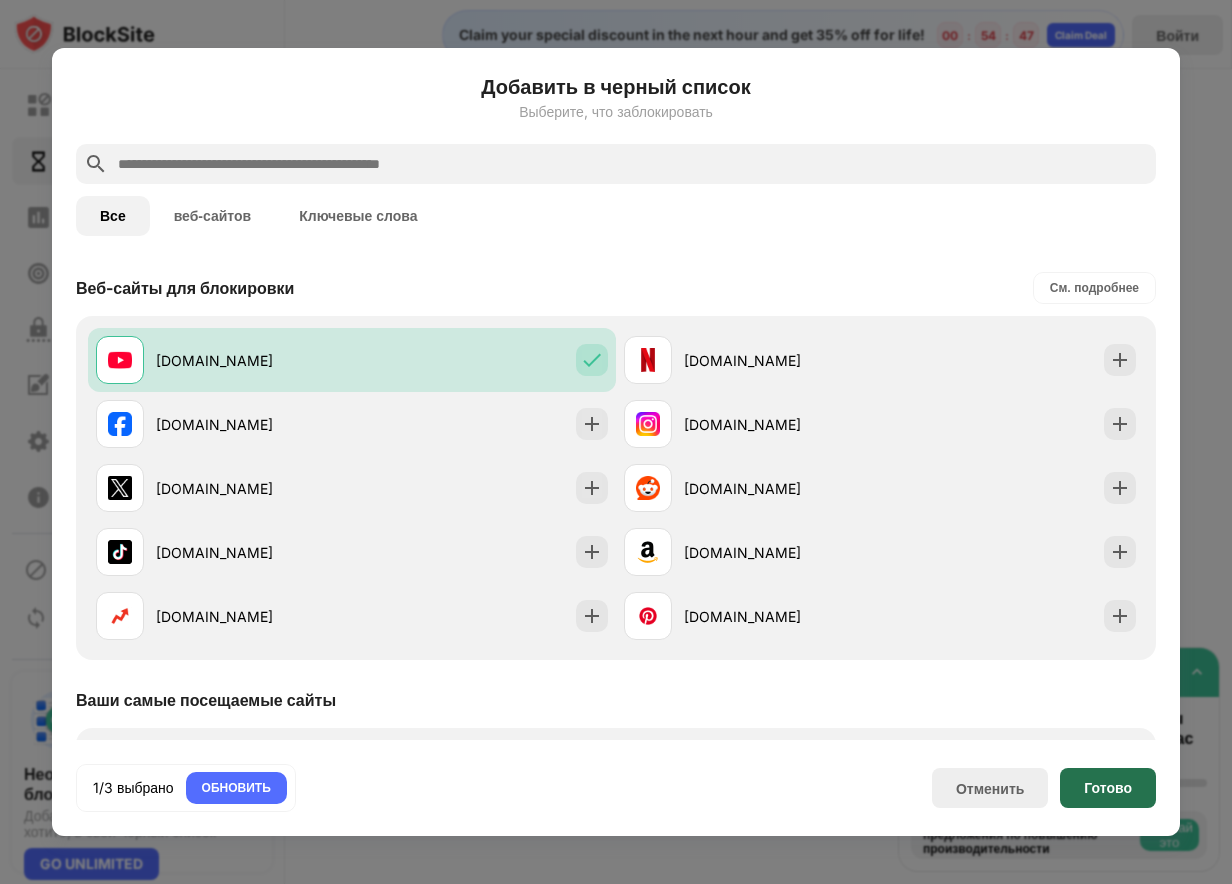 click on "Готово" at bounding box center (1108, 788) 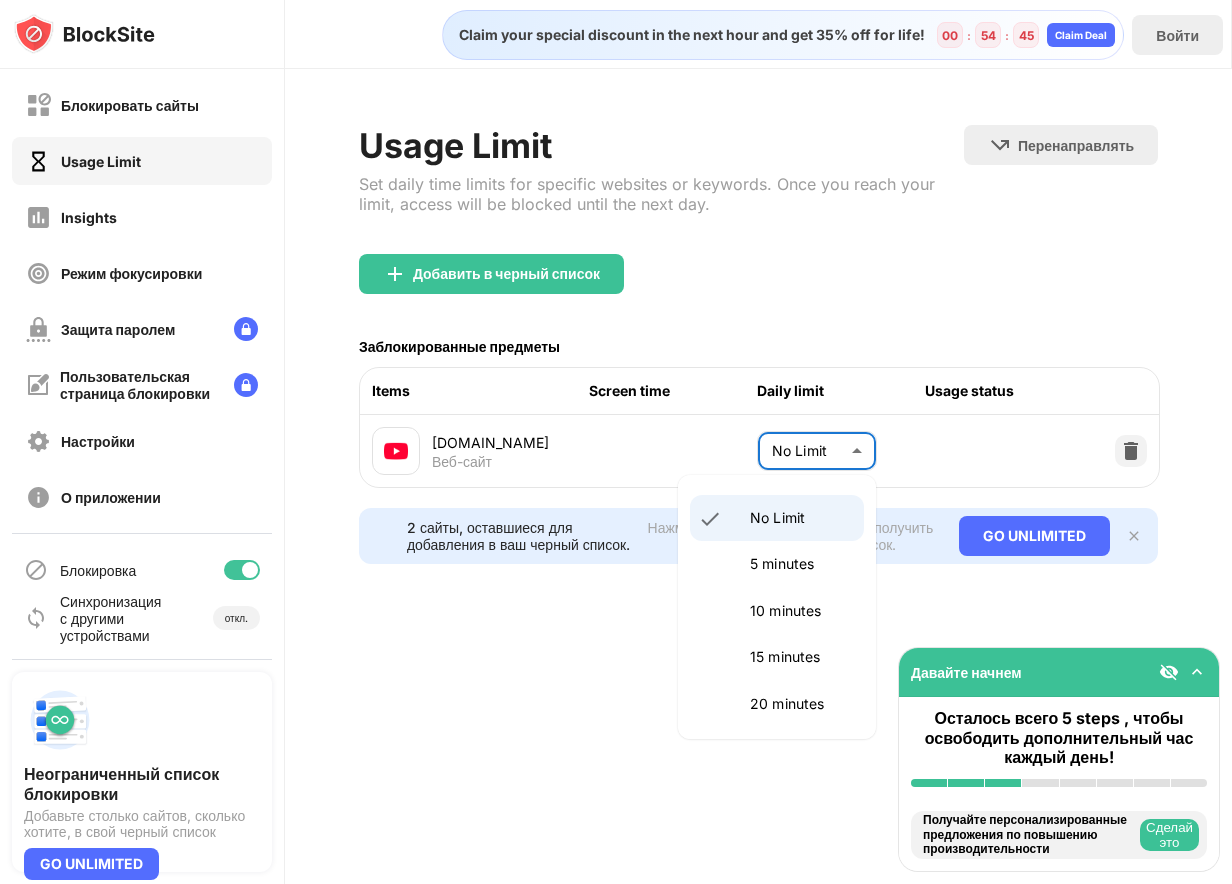 click on "Блокировать сайты Usage Limit Insights Режим фокусировки Защита паролем Пользовательская страница блокировки Настройки О приложении Блокировка Синхронизация с другими устройствами откл. Неограниченный список блокировки Добавьте столько сайтов, сколько хотите, в свой черный список GO UNLIMITED Давайте начнем Осталось всего 5 steps , чтобы освободить дополнительный час каждый день! Установить BlockSite Включить блокировку по категории Добавьте хотя бы 1 веб-сайт в свой черный список Получайте персонализированные предложения по повышению производительности Сделай это 00 :" at bounding box center [616, 442] 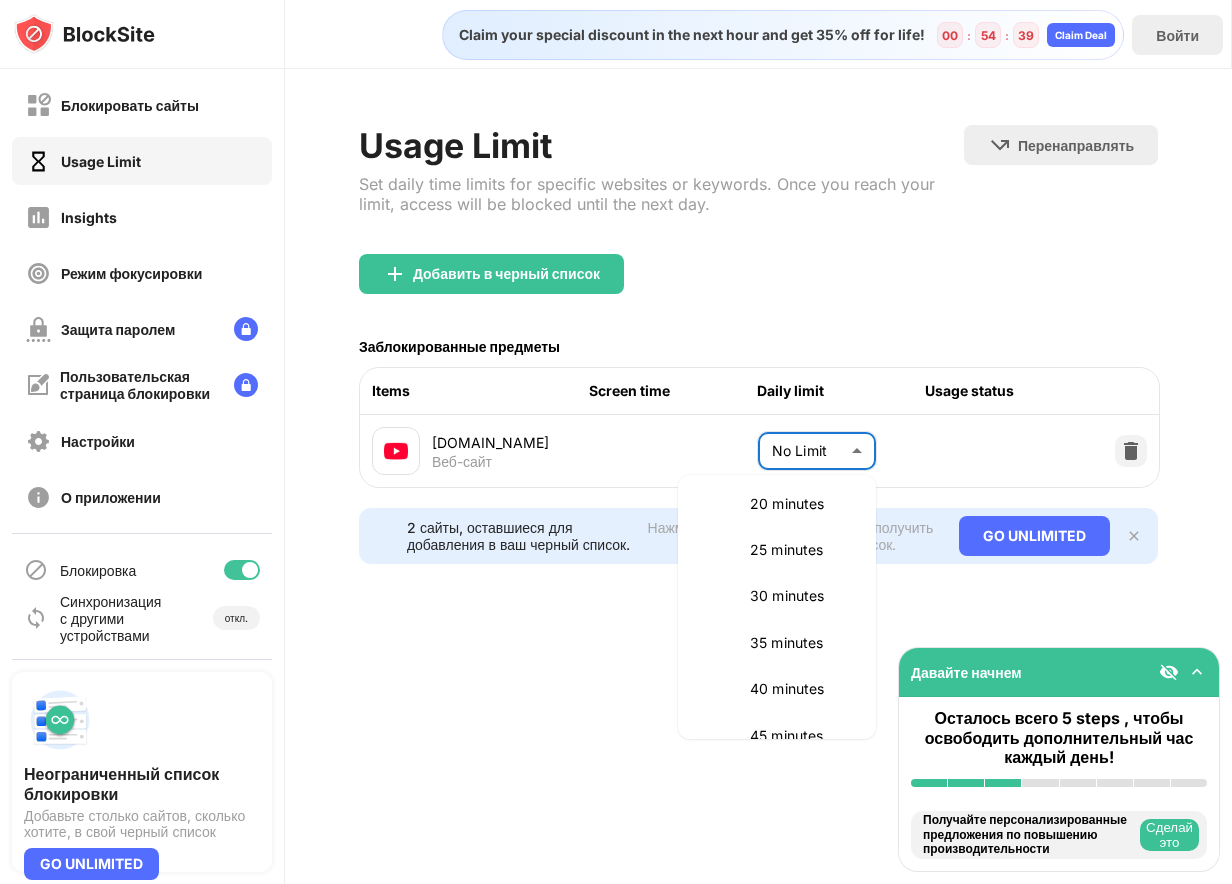 scroll, scrollTop: 300, scrollLeft: 0, axis: vertical 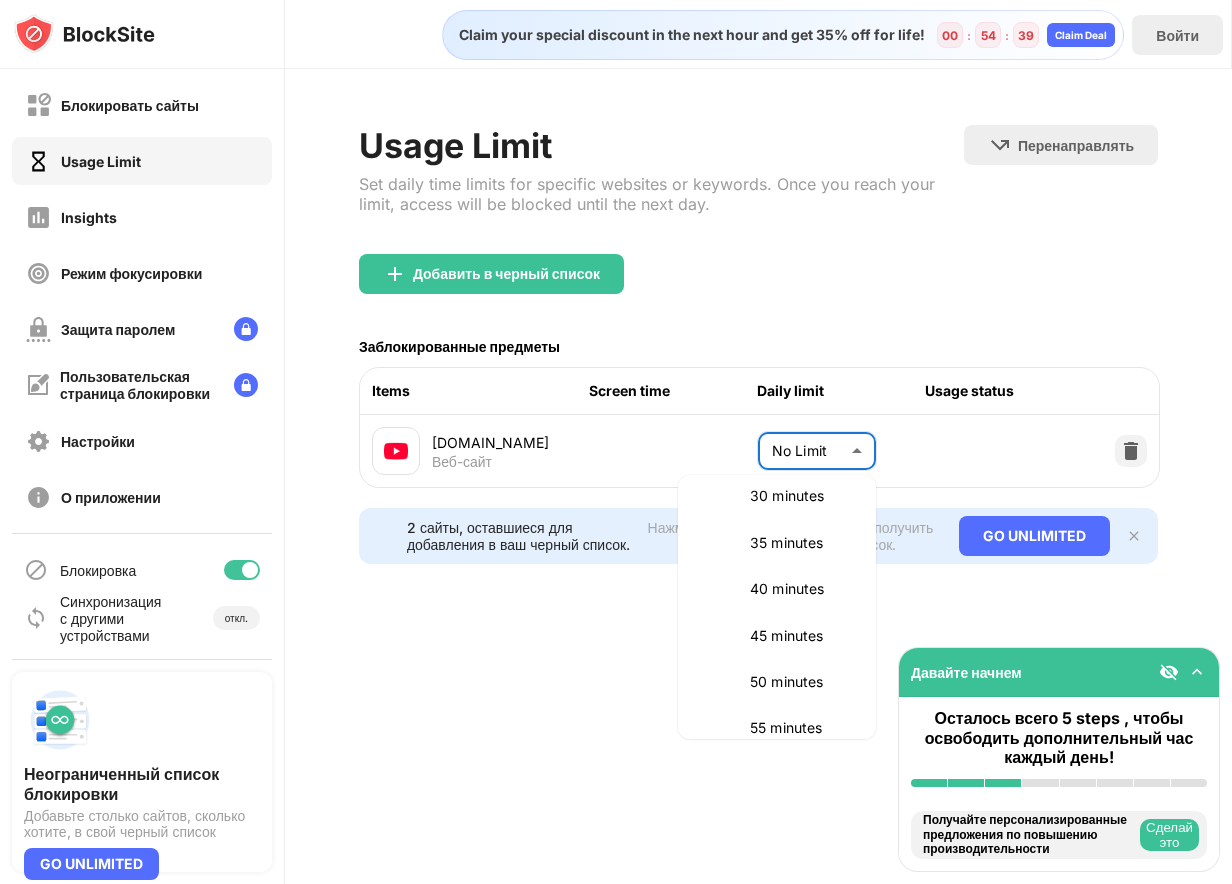 click on "45 minutes" at bounding box center [801, 636] 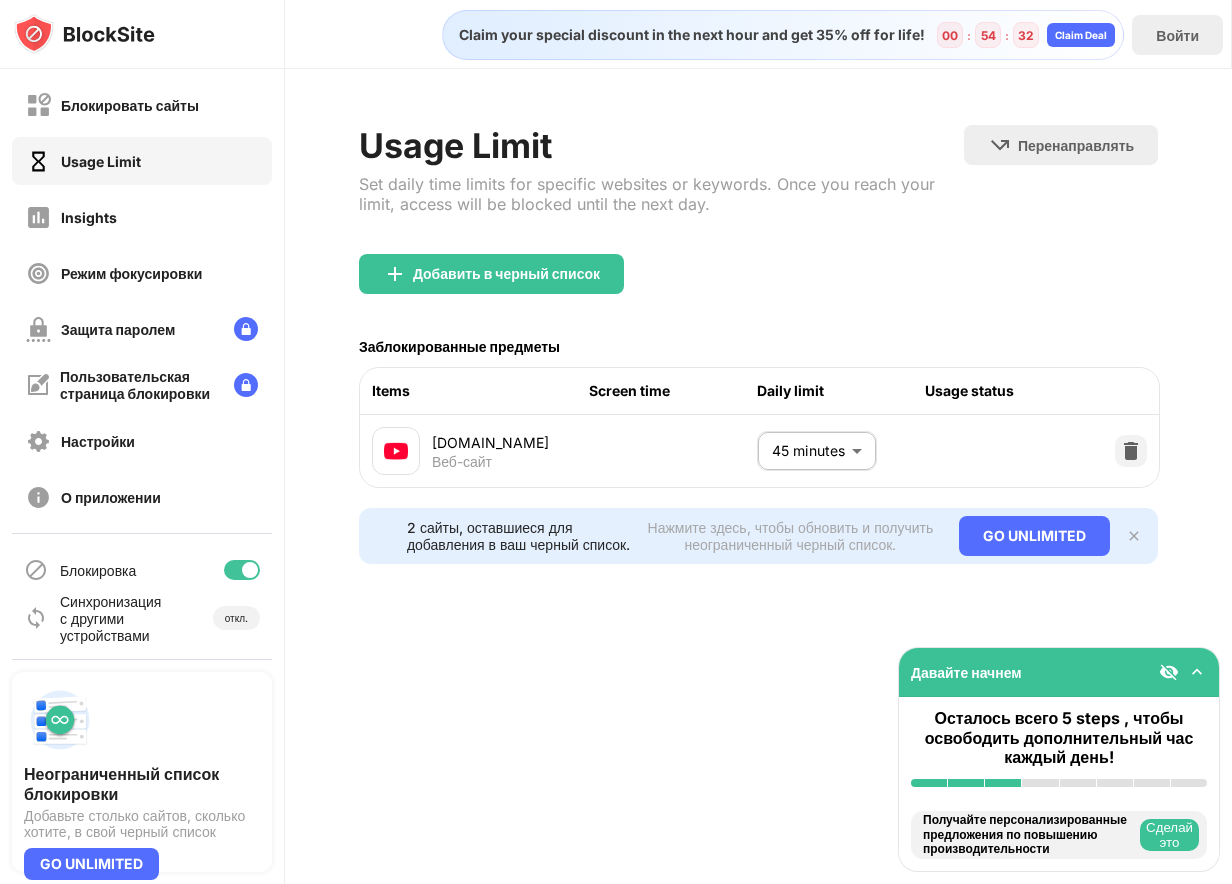 click at bounding box center [1134, 536] 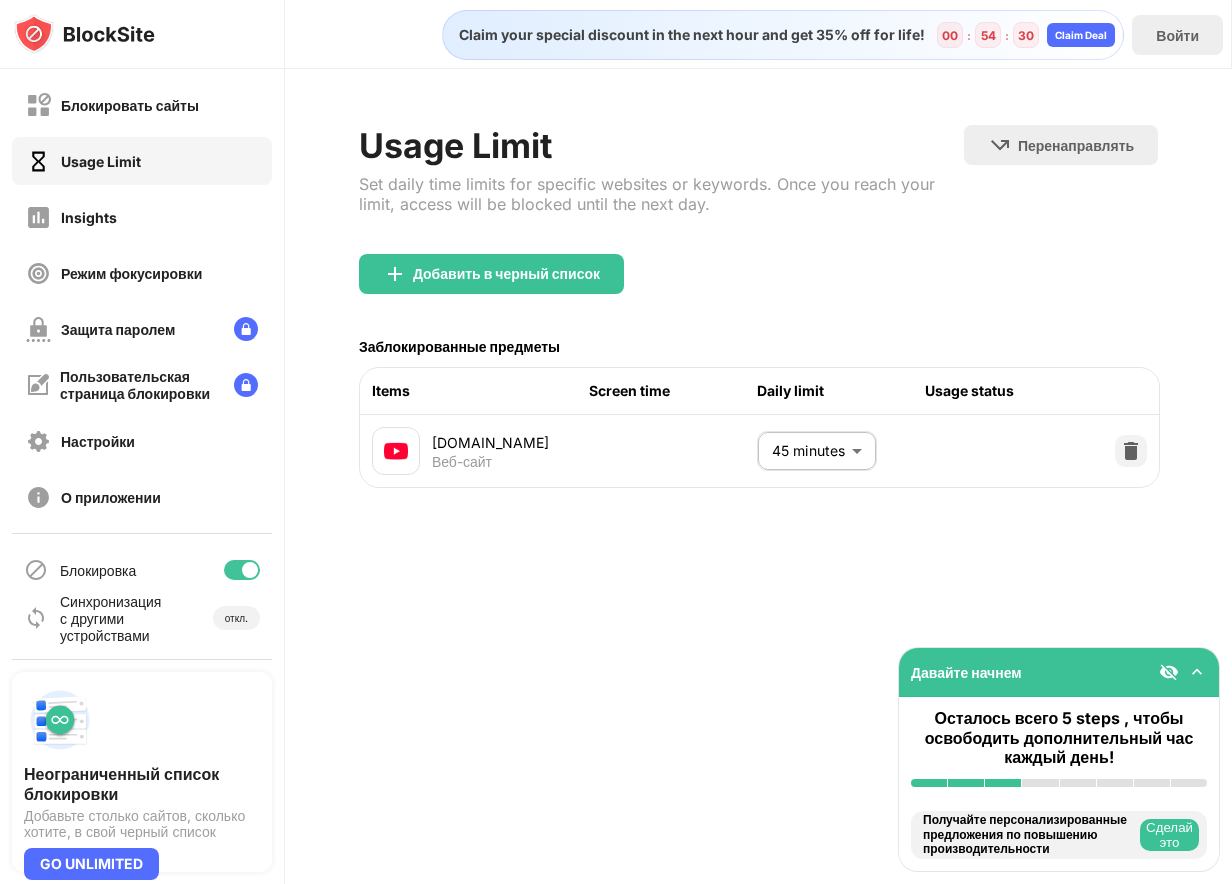 click at bounding box center [1169, 672] 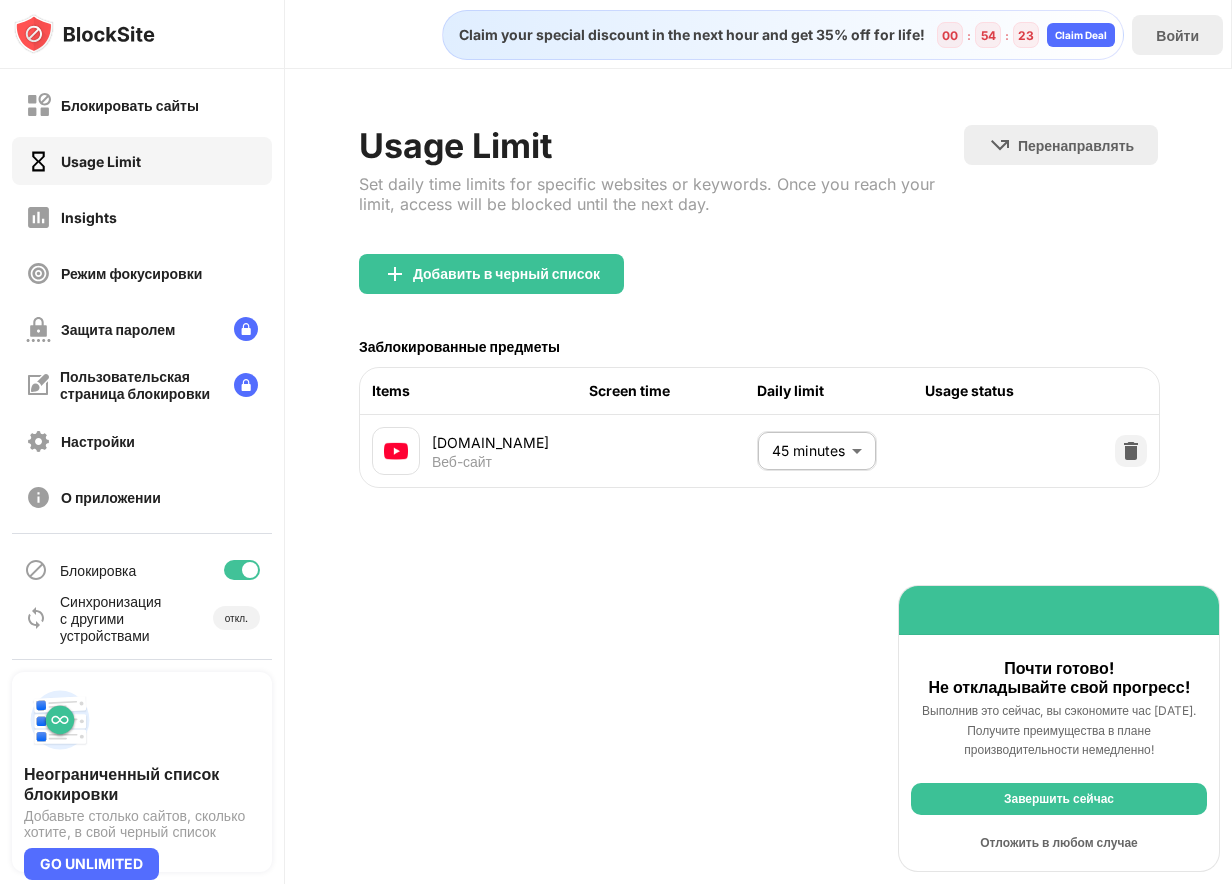 click on "Завершить сейчас" at bounding box center [1059, 799] 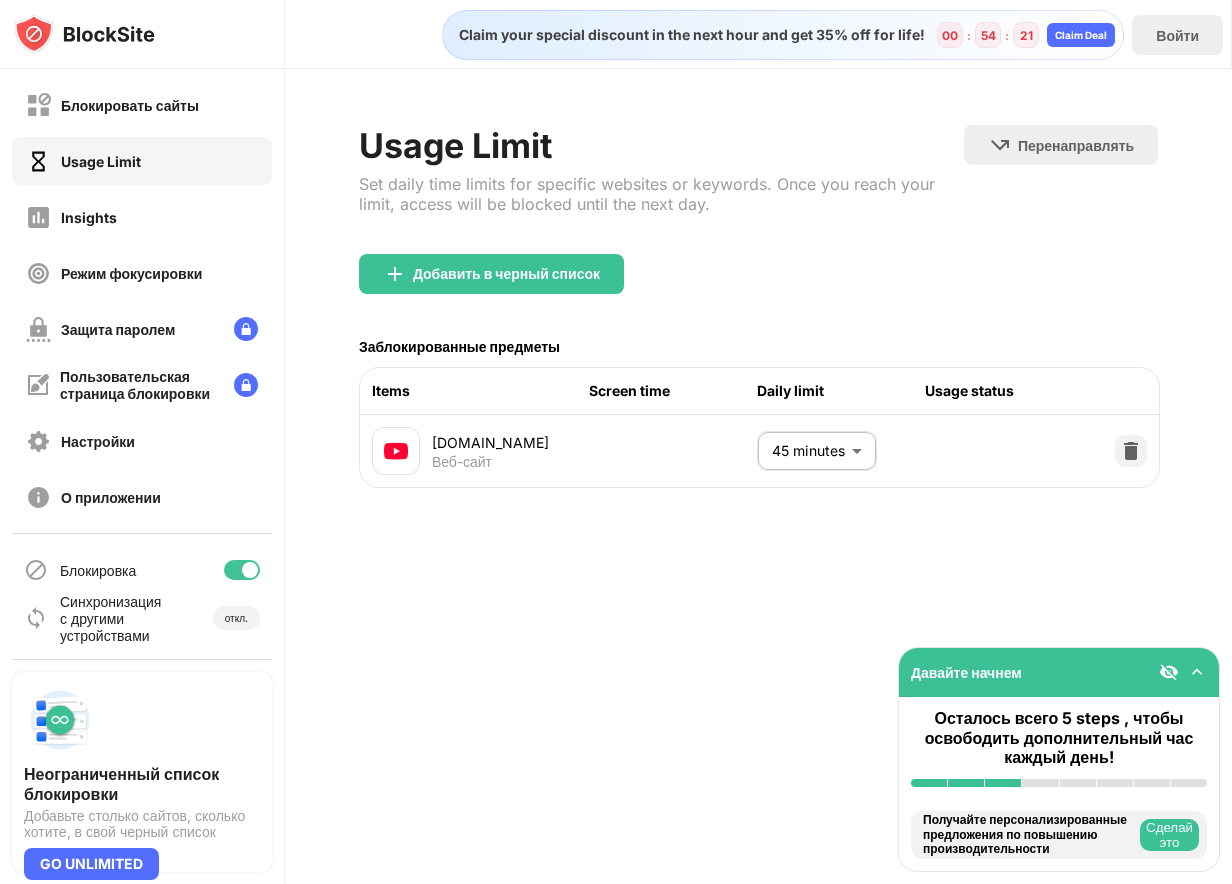 click at bounding box center (1169, 672) 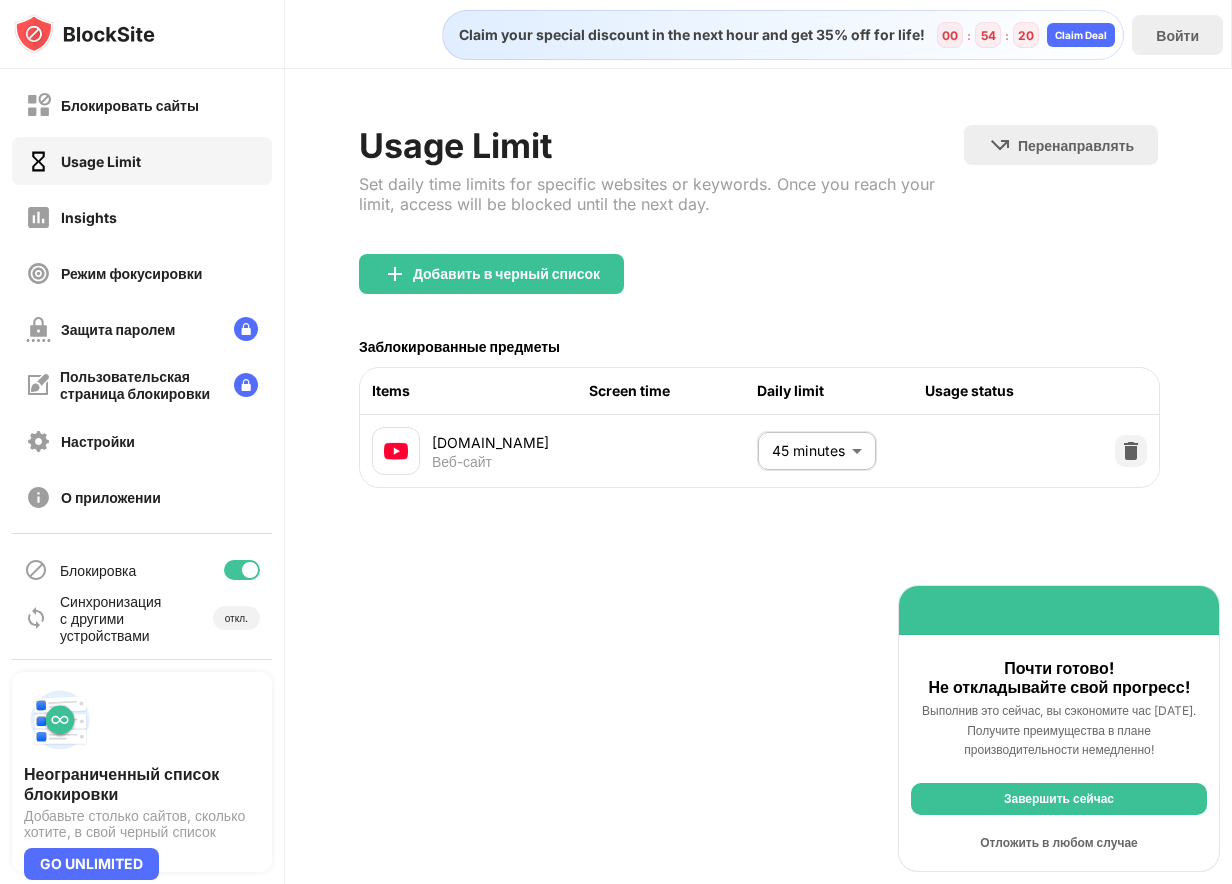 click on "Отложить в любом случае" at bounding box center (1059, 843) 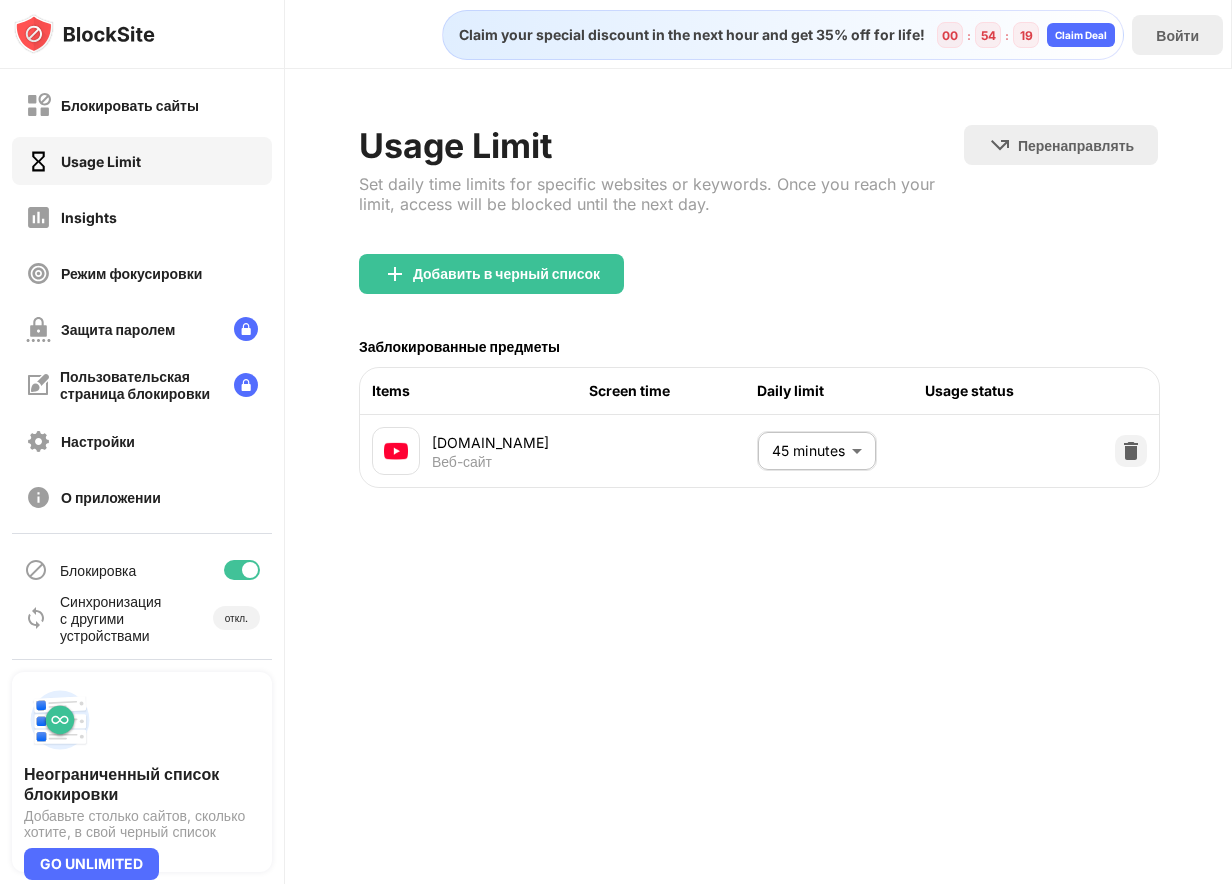click on "Usage Limit Set daily time limits for specific websites or keywords. Once you reach your limit, access will be blocked until the next day. Перенаправлять Нажмите, чтобы задать сайт для перенаправления Добавить в черный список Заблокированные предметы Items Screen time Daily limit Usage status youtube.com Веб-сайт 45 minutes ** ​" at bounding box center (758, 306) 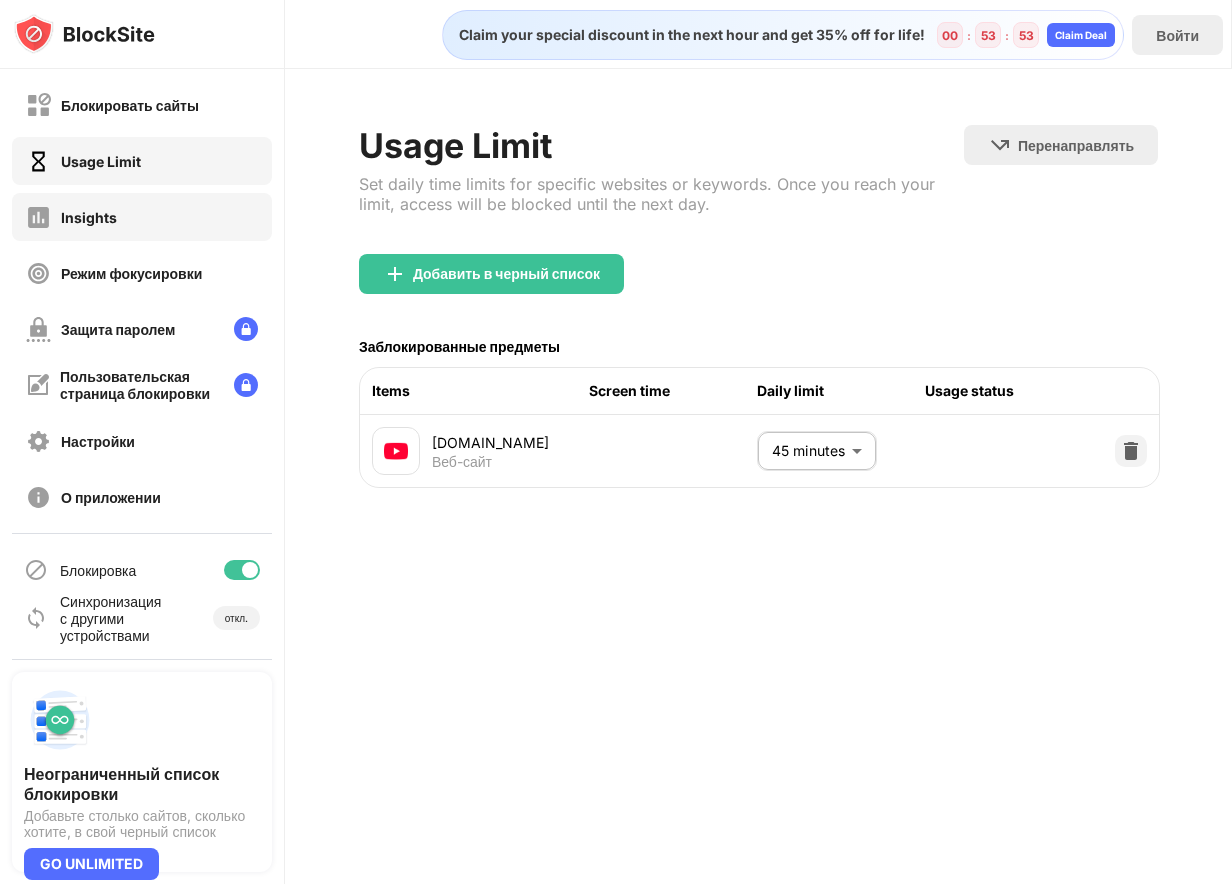 click on "Insights" at bounding box center (142, 217) 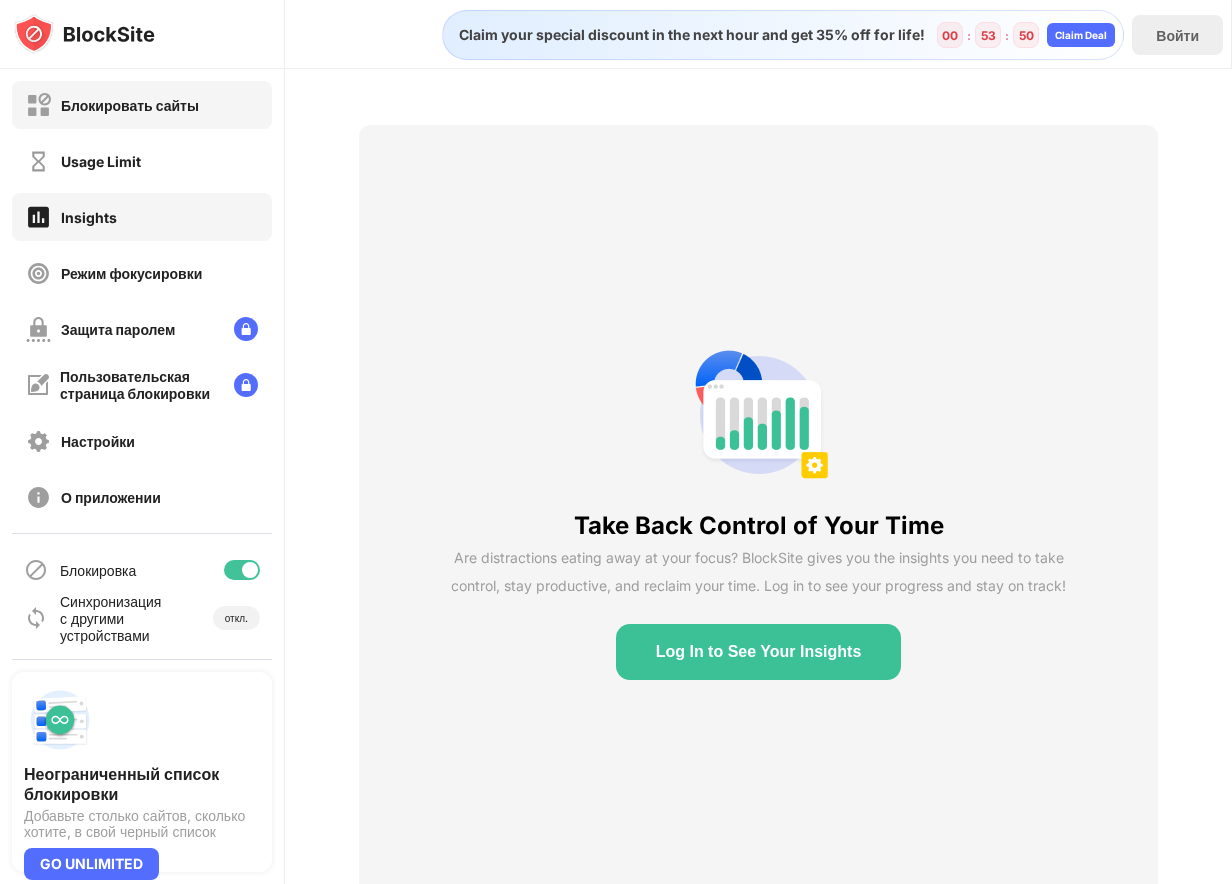 click on "Блокировать сайты" at bounding box center [142, 105] 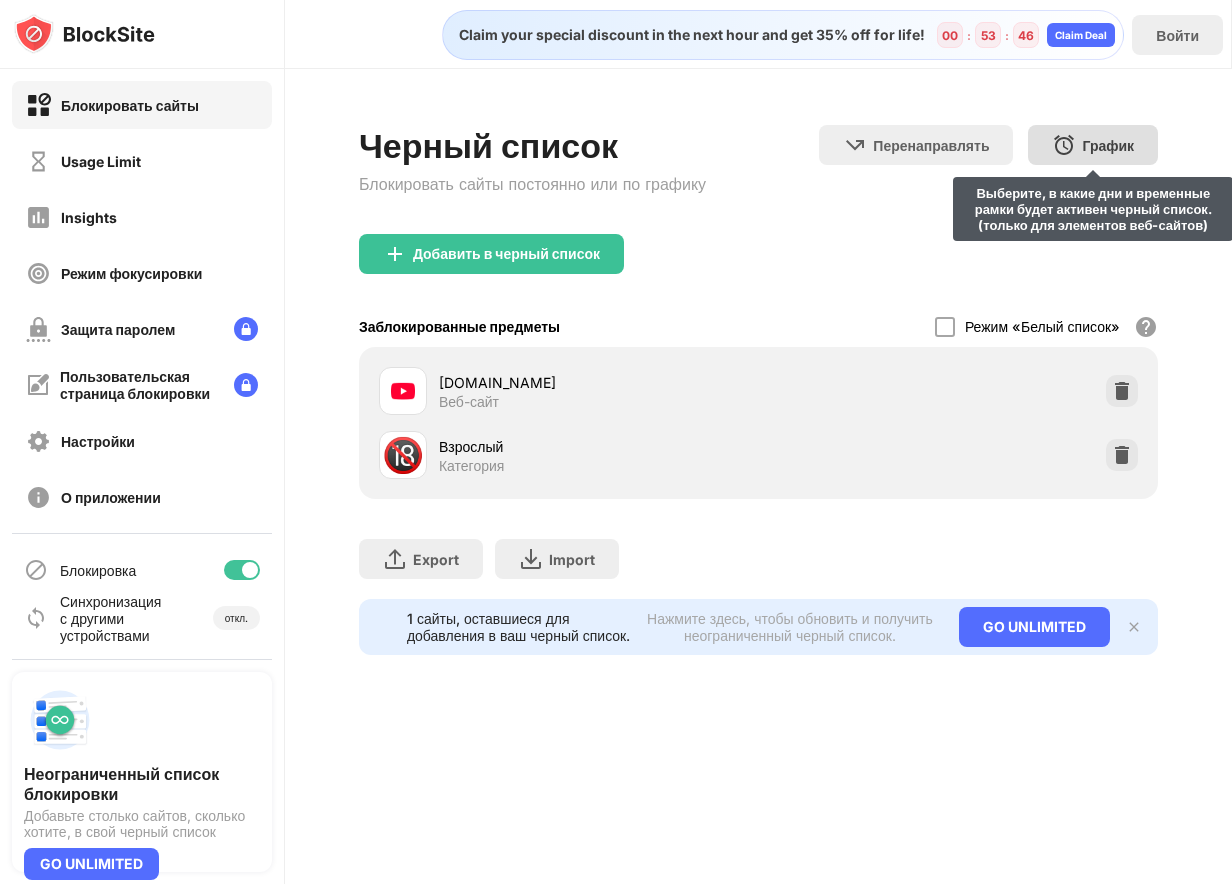 click on "График Выберите, в какие дни и временные рамки будет активен черный список. (только для элементов веб-сайтов)" at bounding box center [1093, 145] 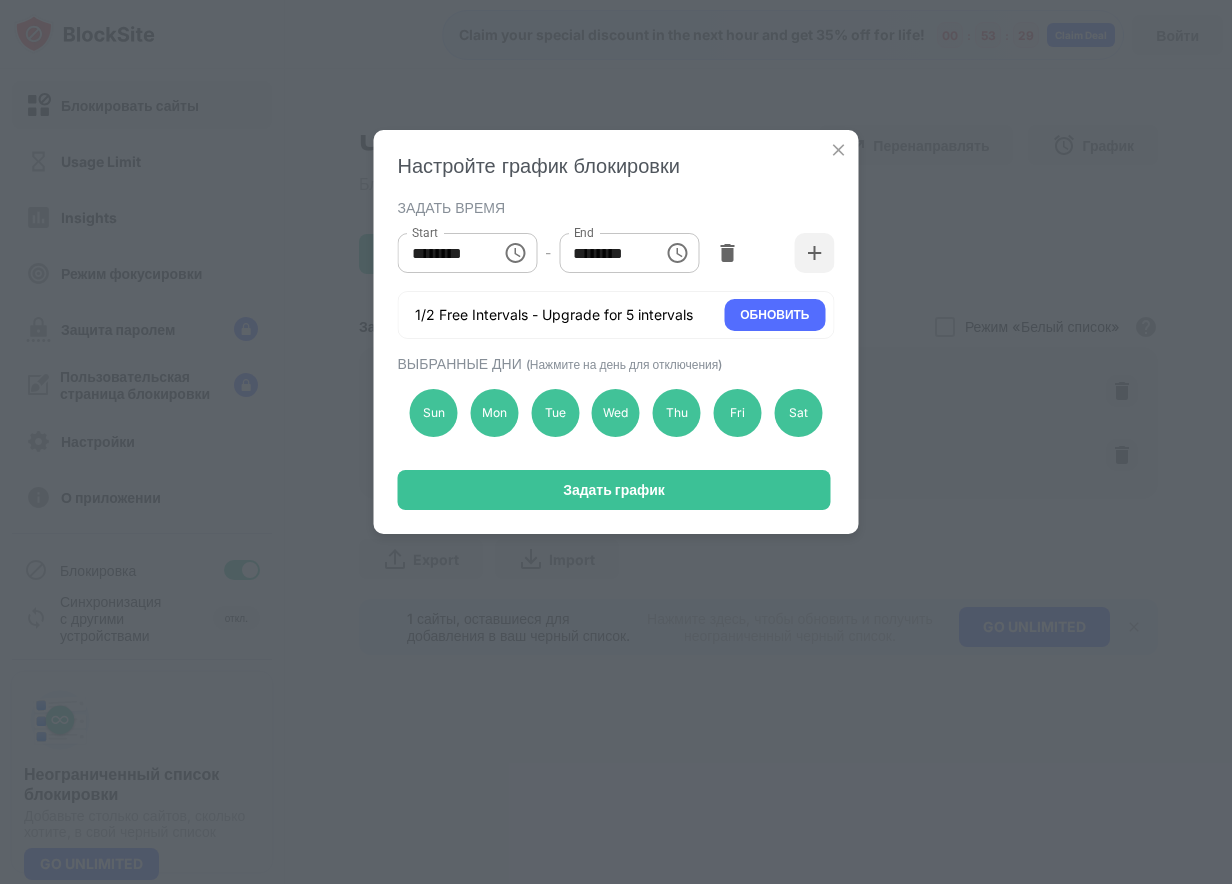 click on "********" at bounding box center (443, 253) 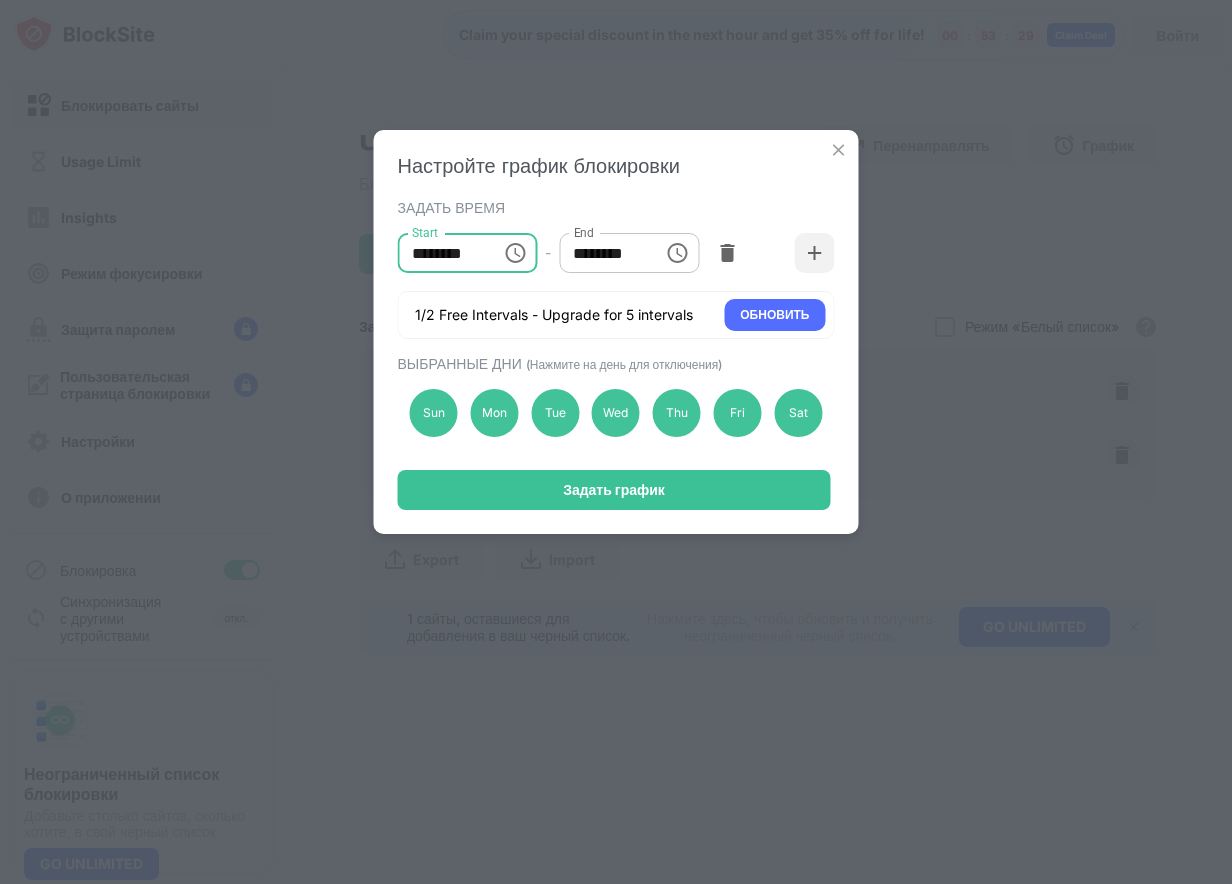 click 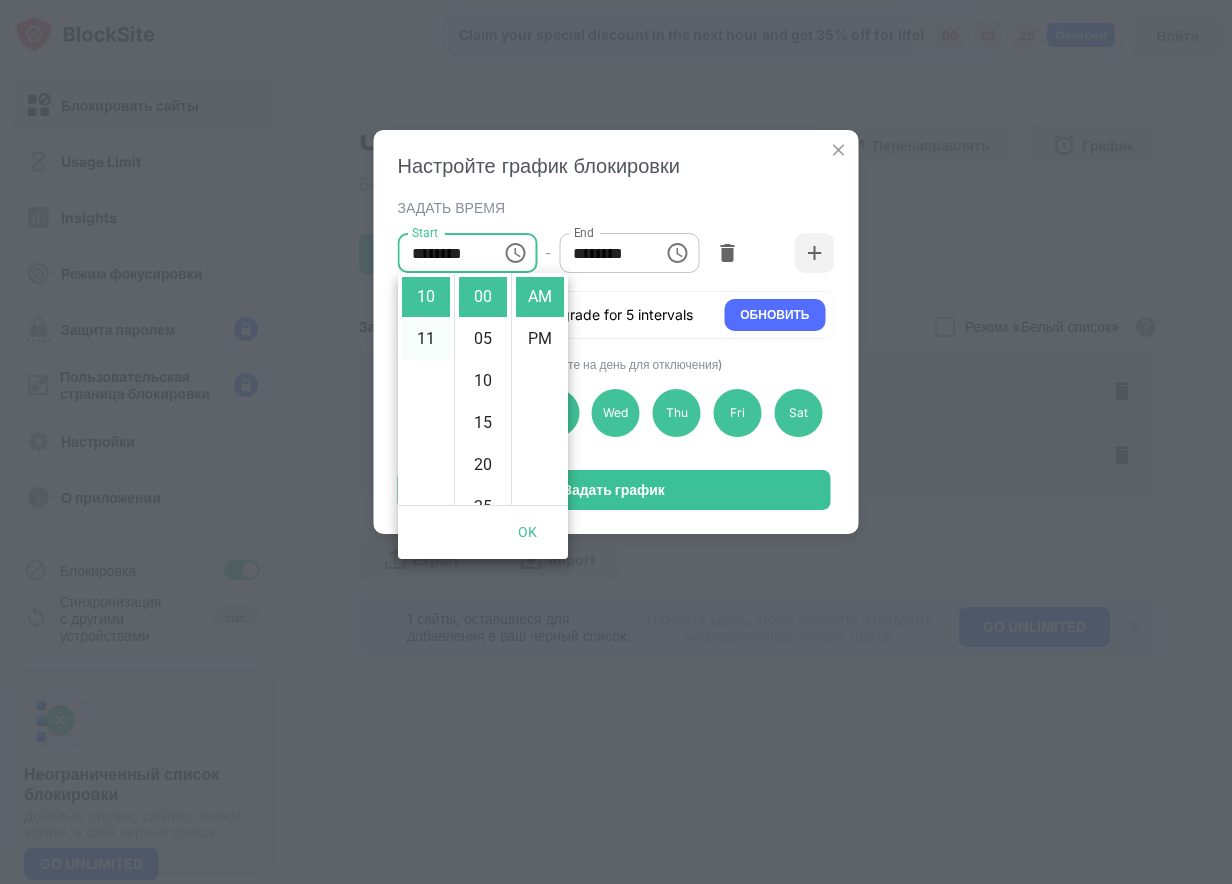 scroll, scrollTop: 462, scrollLeft: 0, axis: vertical 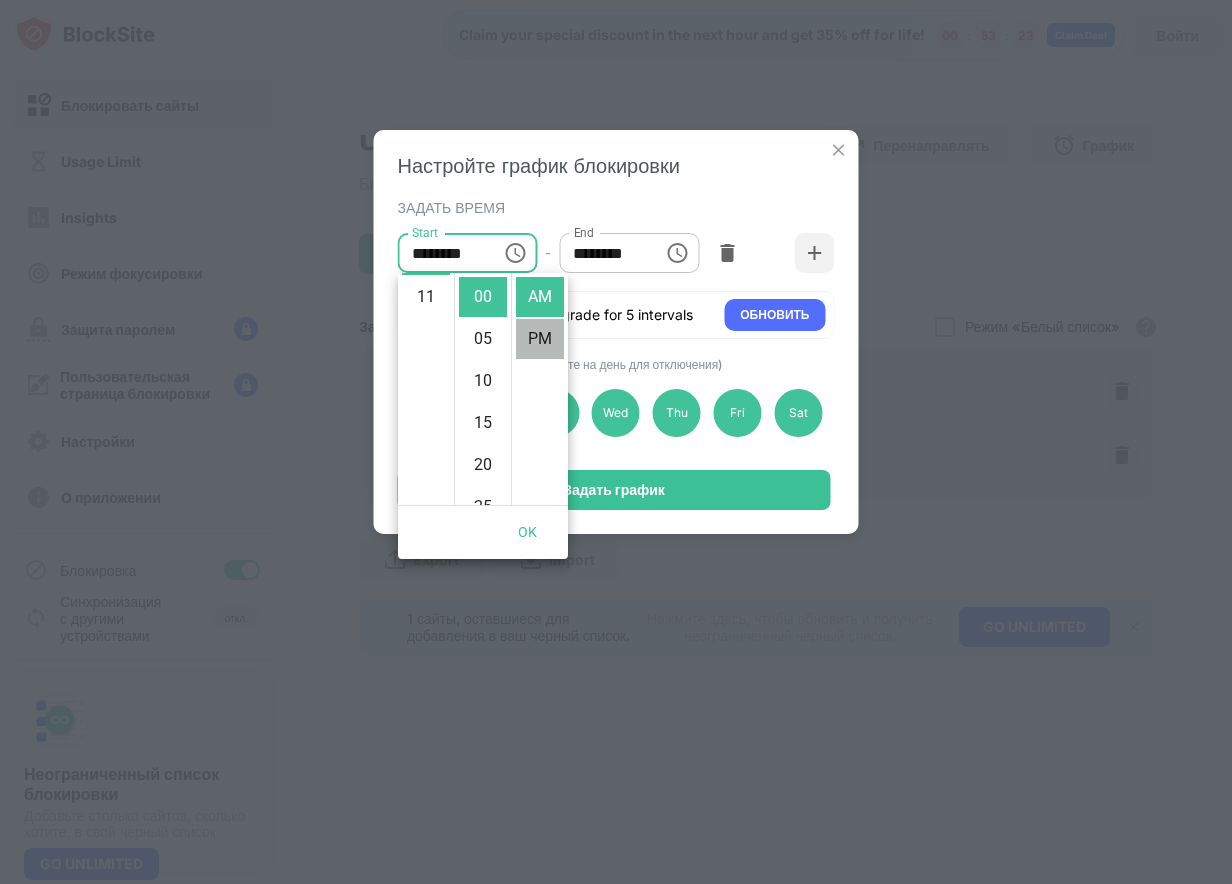 click on "PM" at bounding box center (540, 339) 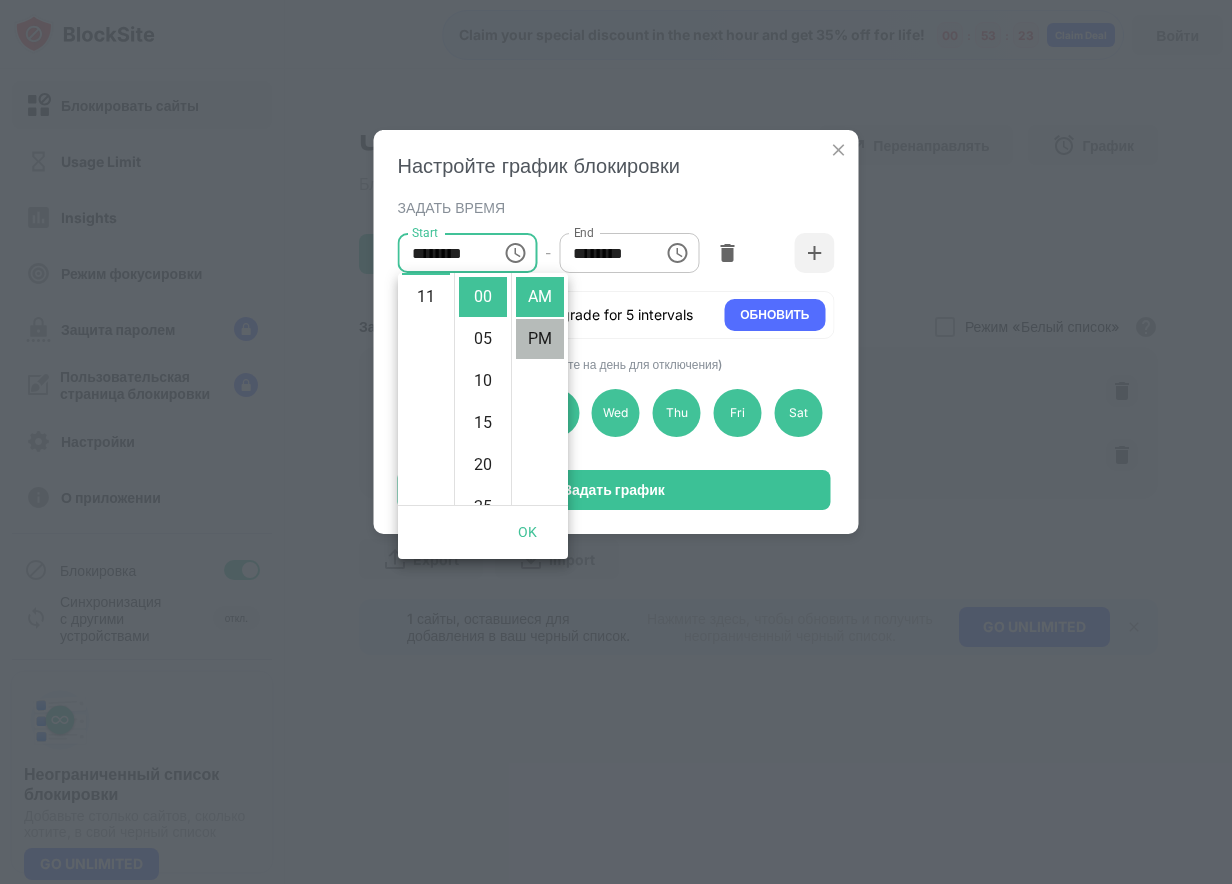 scroll, scrollTop: 42, scrollLeft: 0, axis: vertical 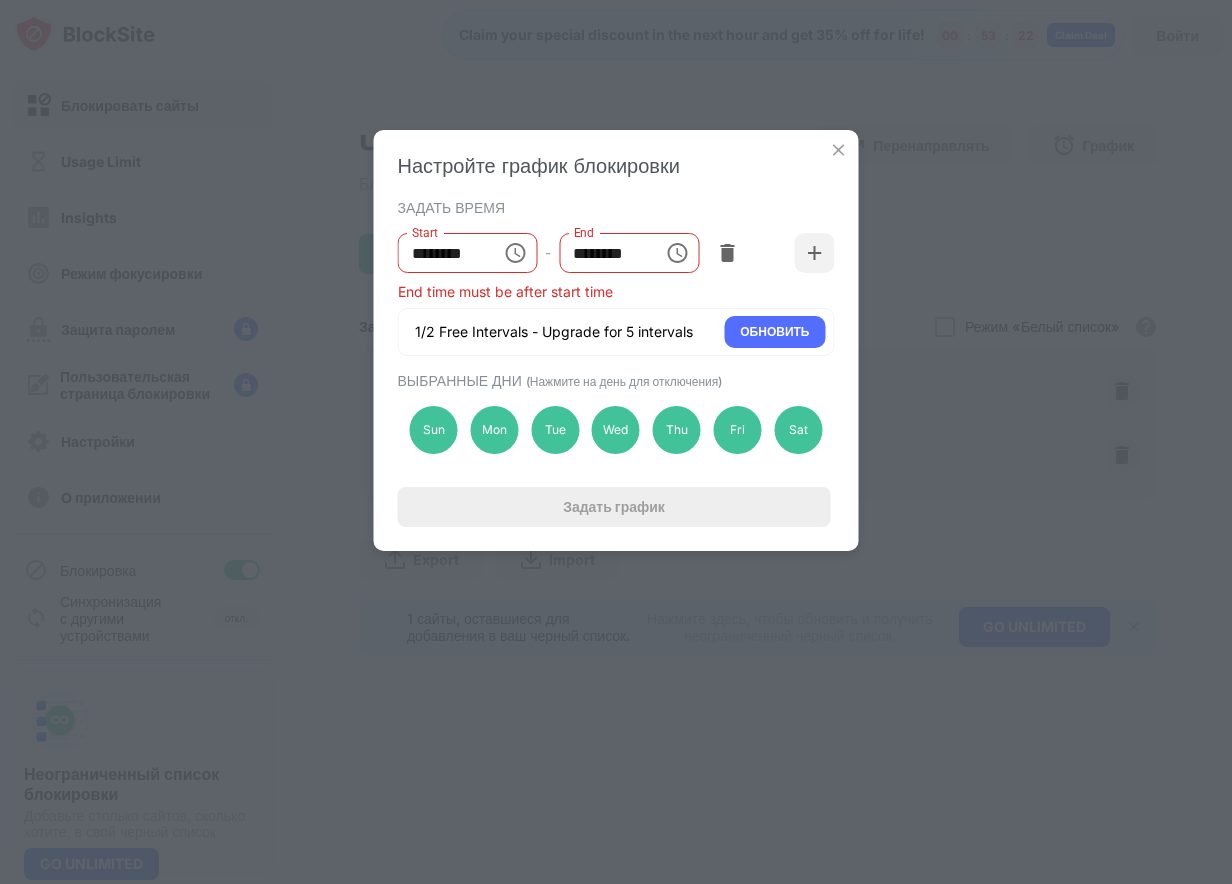 click on "********" at bounding box center (443, 253) 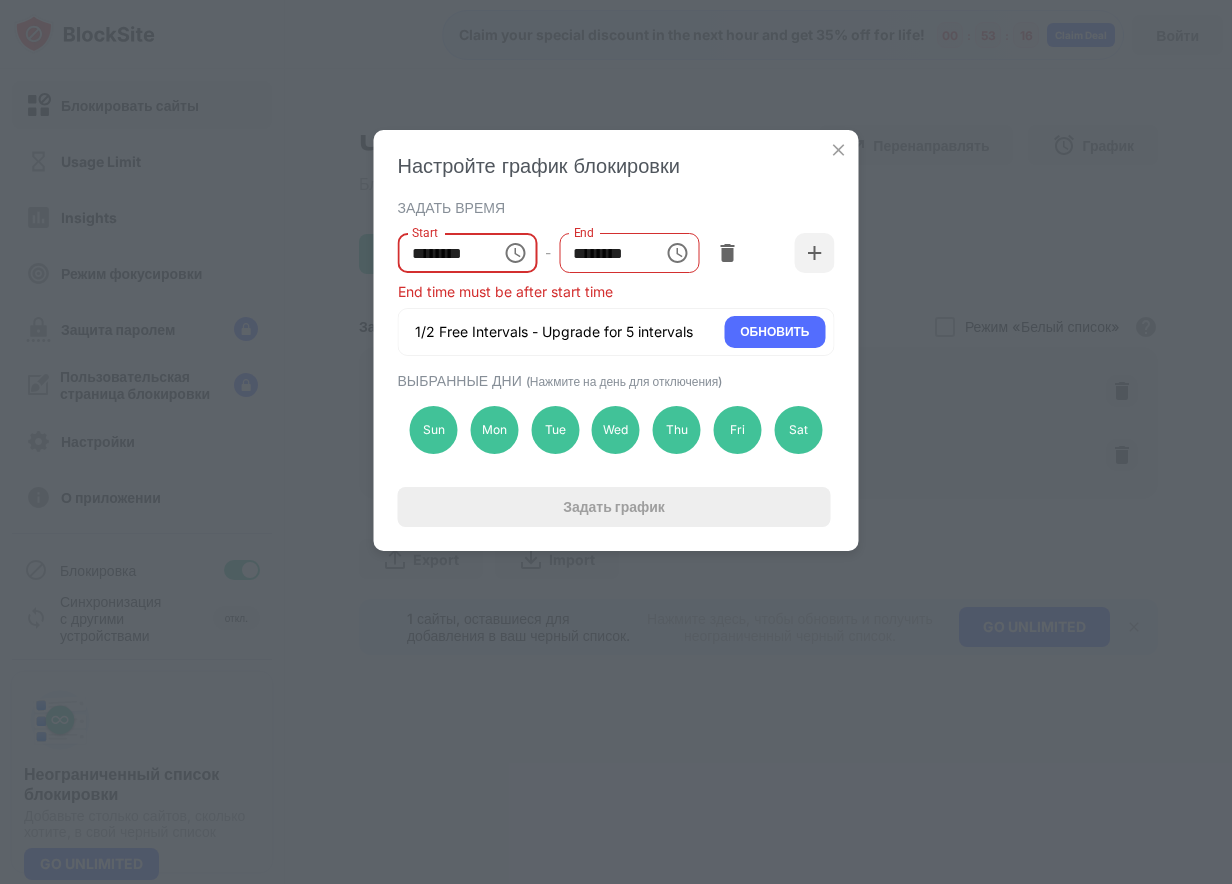 type on "********" 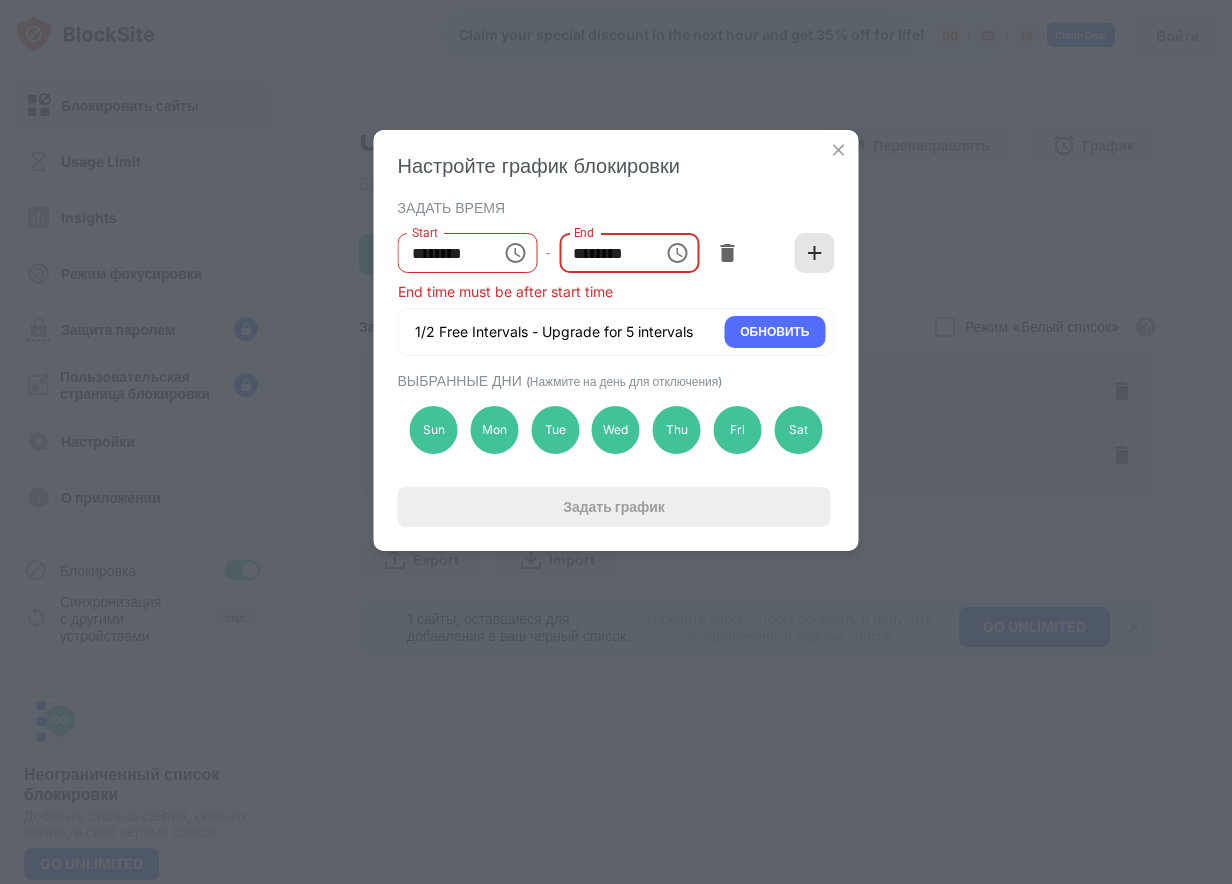 click at bounding box center [815, 253] 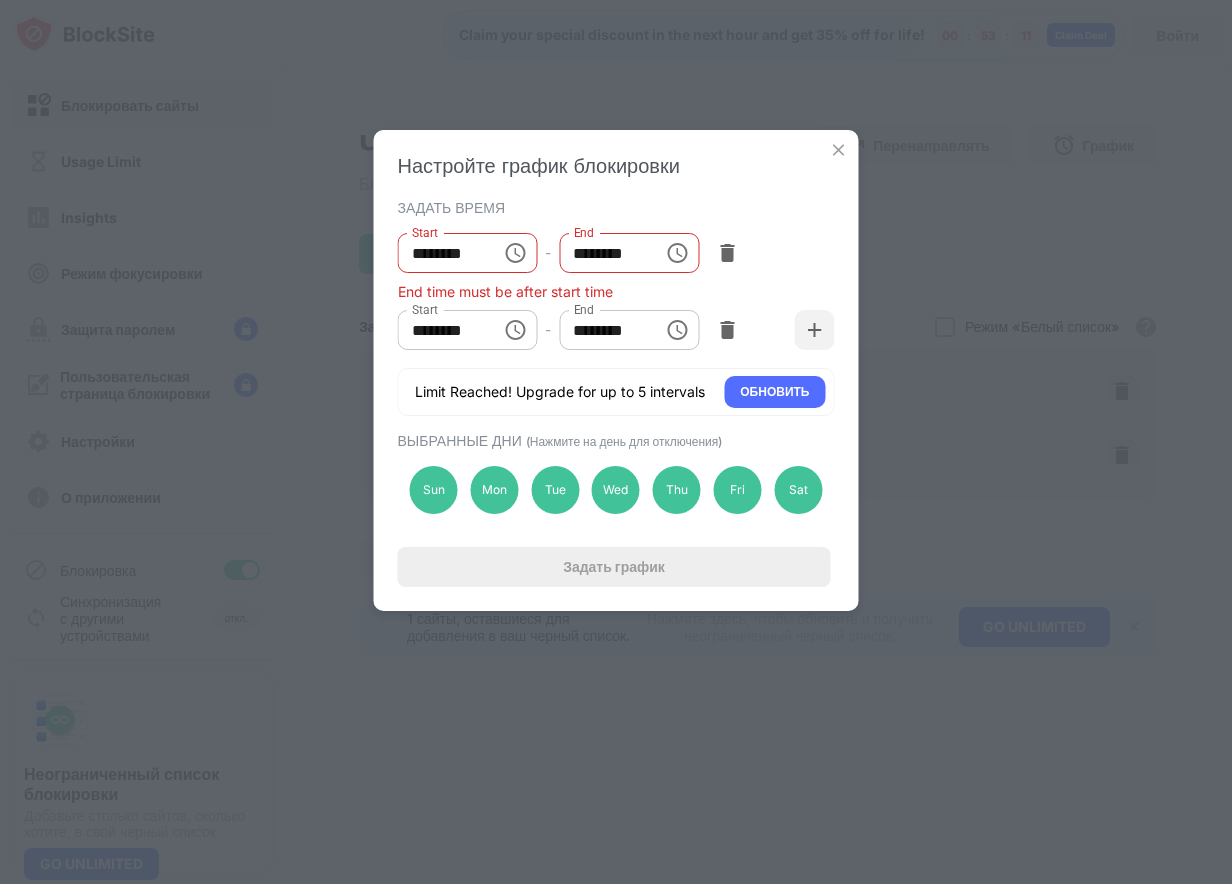 click at bounding box center (727, 330) 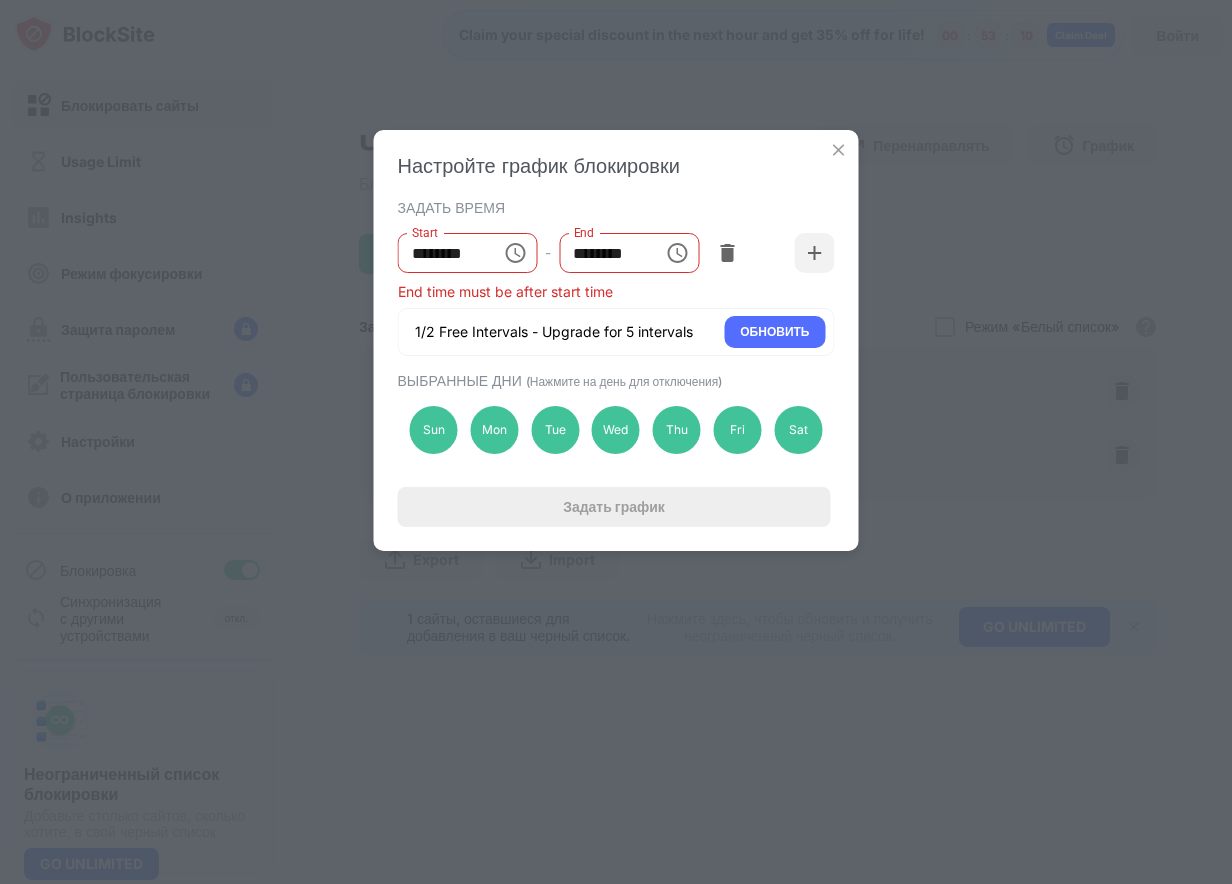 click on "********" at bounding box center [604, 253] 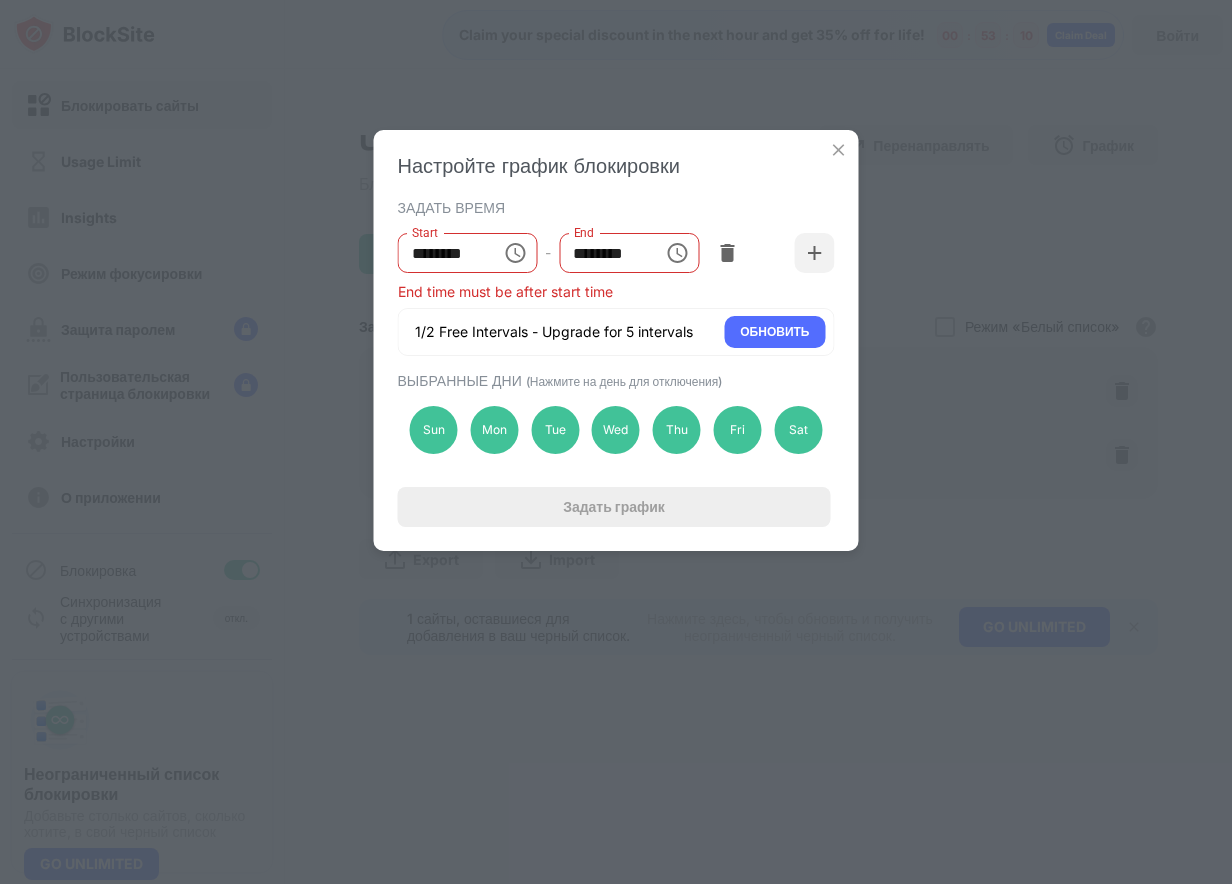 click on "******** End" at bounding box center (629, 253) 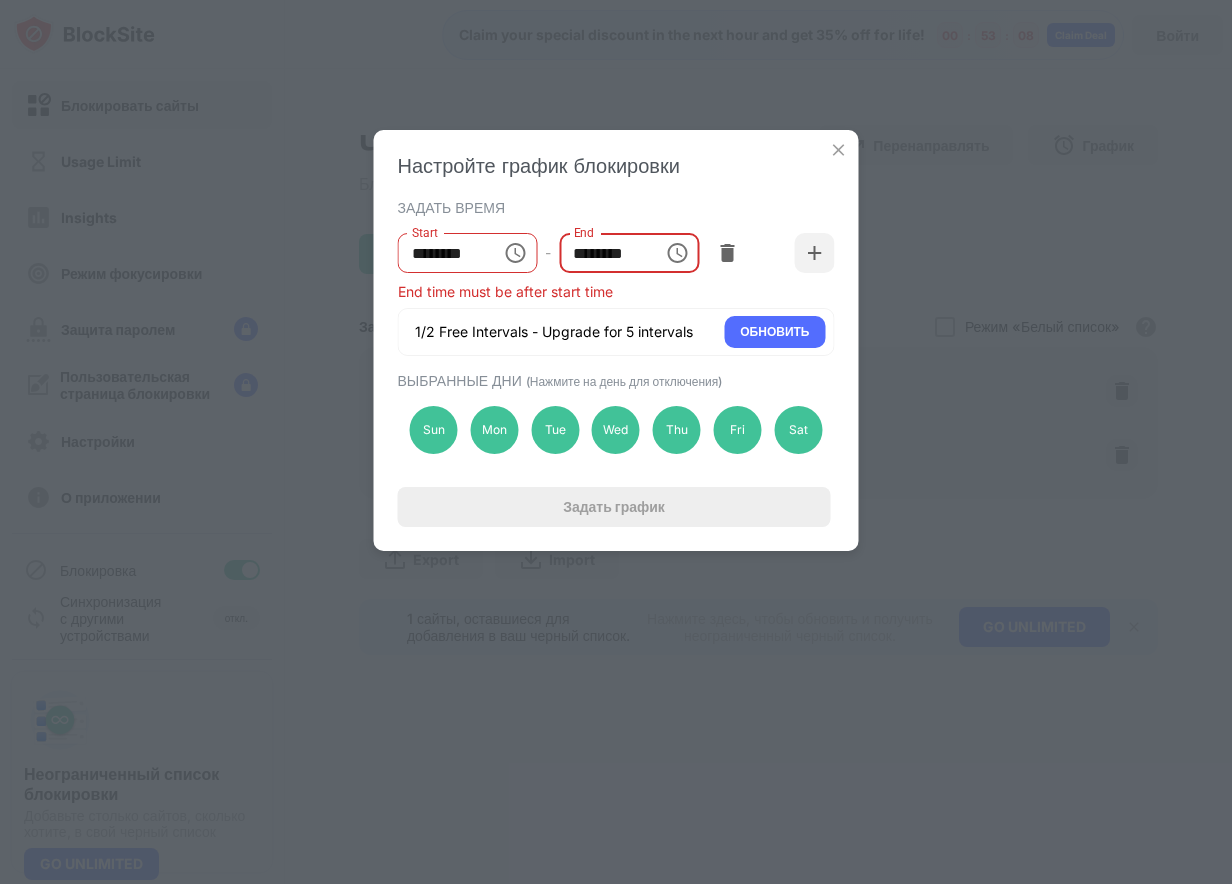 click on "********" at bounding box center (604, 253) 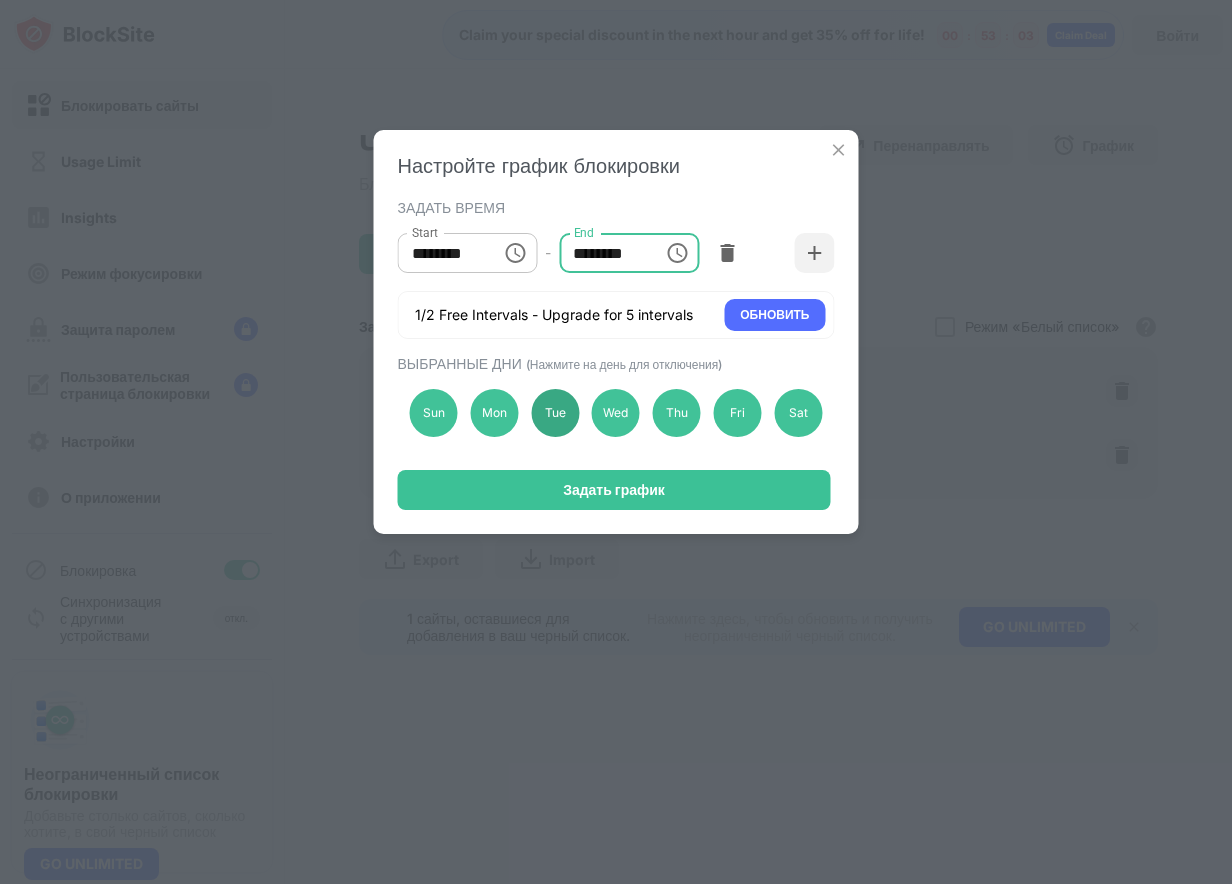 type on "********" 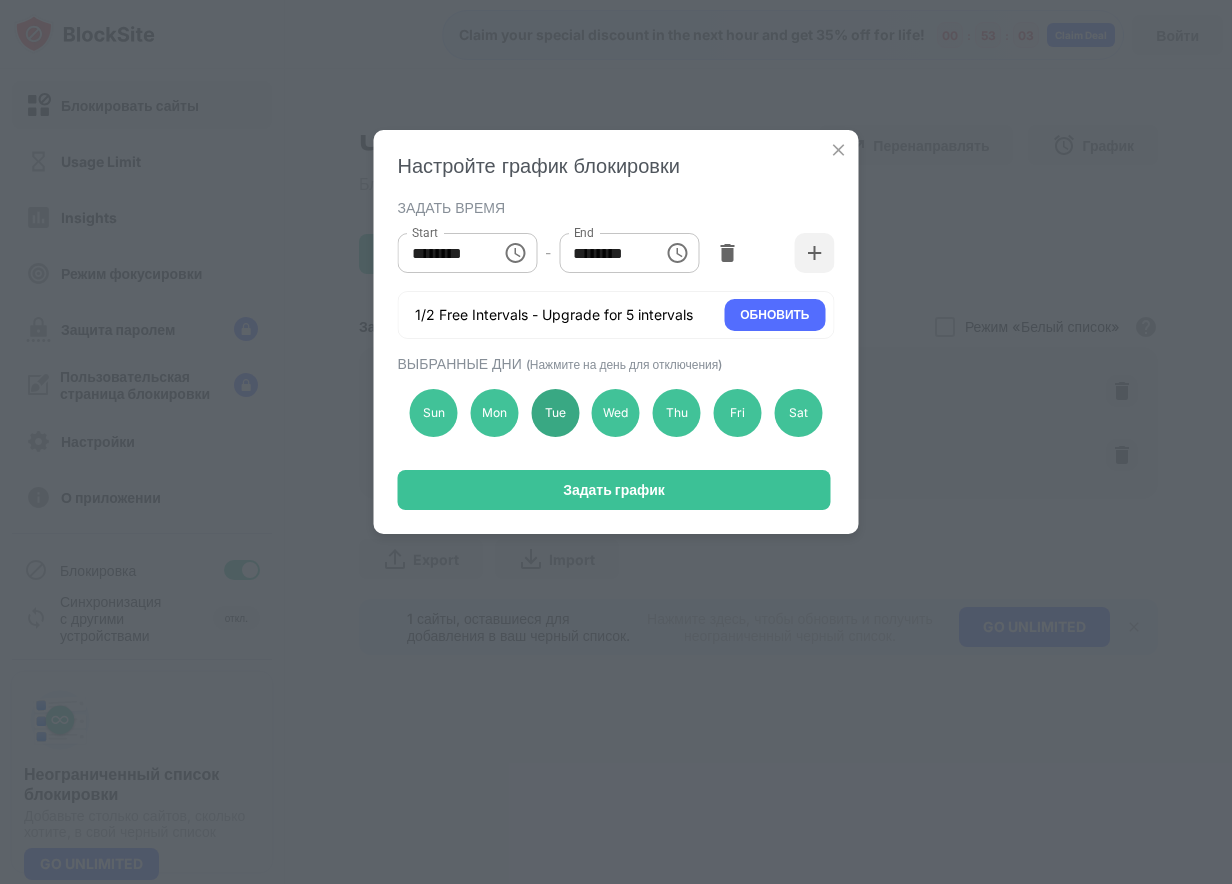 click on "Tue" at bounding box center (555, 413) 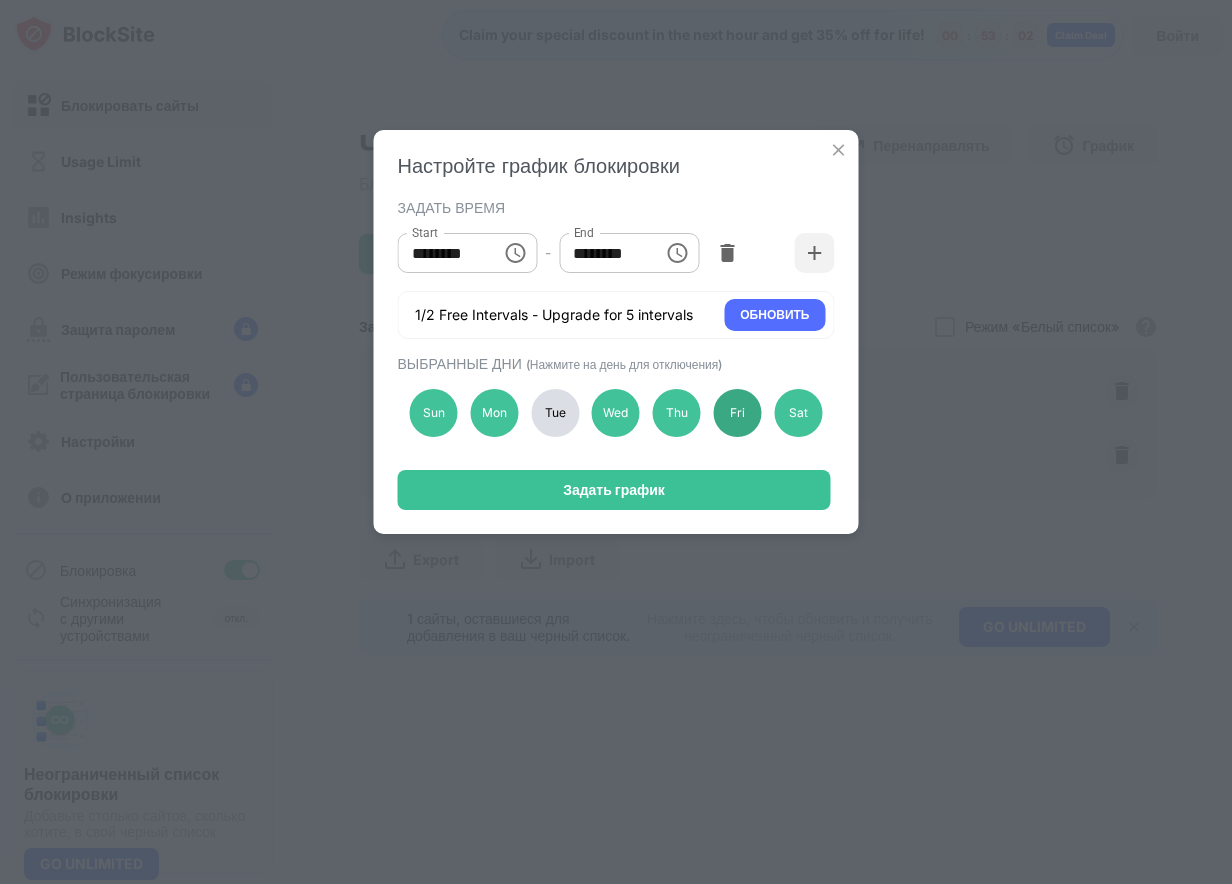 click on "Fri" at bounding box center [738, 413] 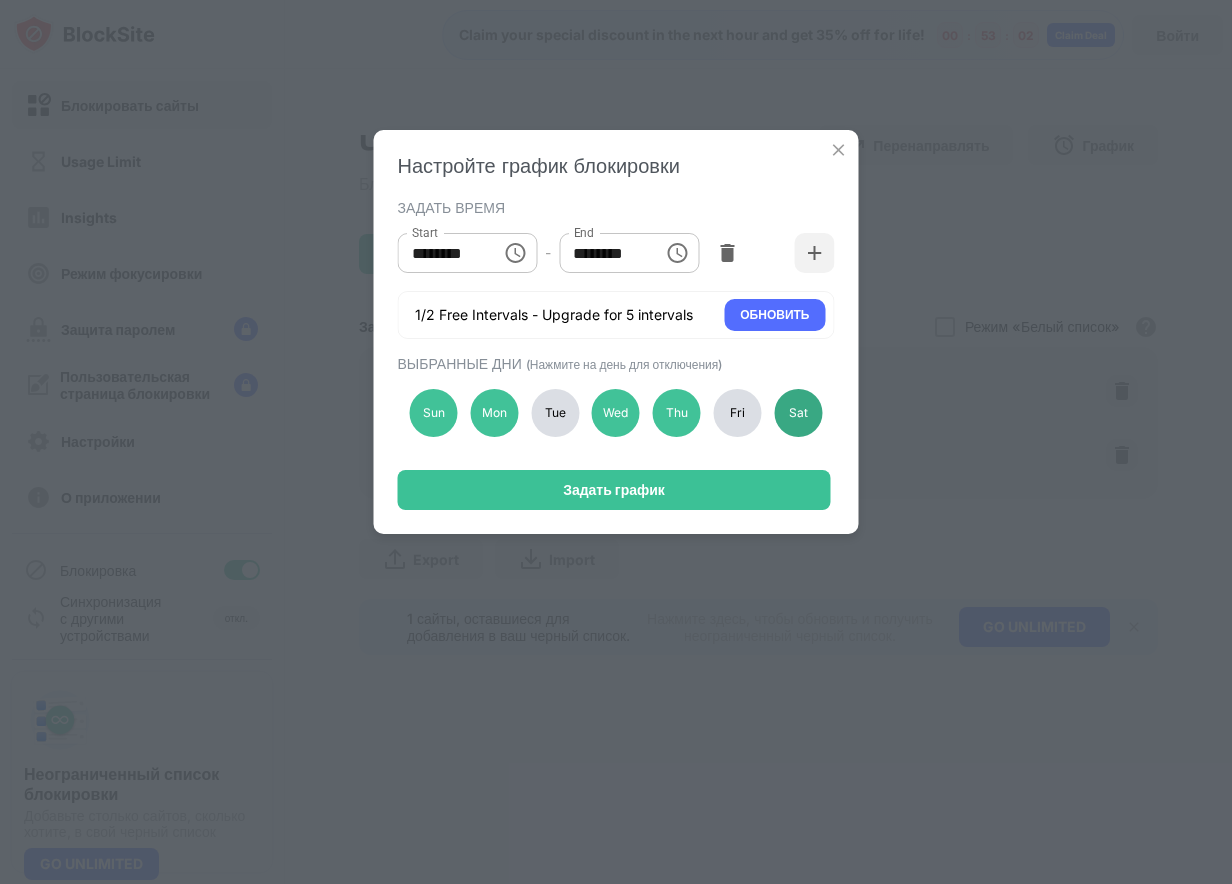 click on "Sat" at bounding box center [798, 413] 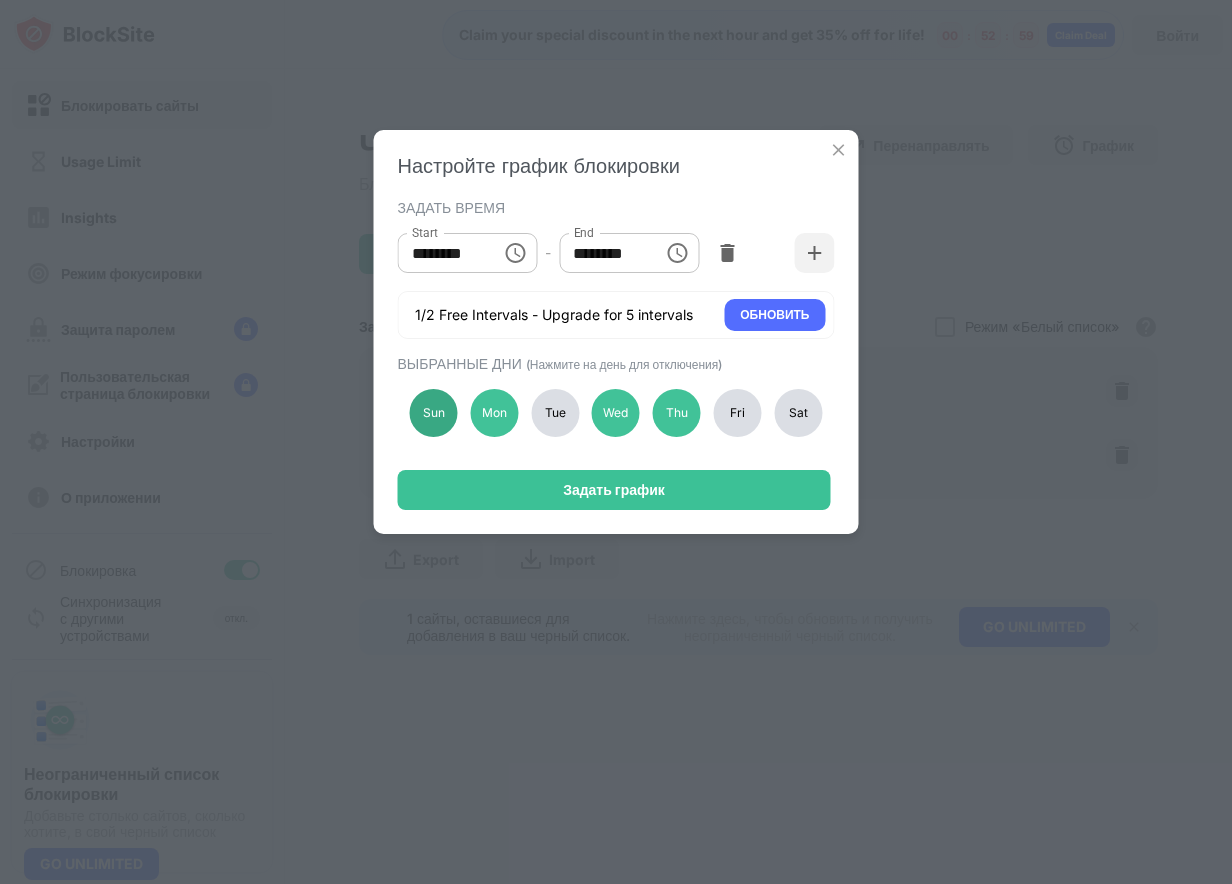 click on "Sun" at bounding box center (434, 413) 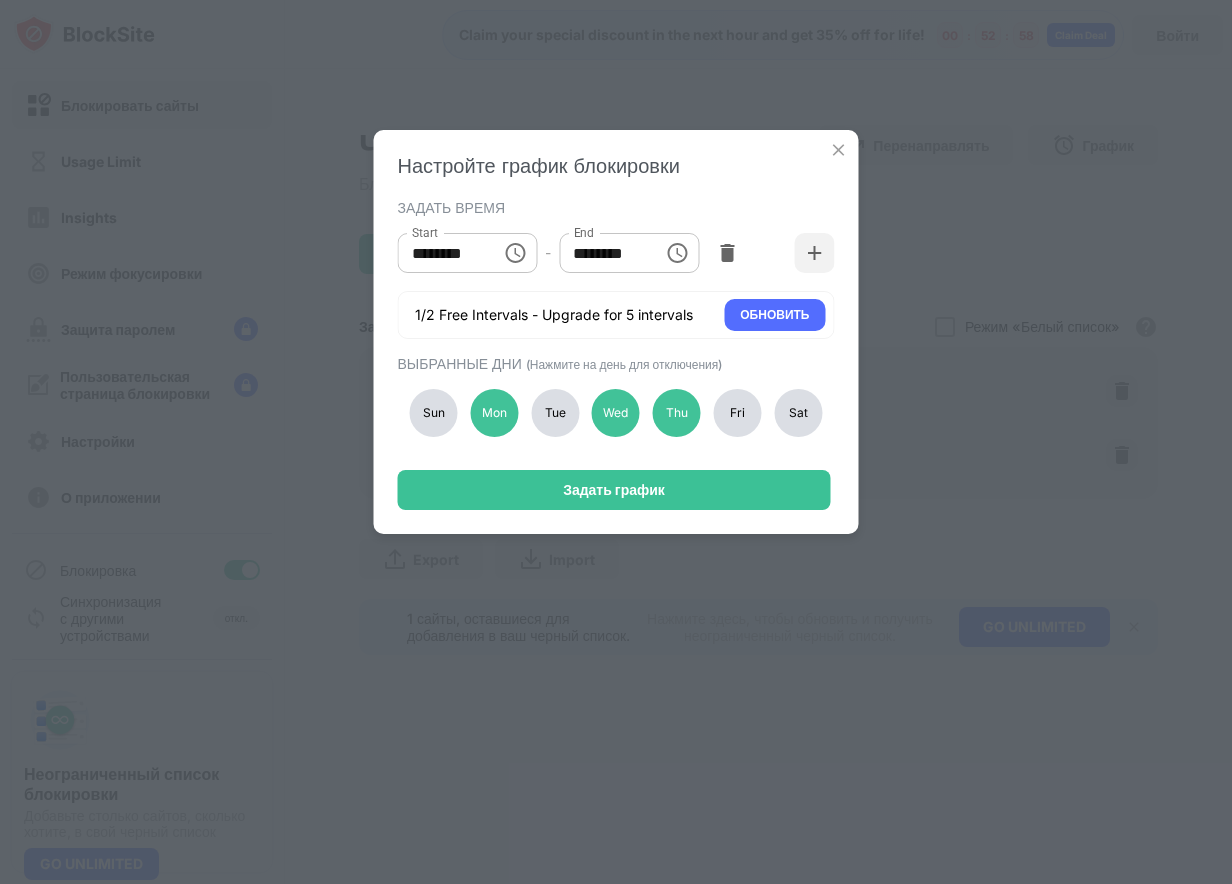 click on "Tue" at bounding box center [555, 413] 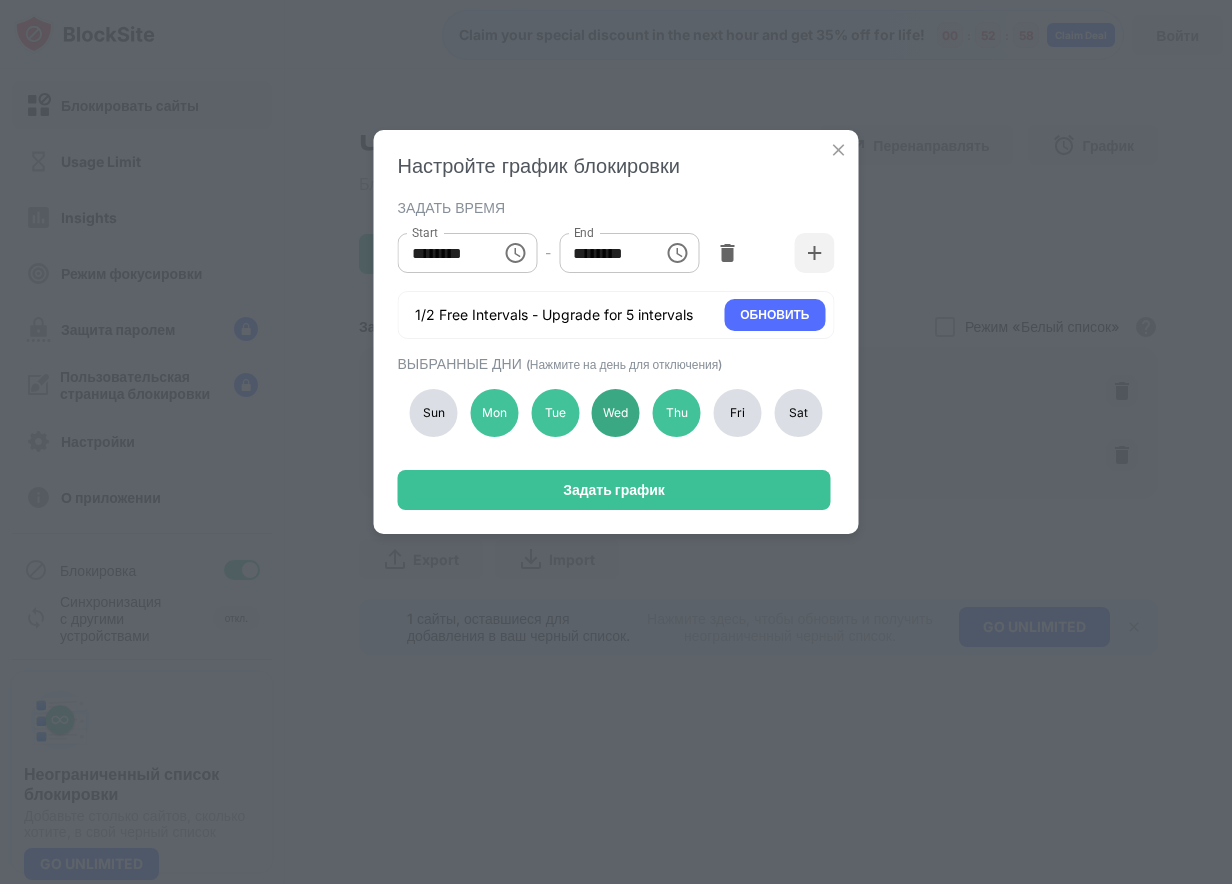 click on "Wed" at bounding box center (616, 413) 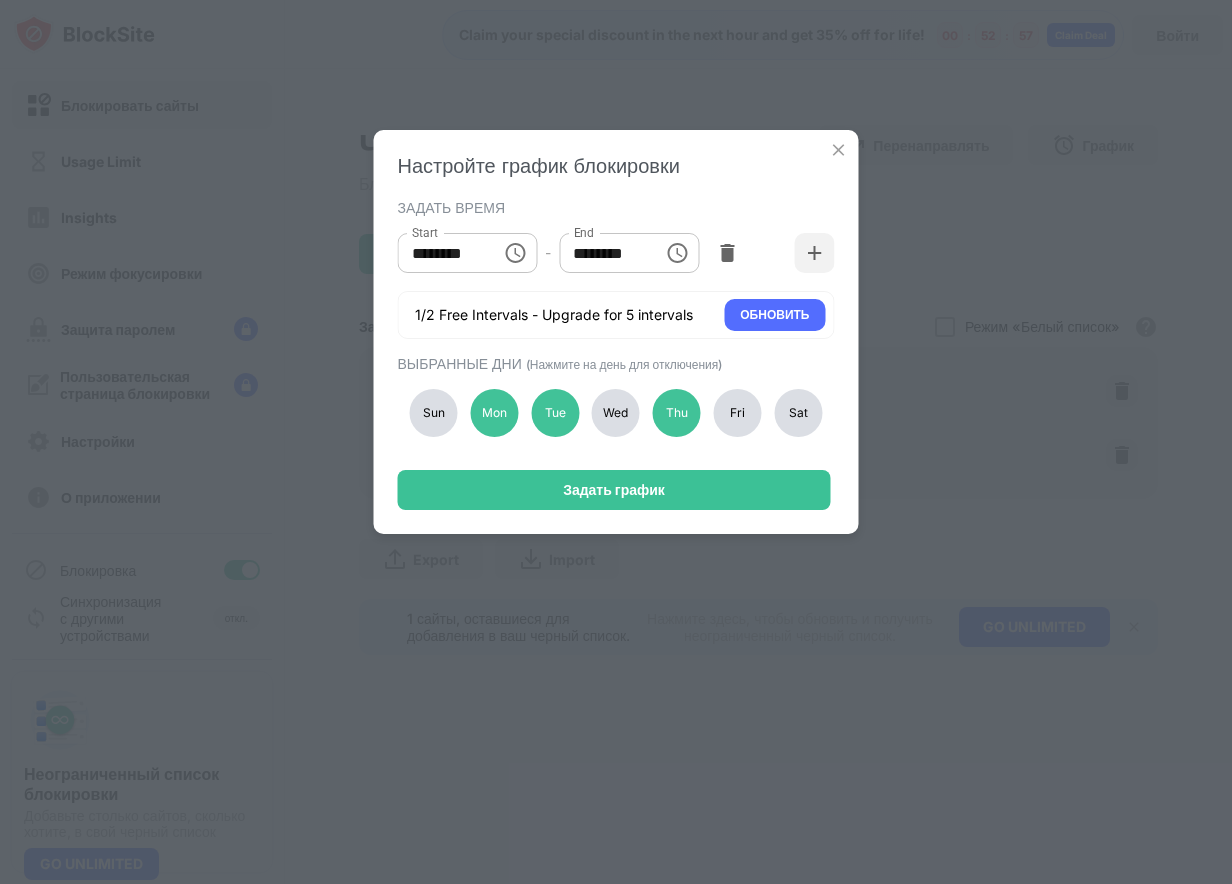 click on "Fri" at bounding box center [738, 413] 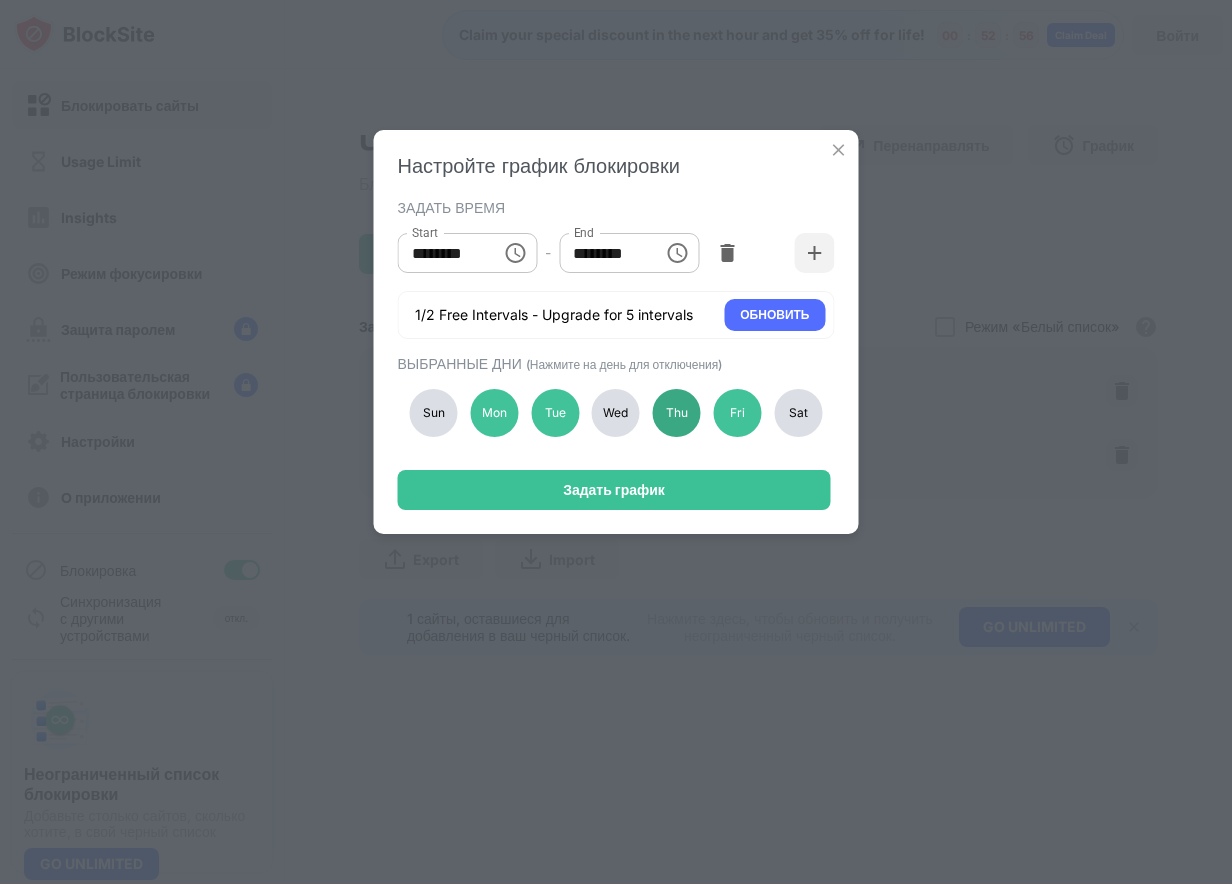 click on "Thu" at bounding box center [677, 413] 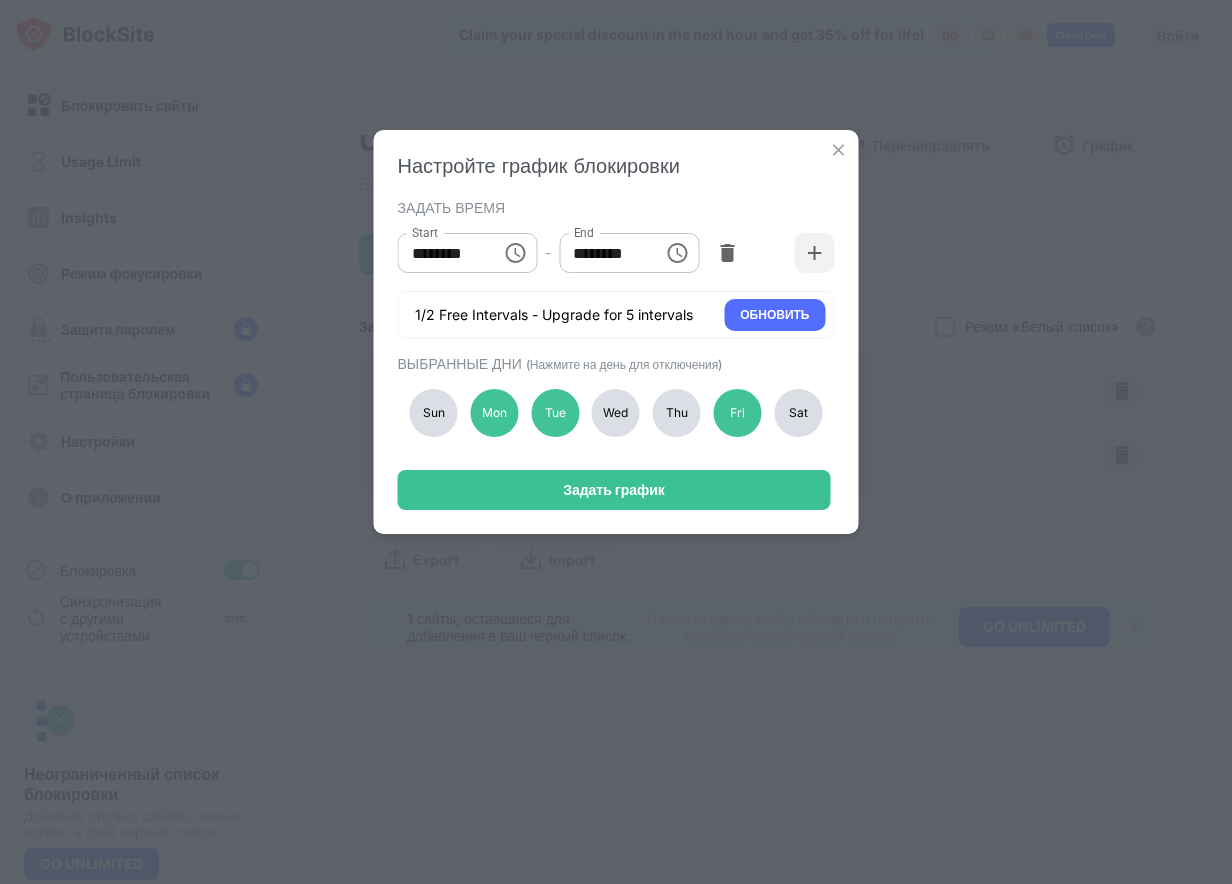 click on "Thu" at bounding box center [677, 413] 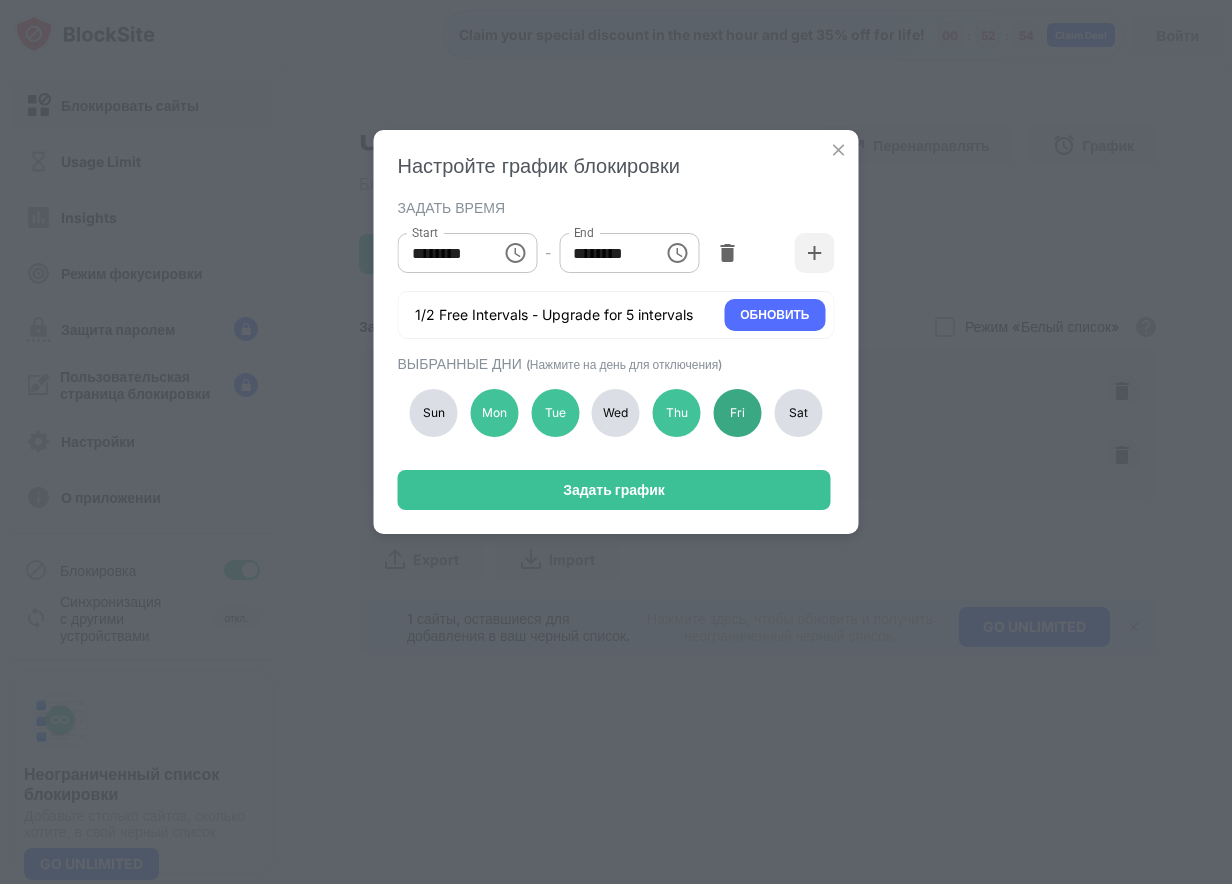 click on "Fri" at bounding box center (738, 413) 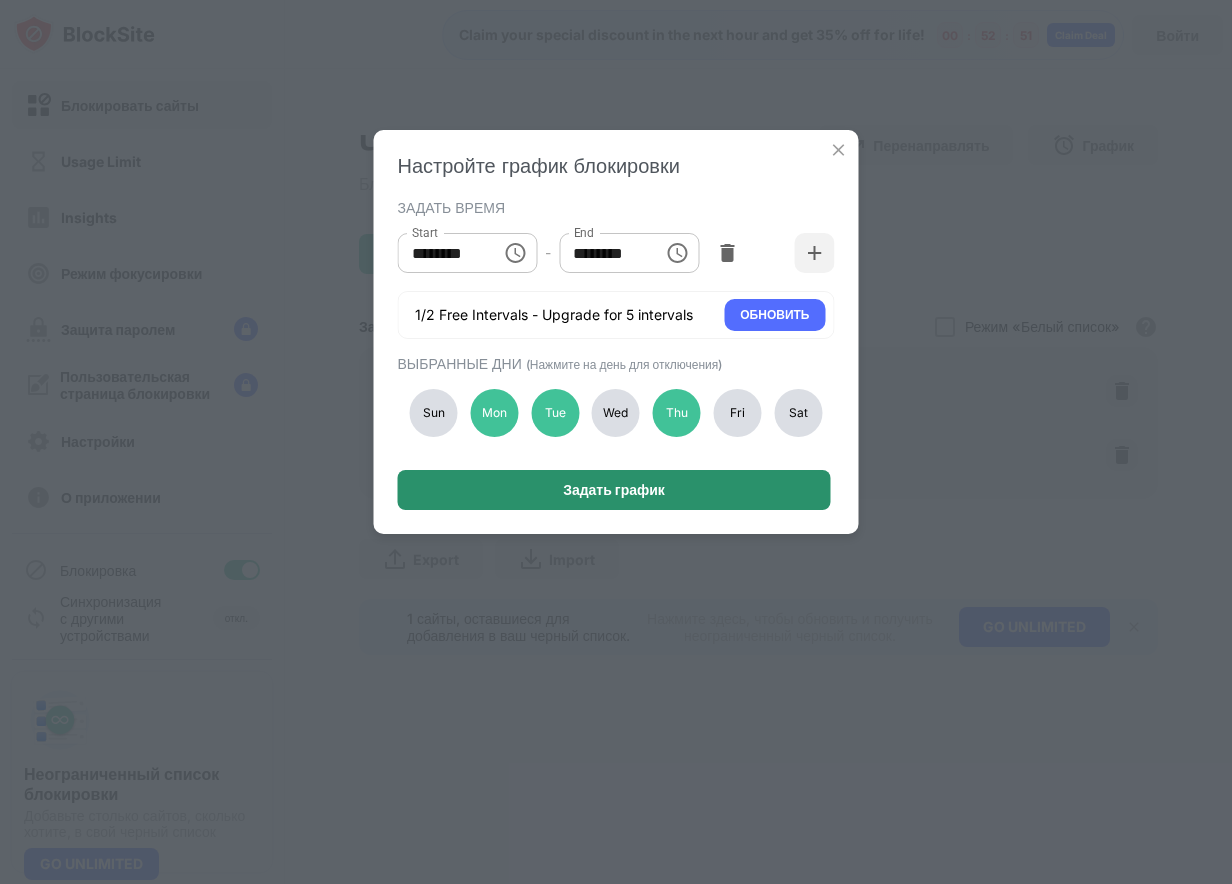 click on "Задать график" at bounding box center [614, 490] 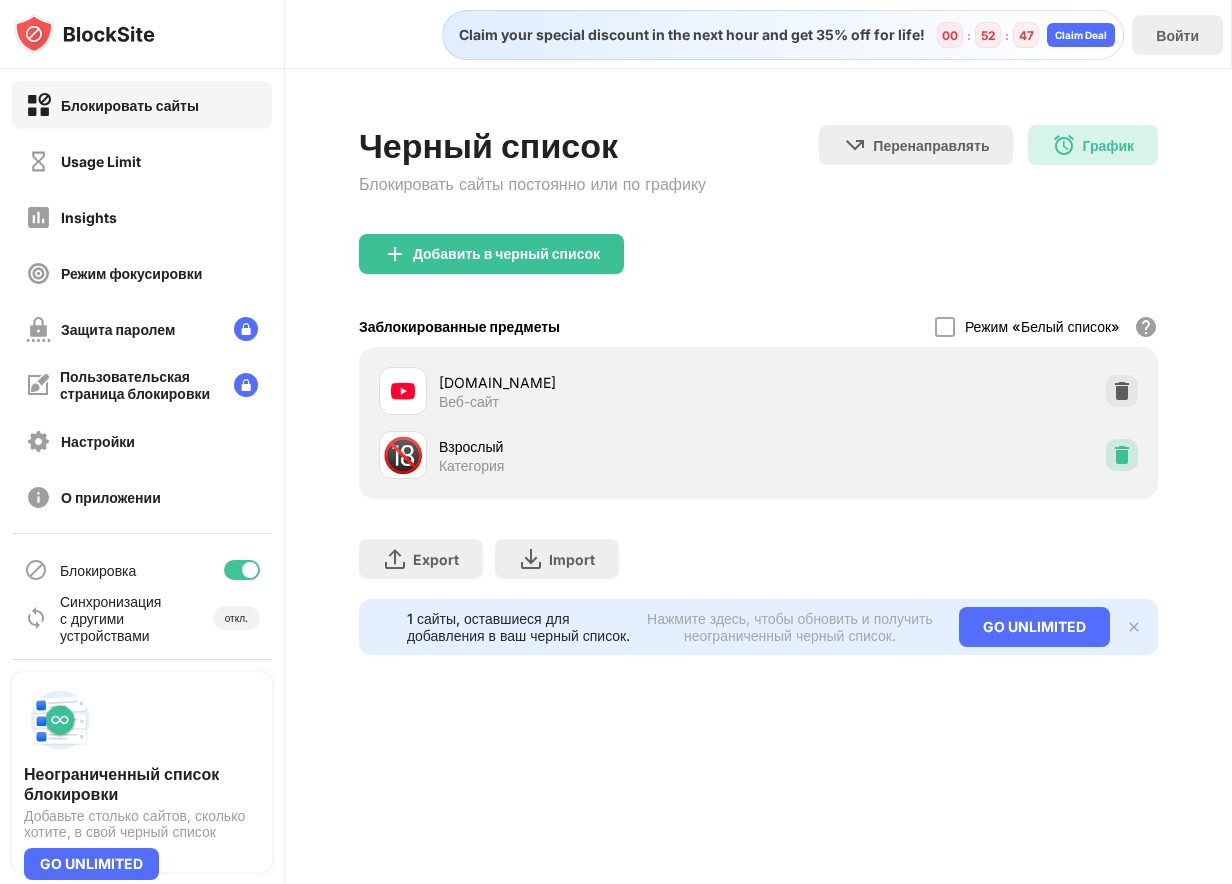 click at bounding box center [1122, 455] 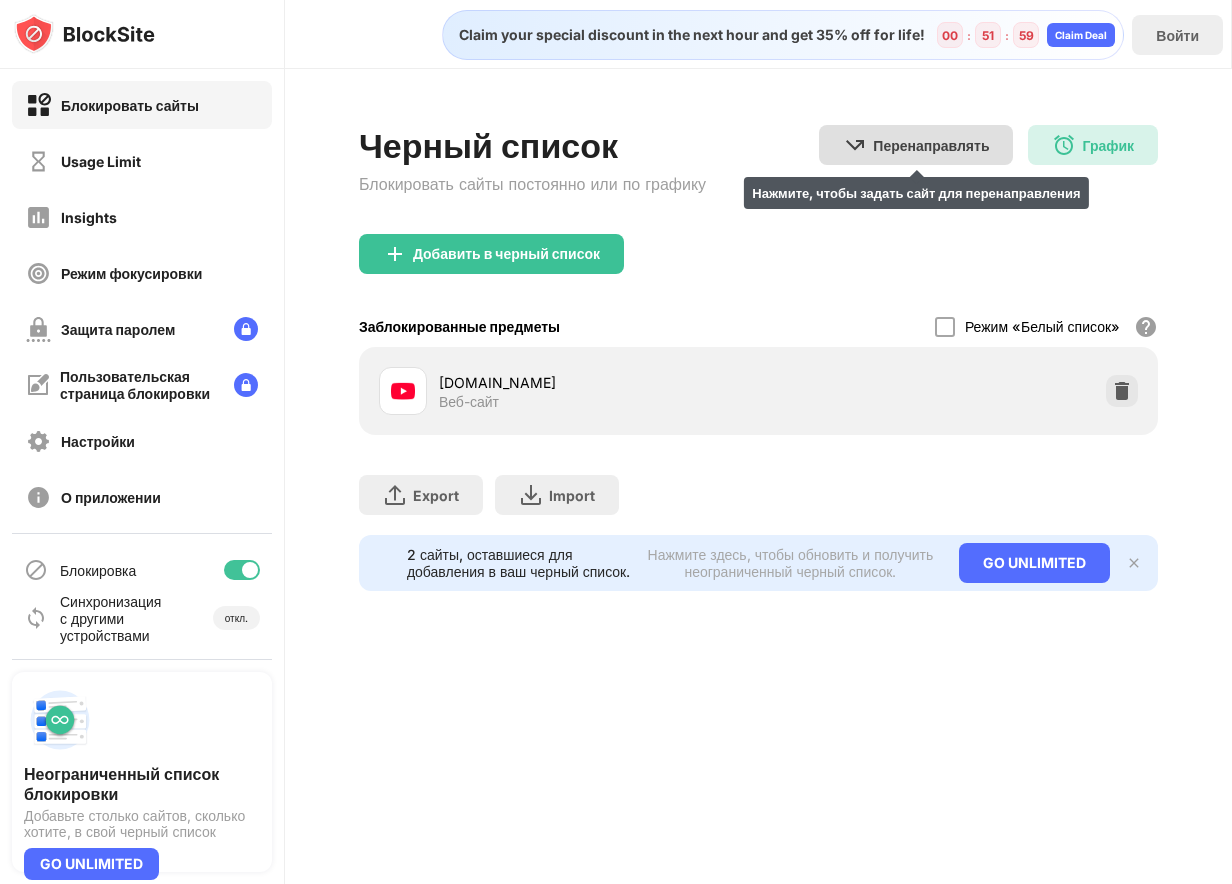 click on "Перенаправлять" at bounding box center (931, 145) 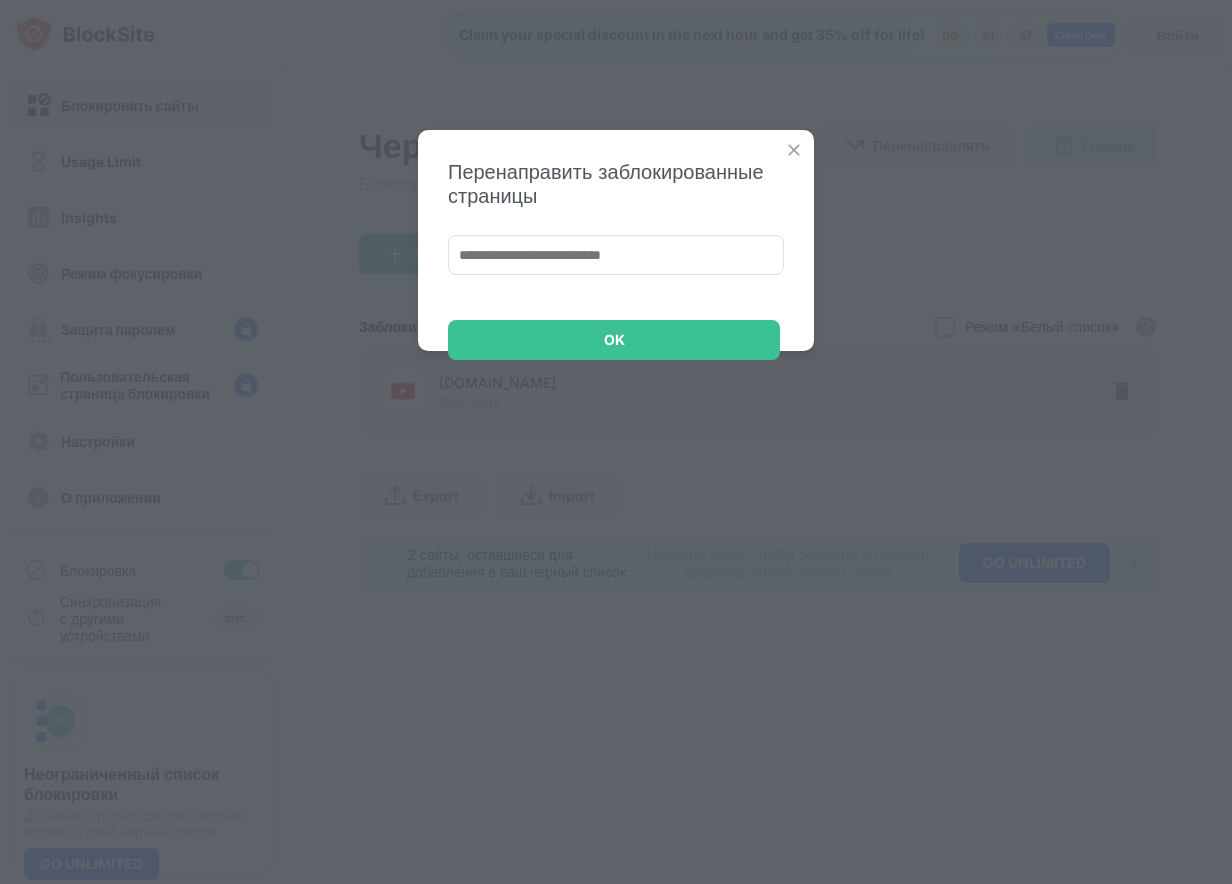 click at bounding box center [794, 150] 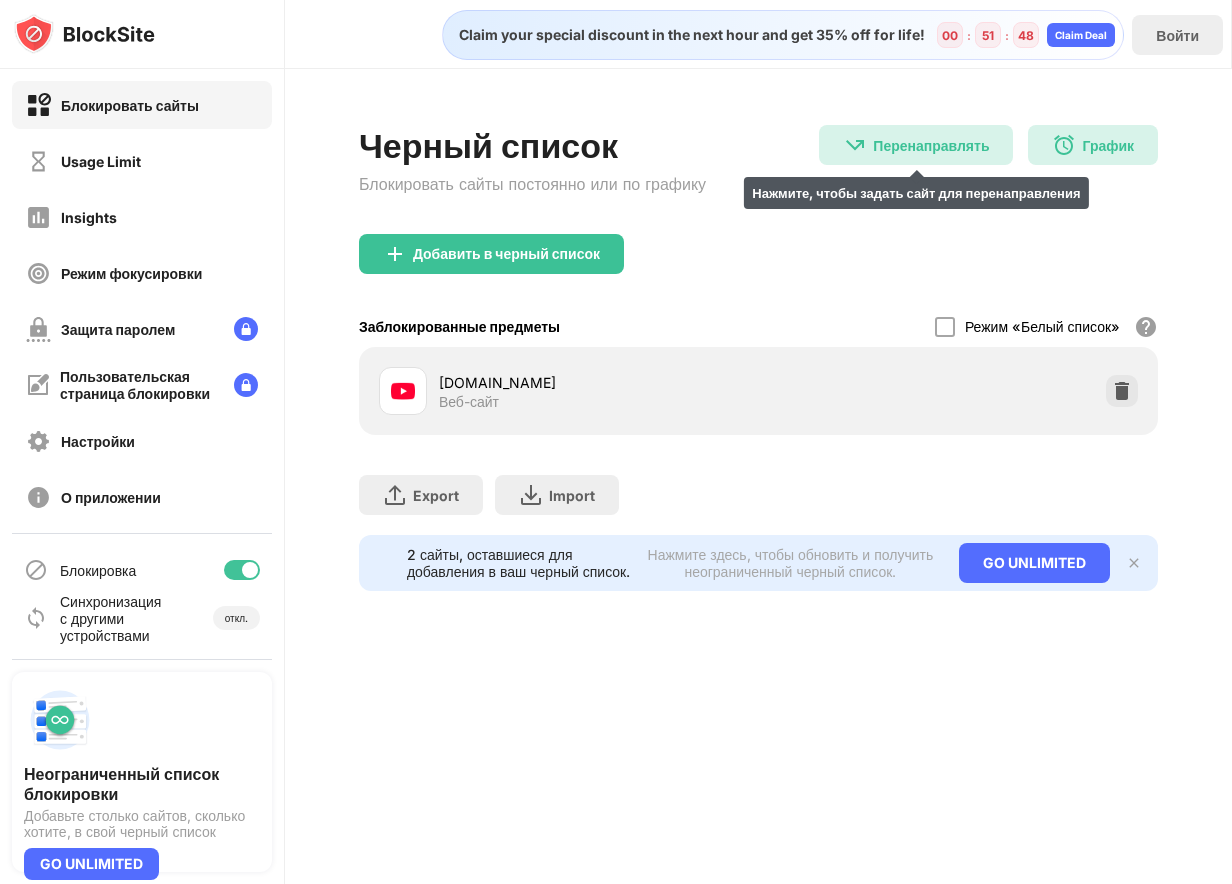 click on "Перенаправлять Нажмите, чтобы задать сайт для перенаправления" at bounding box center (916, 145) 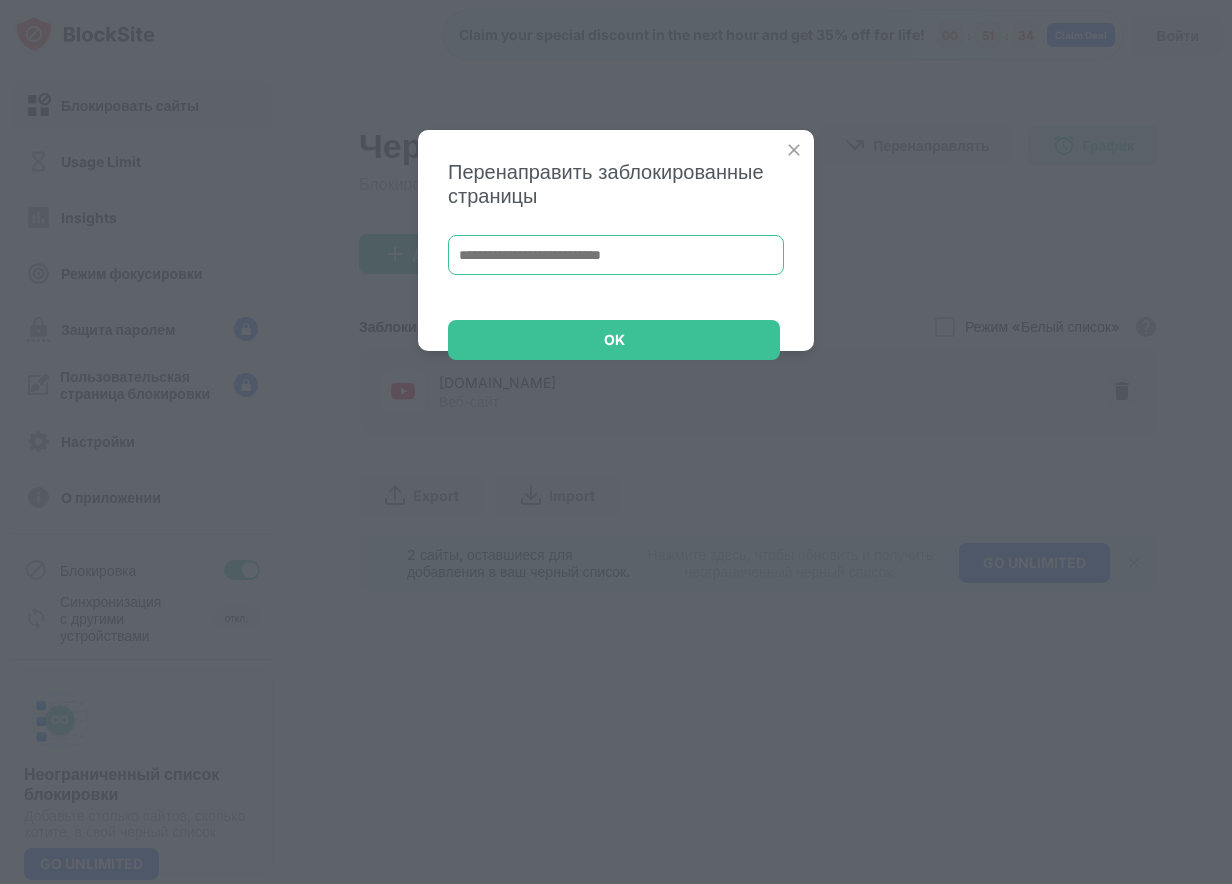 click at bounding box center (616, 255) 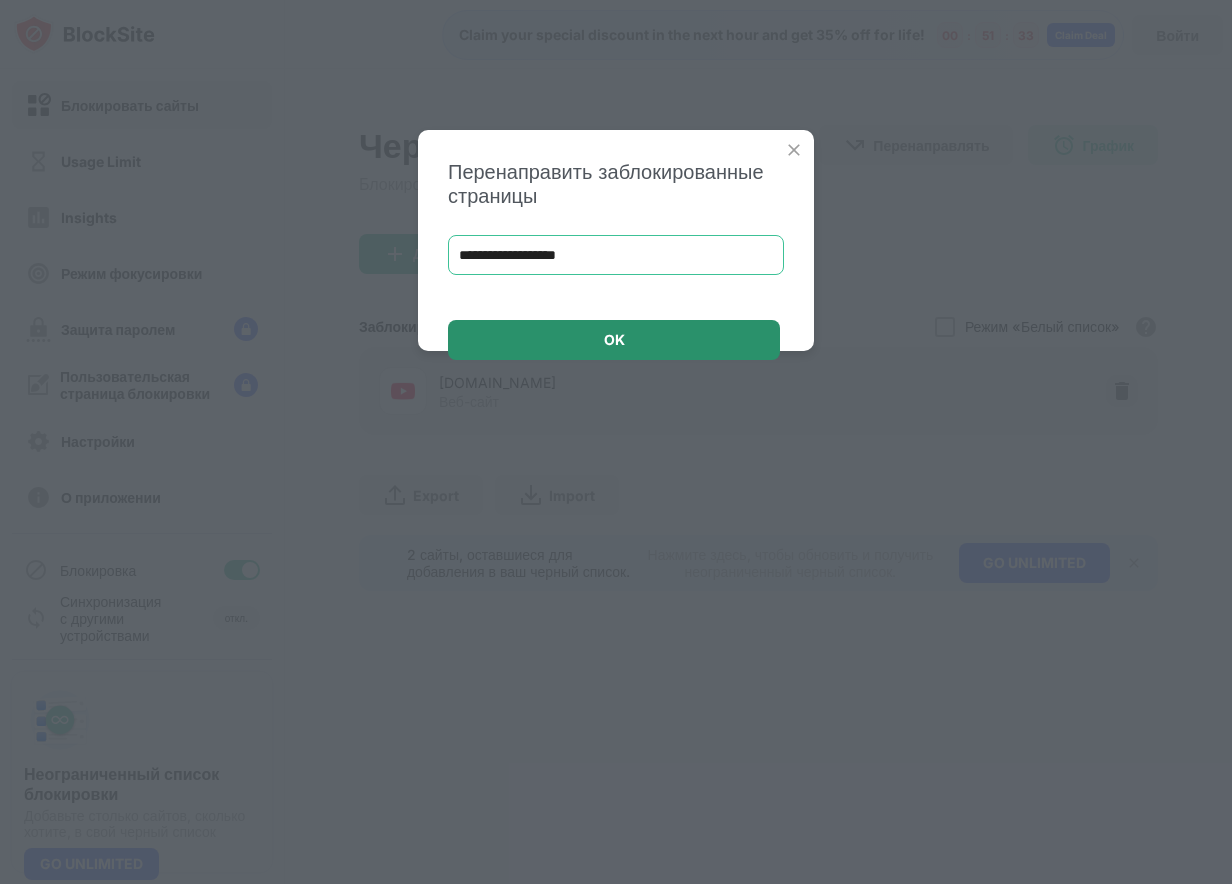 type on "**********" 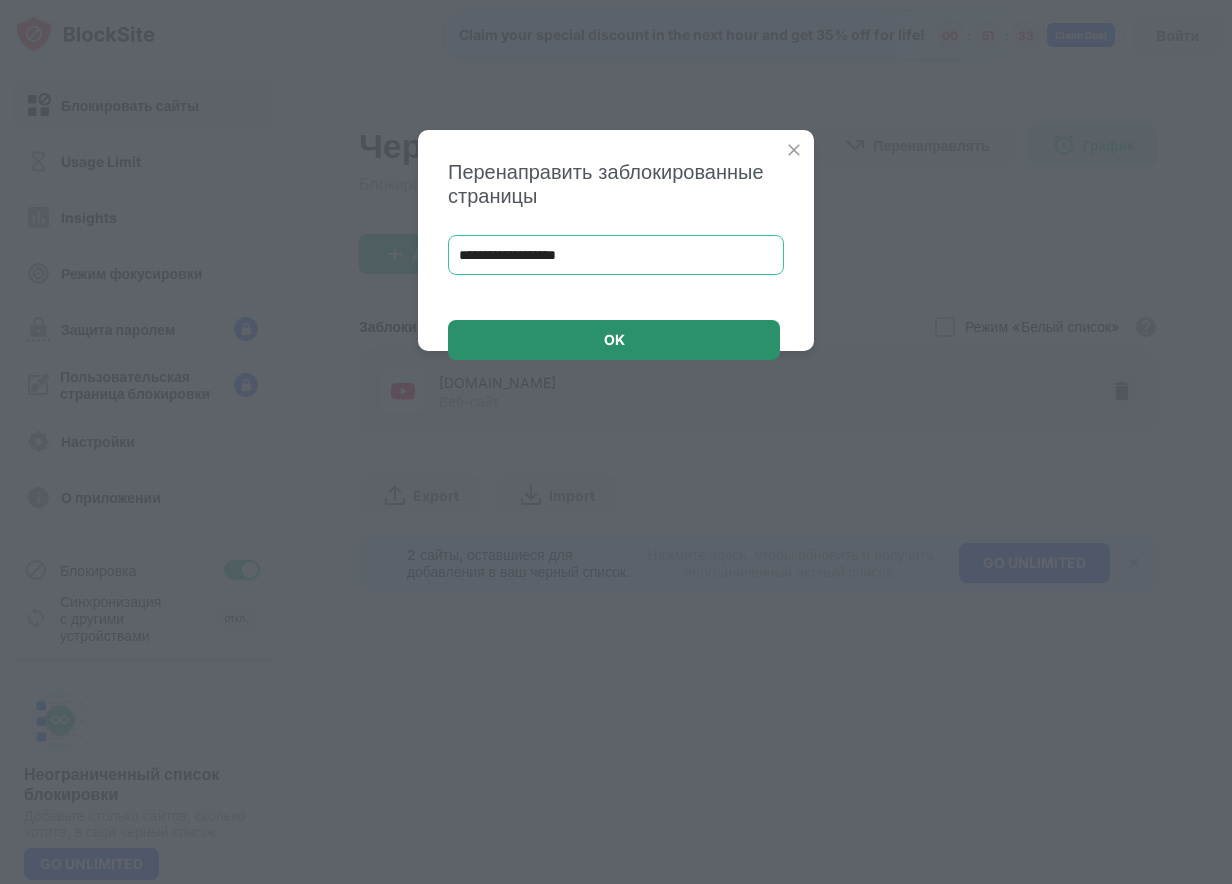 click on "OK" at bounding box center (614, 340) 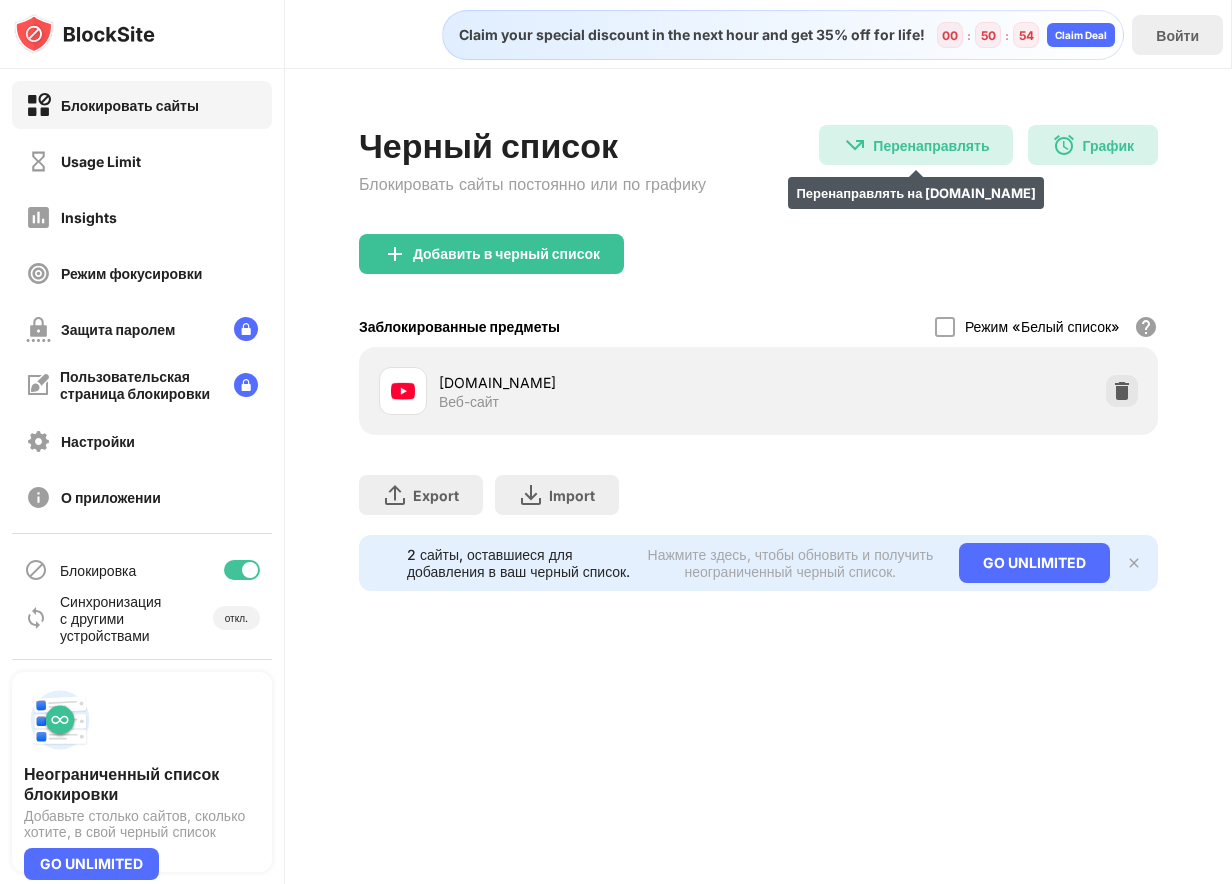 click on "Перенаправлять" at bounding box center [931, 145] 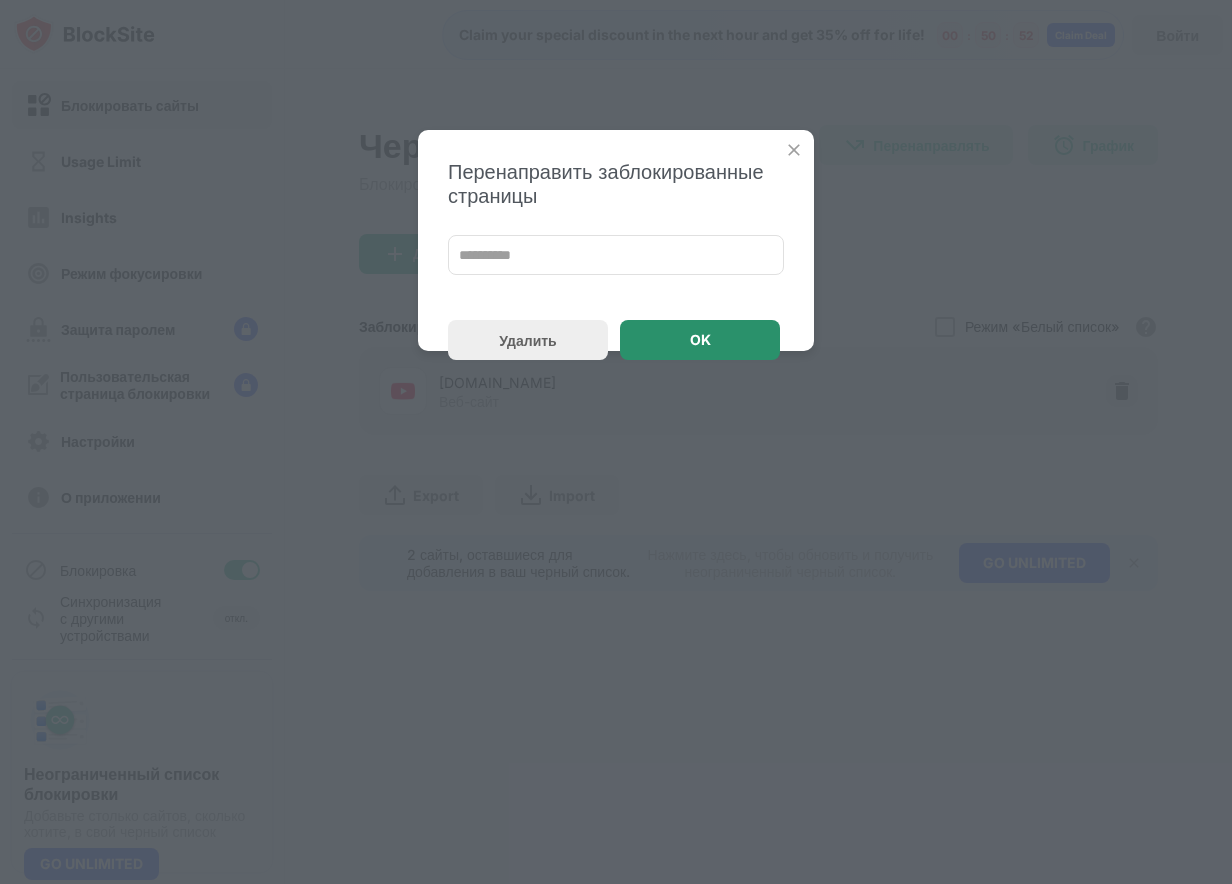click on "OK" at bounding box center (700, 340) 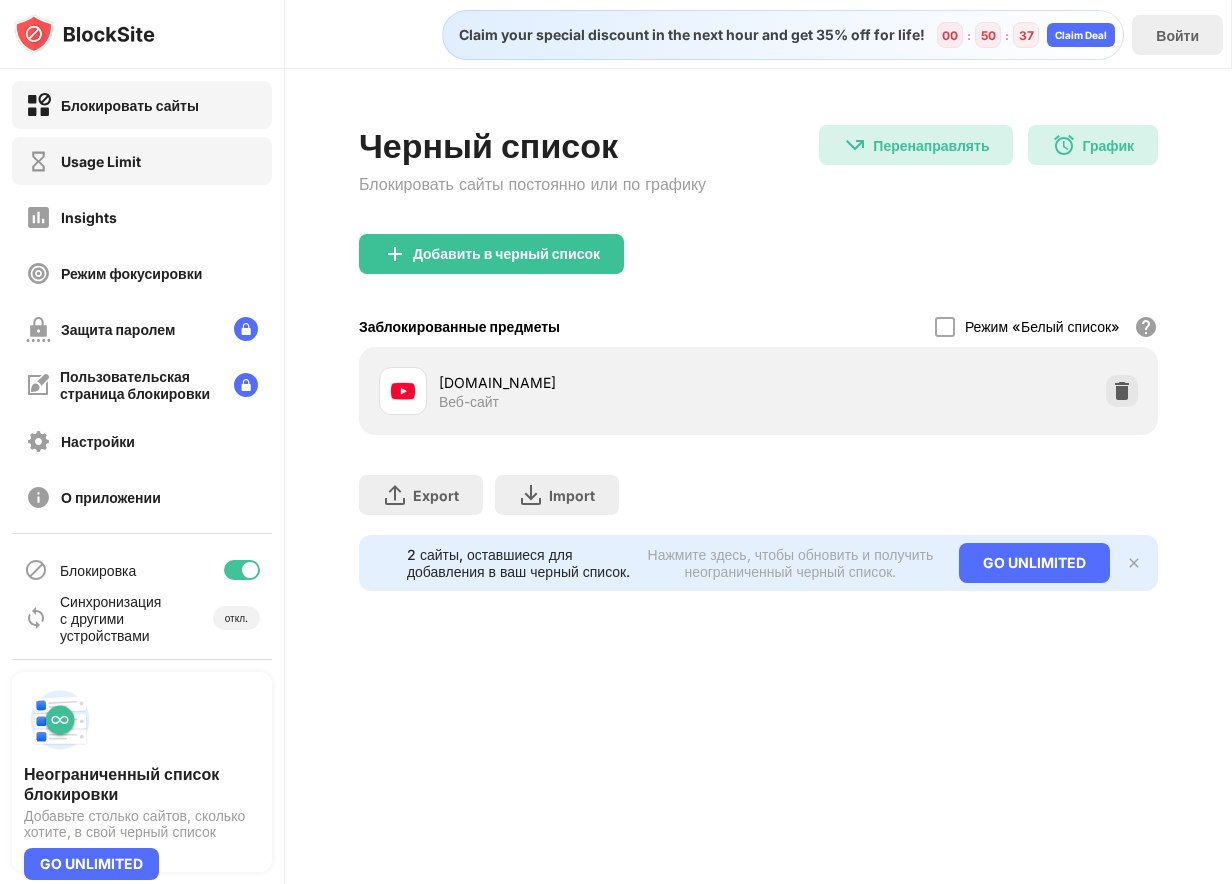 click on "Usage Limit" at bounding box center [142, 161] 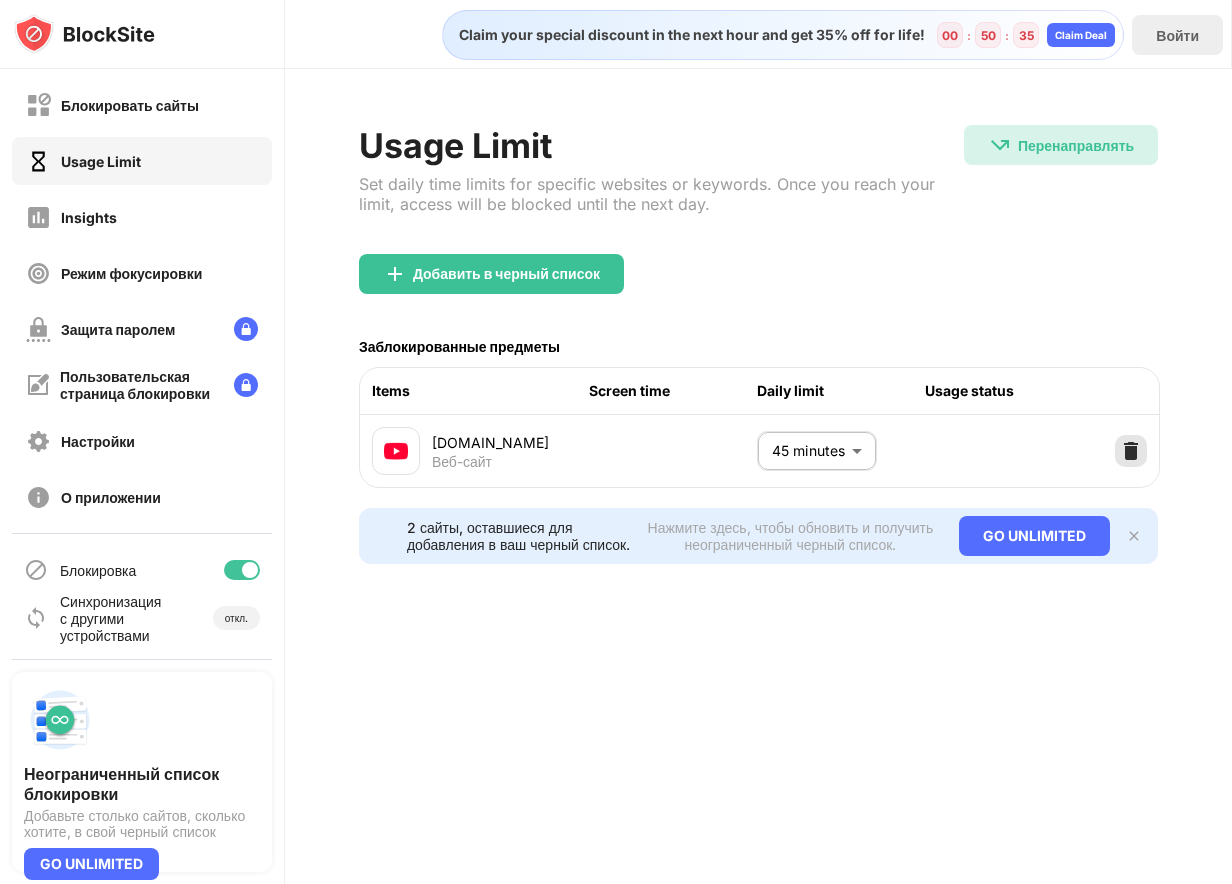 click at bounding box center [1131, 451] 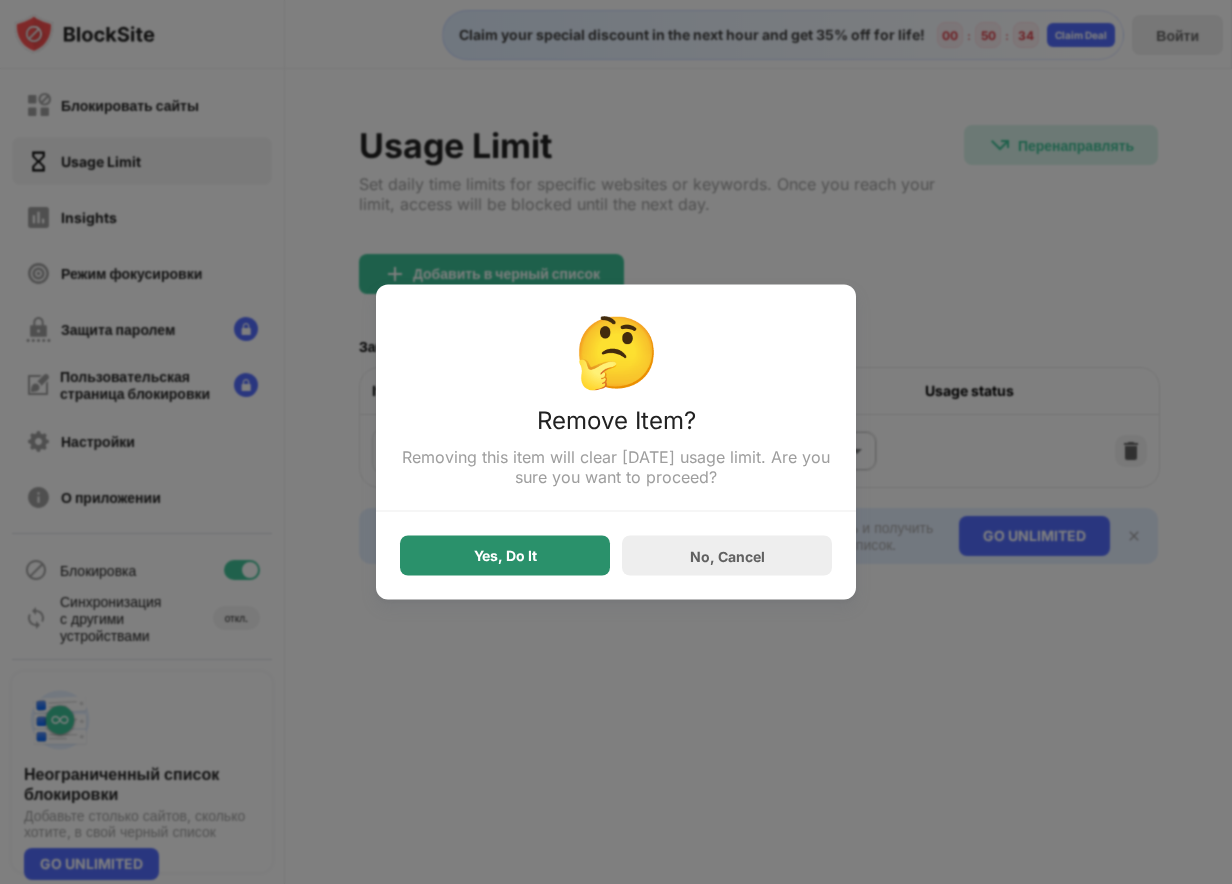 click on "Yes, Do It" at bounding box center (505, 556) 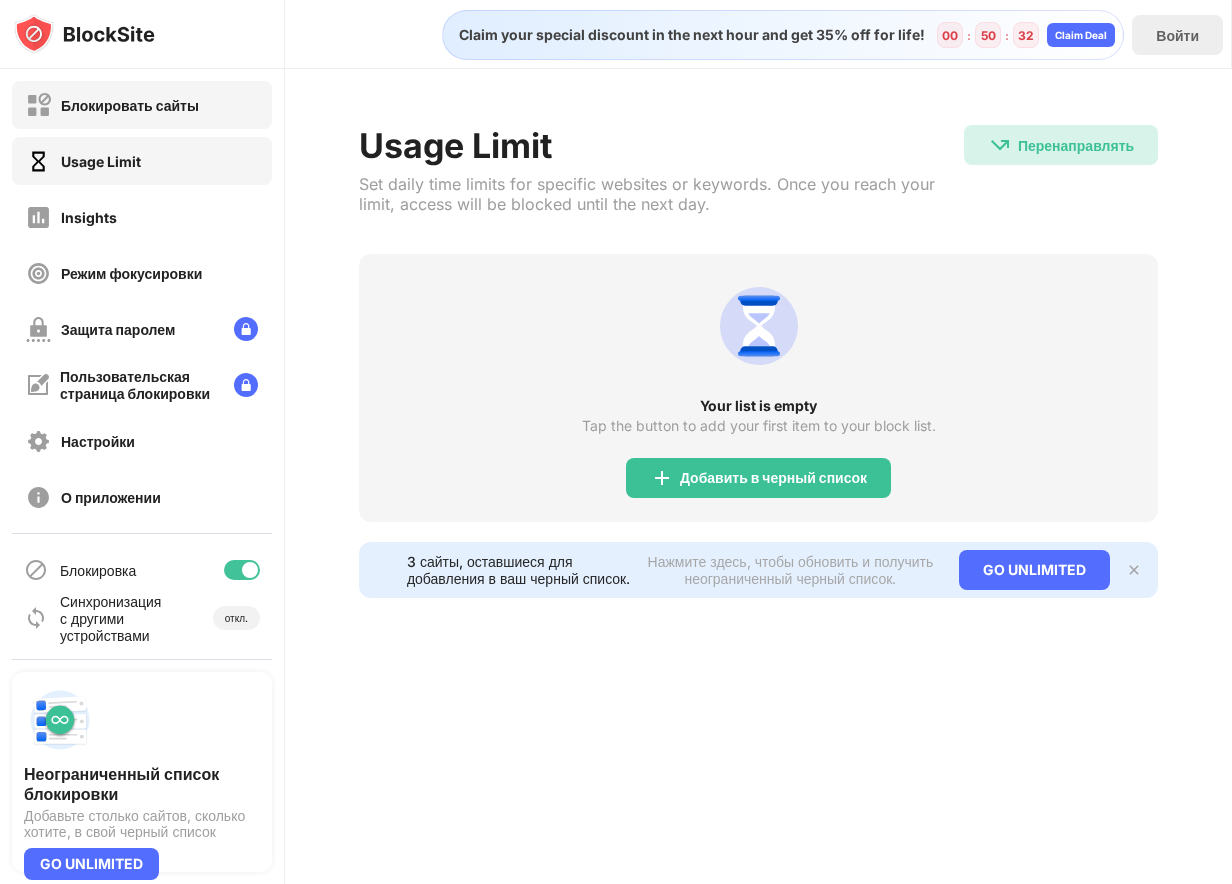 click on "Блокировать сайты" at bounding box center (112, 105) 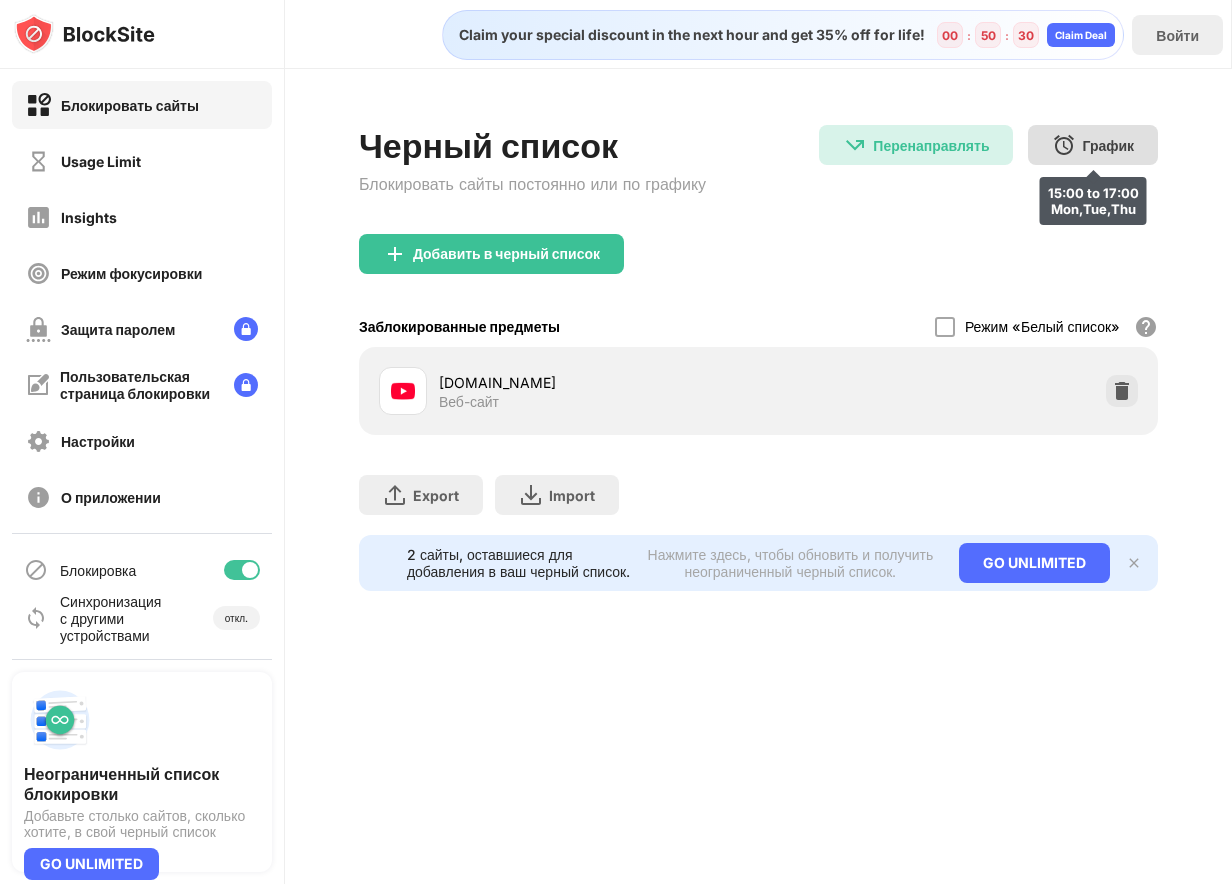 click on "График" at bounding box center (1108, 145) 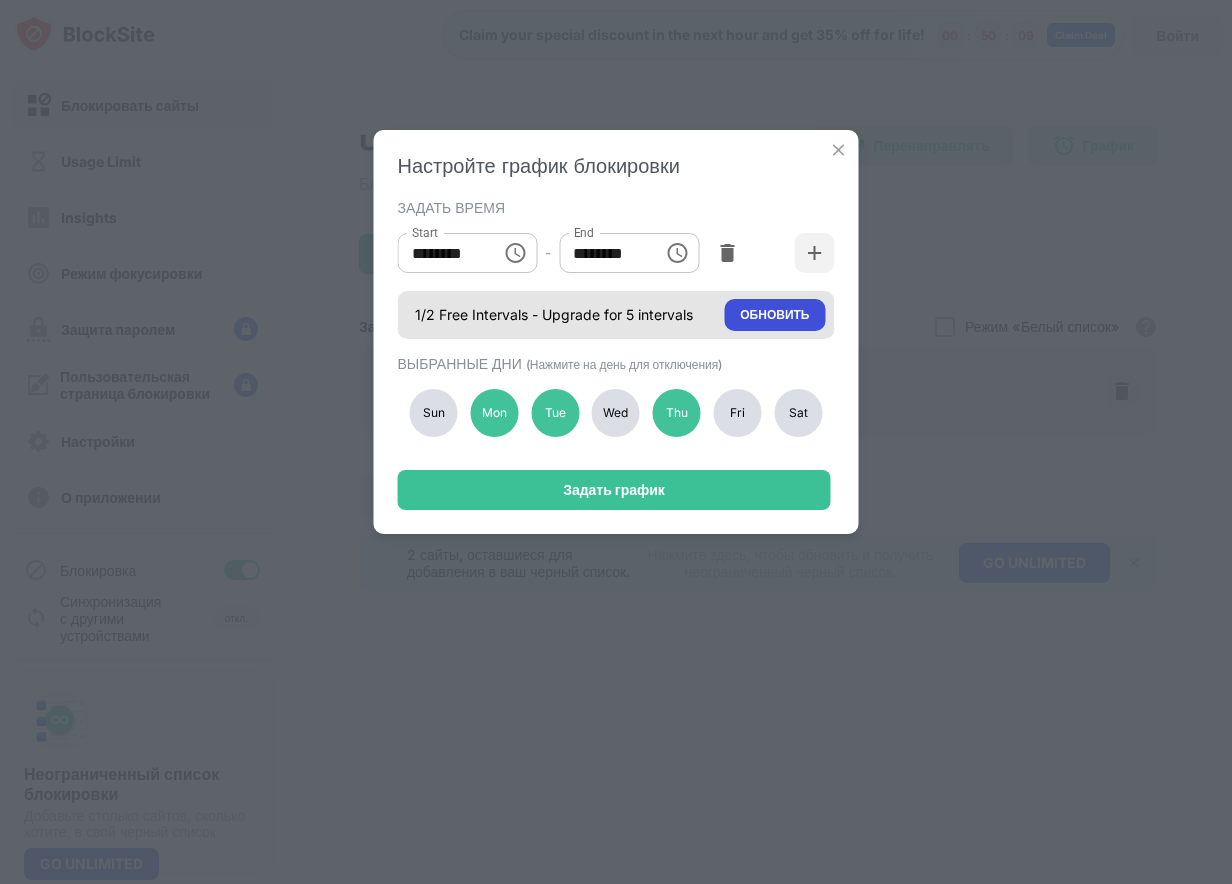 click on "ОБНОВИТЬ" at bounding box center (774, 315) 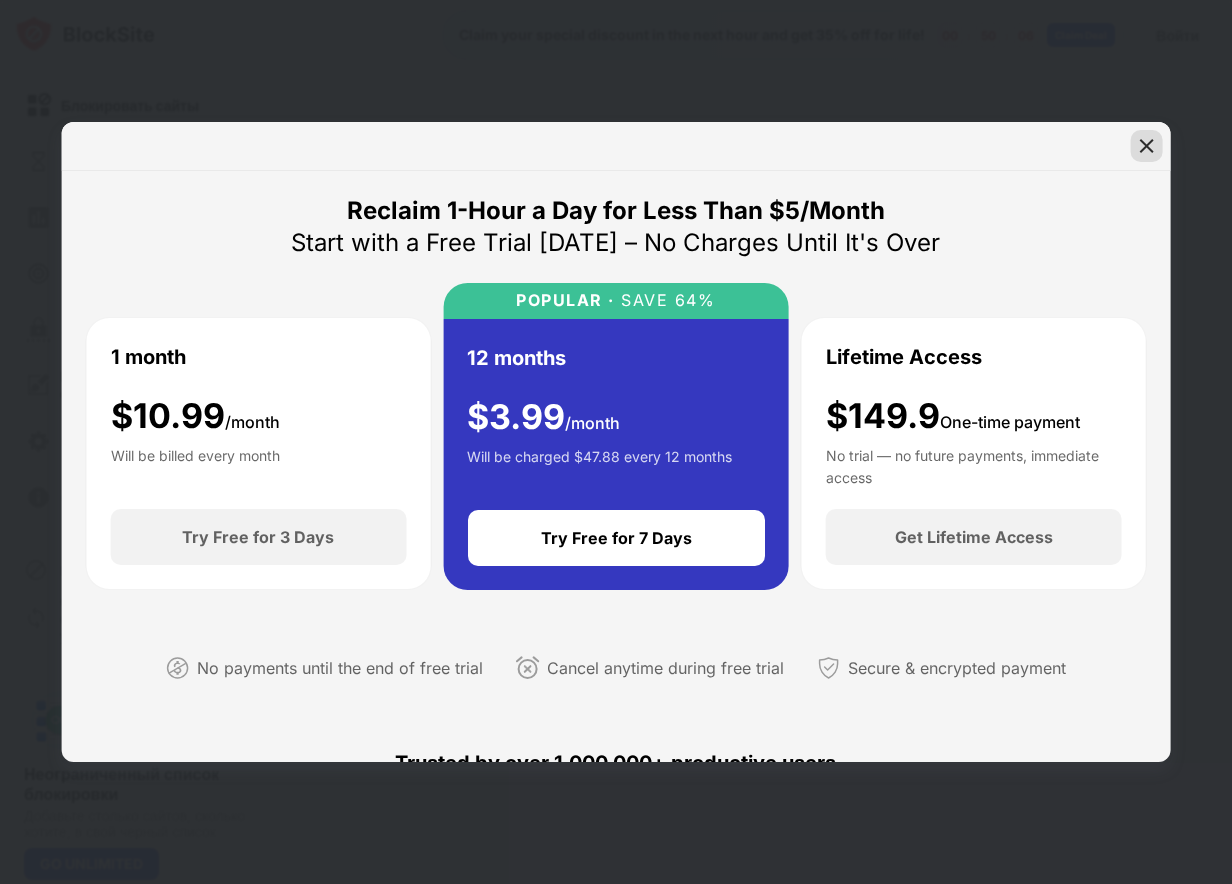 click at bounding box center (1146, 146) 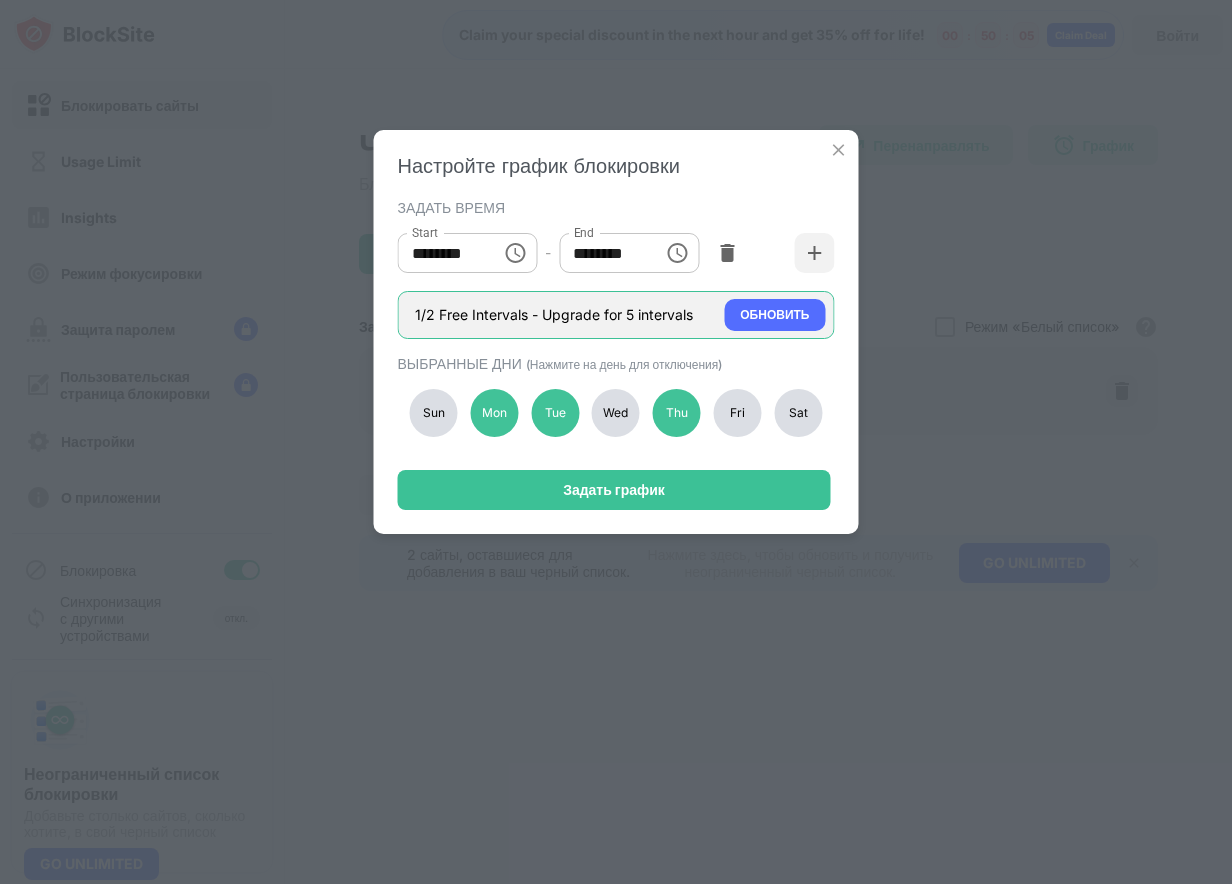 click on "1/2 Free Intervals - Upgrade for 5 intervals" at bounding box center (554, 315) 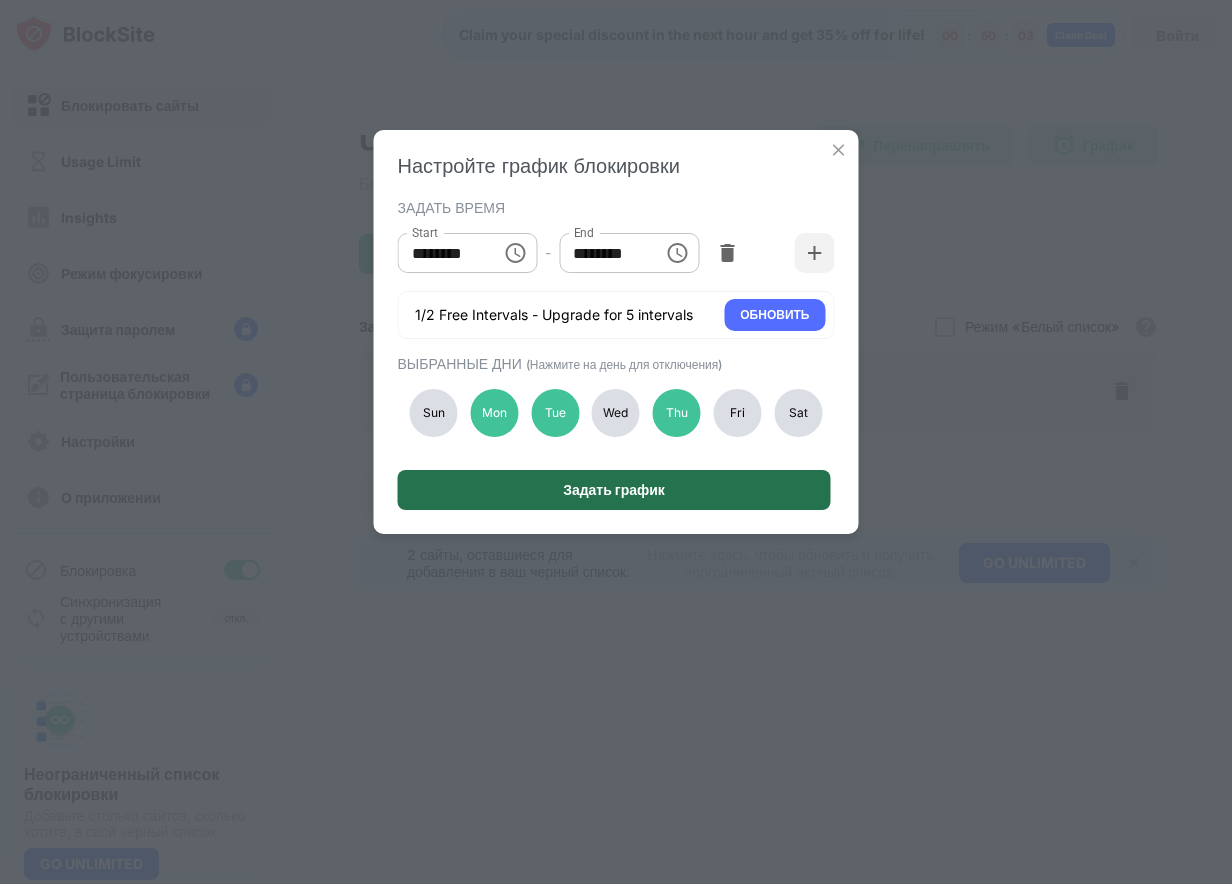 click on "Задать график" at bounding box center [614, 490] 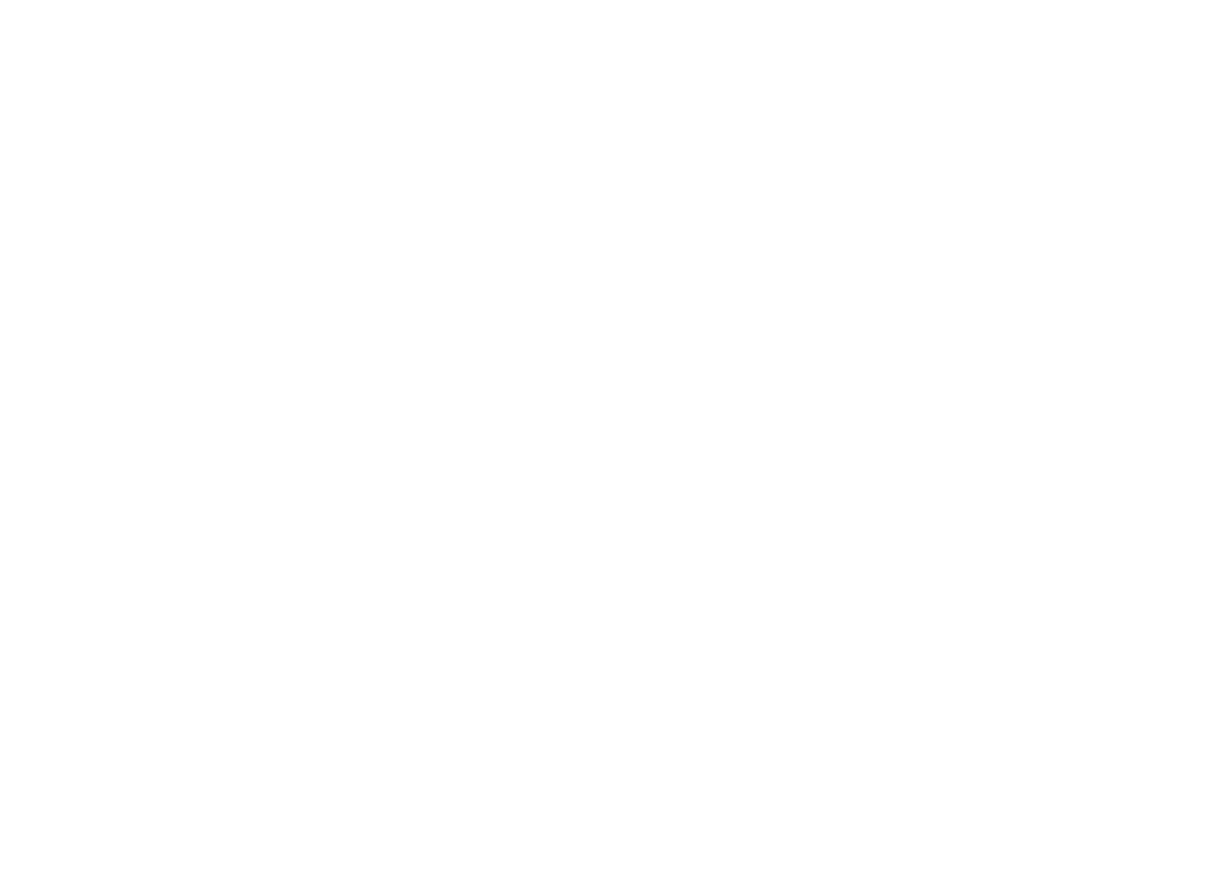 scroll, scrollTop: 0, scrollLeft: 0, axis: both 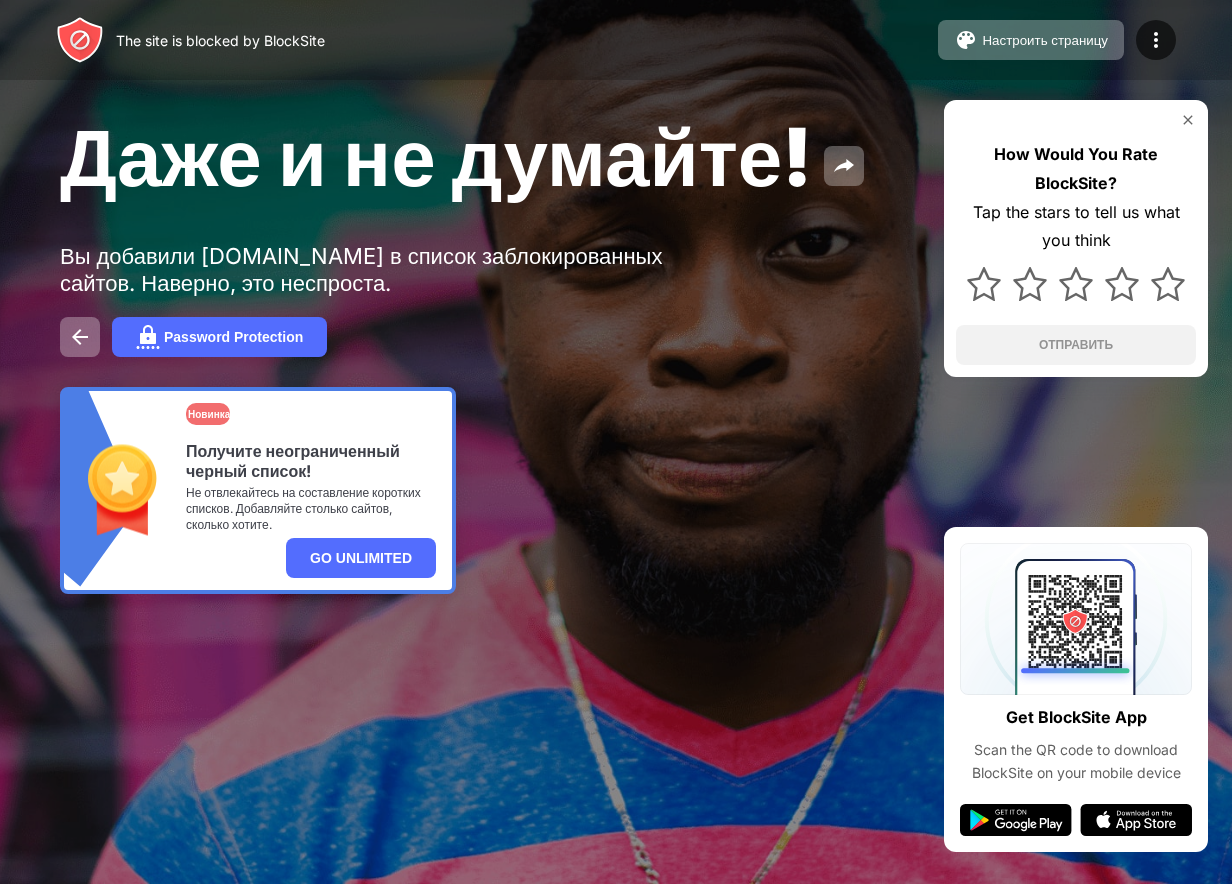 click on "How Would You Rate BlockSite? Tap the stars to tell us what you think ОТПРАВИТЬ" at bounding box center (1076, 238) 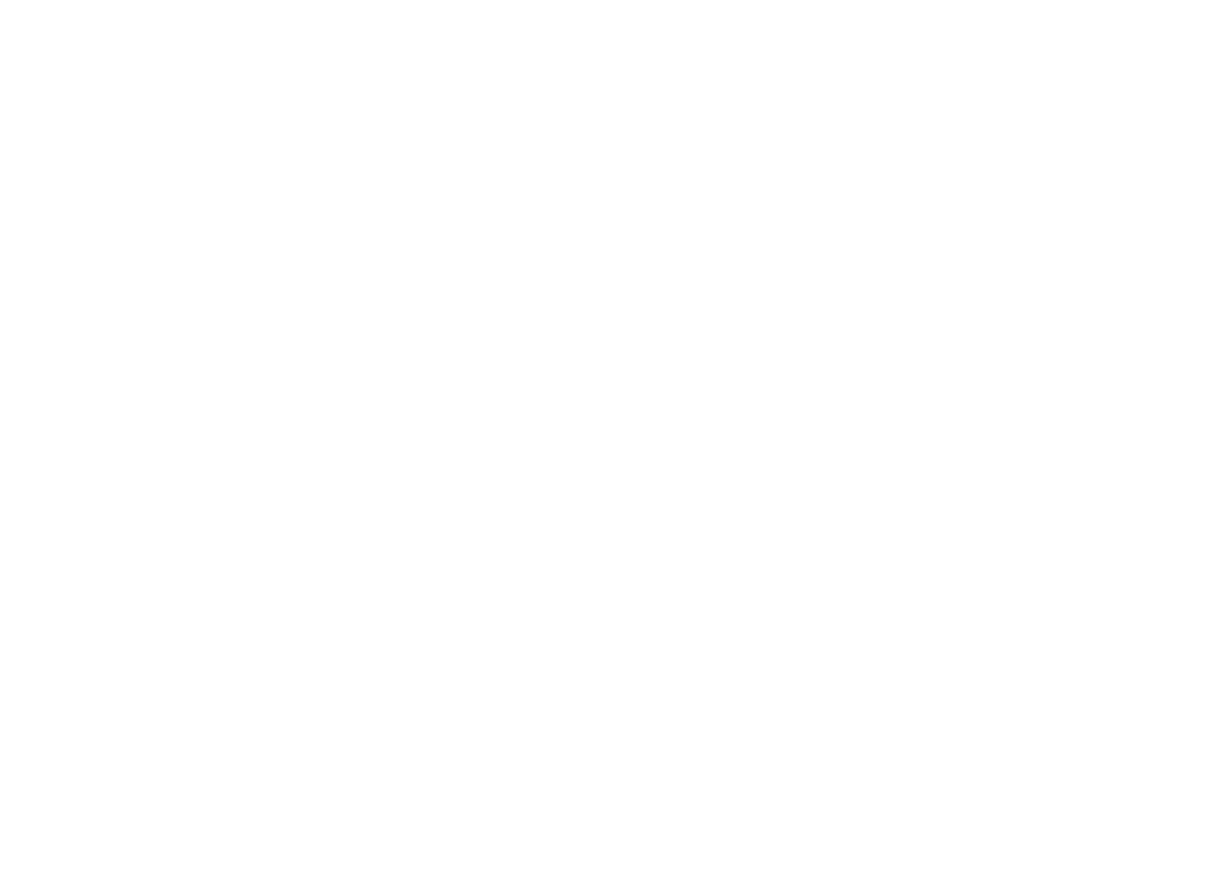 scroll, scrollTop: 0, scrollLeft: 0, axis: both 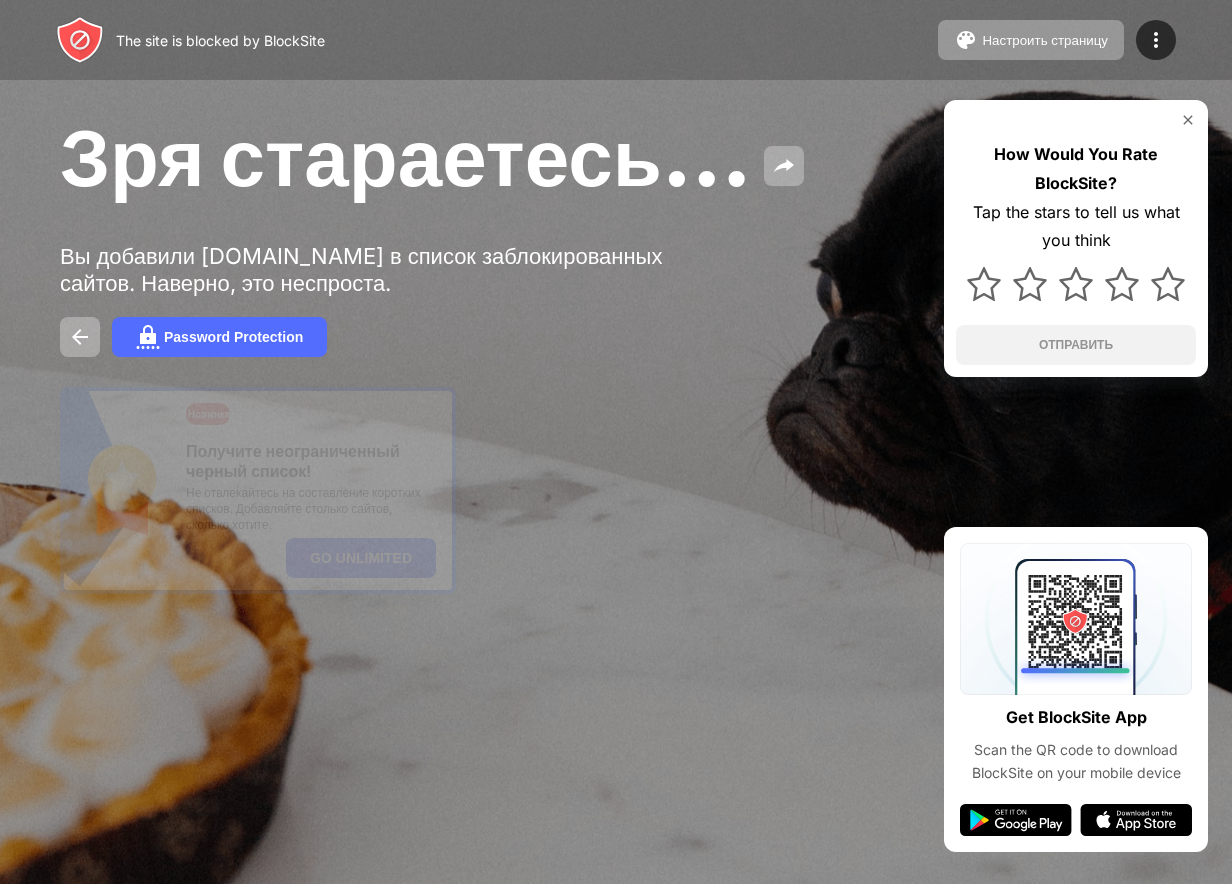click at bounding box center [1188, 120] 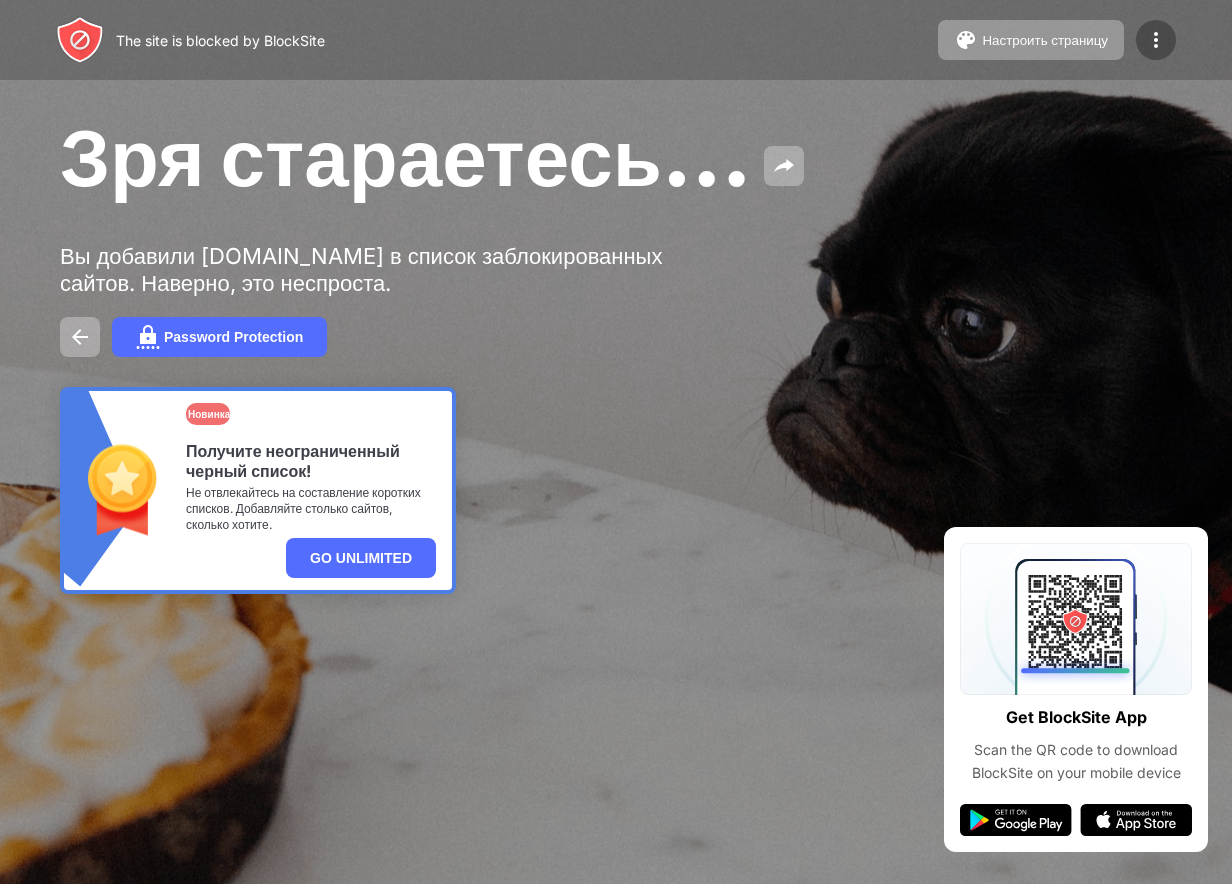 click at bounding box center [1156, 40] 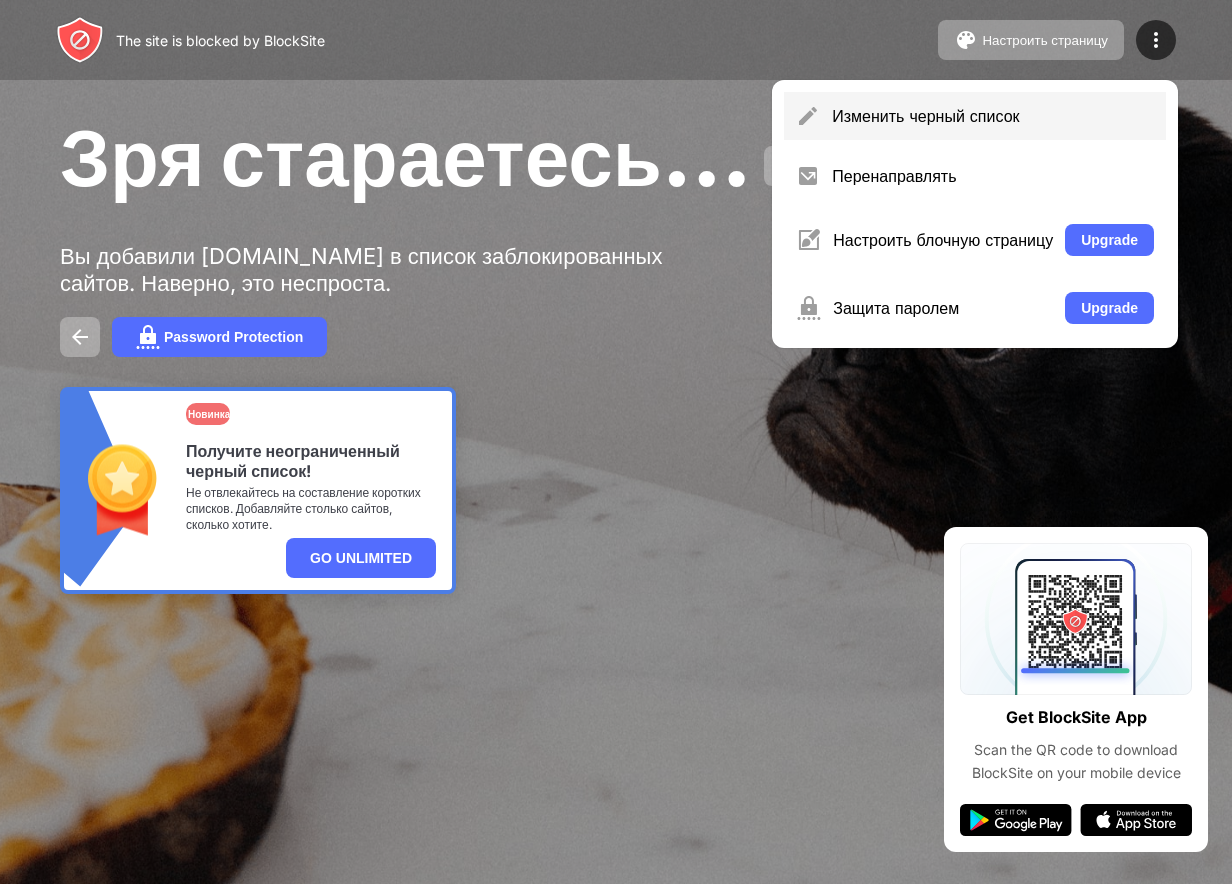 click on "Изменить черный список" at bounding box center [993, 116] 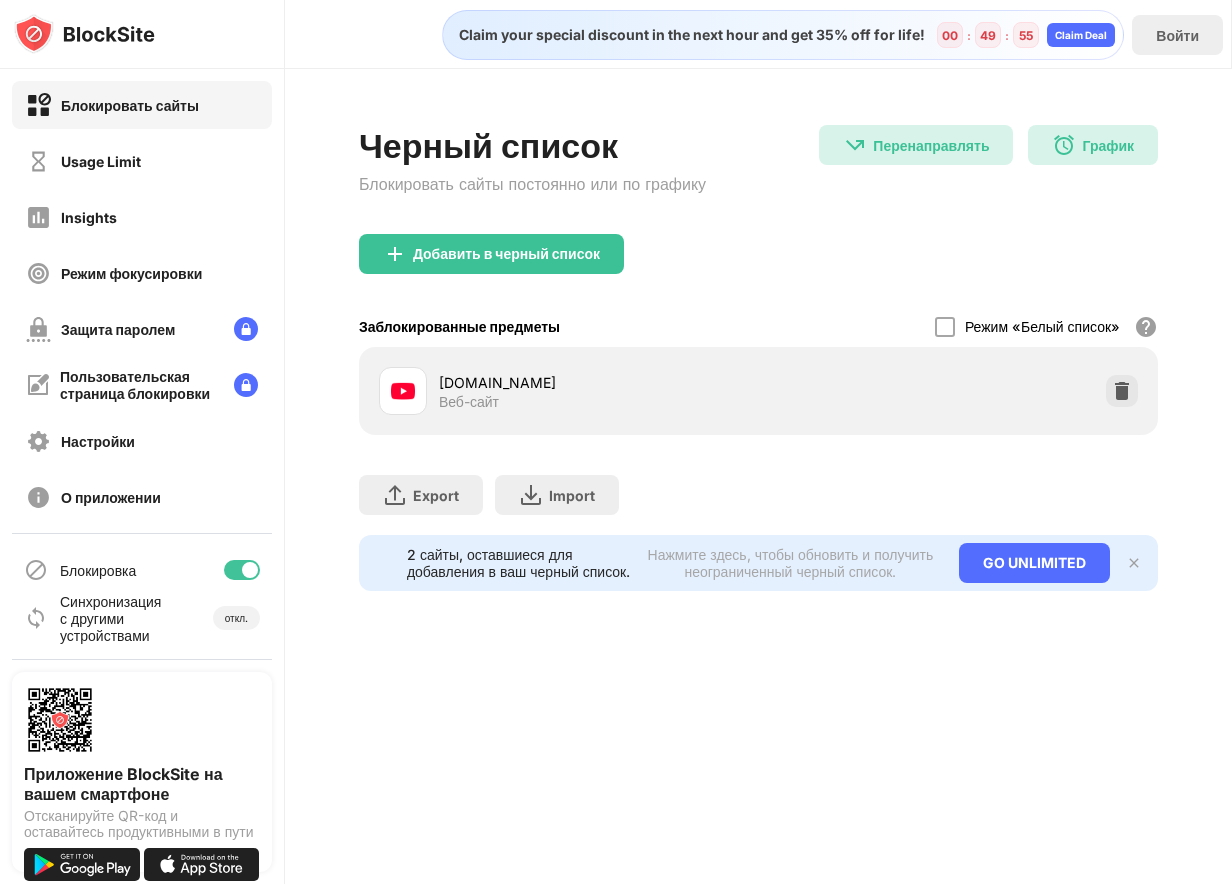 scroll, scrollTop: 0, scrollLeft: 0, axis: both 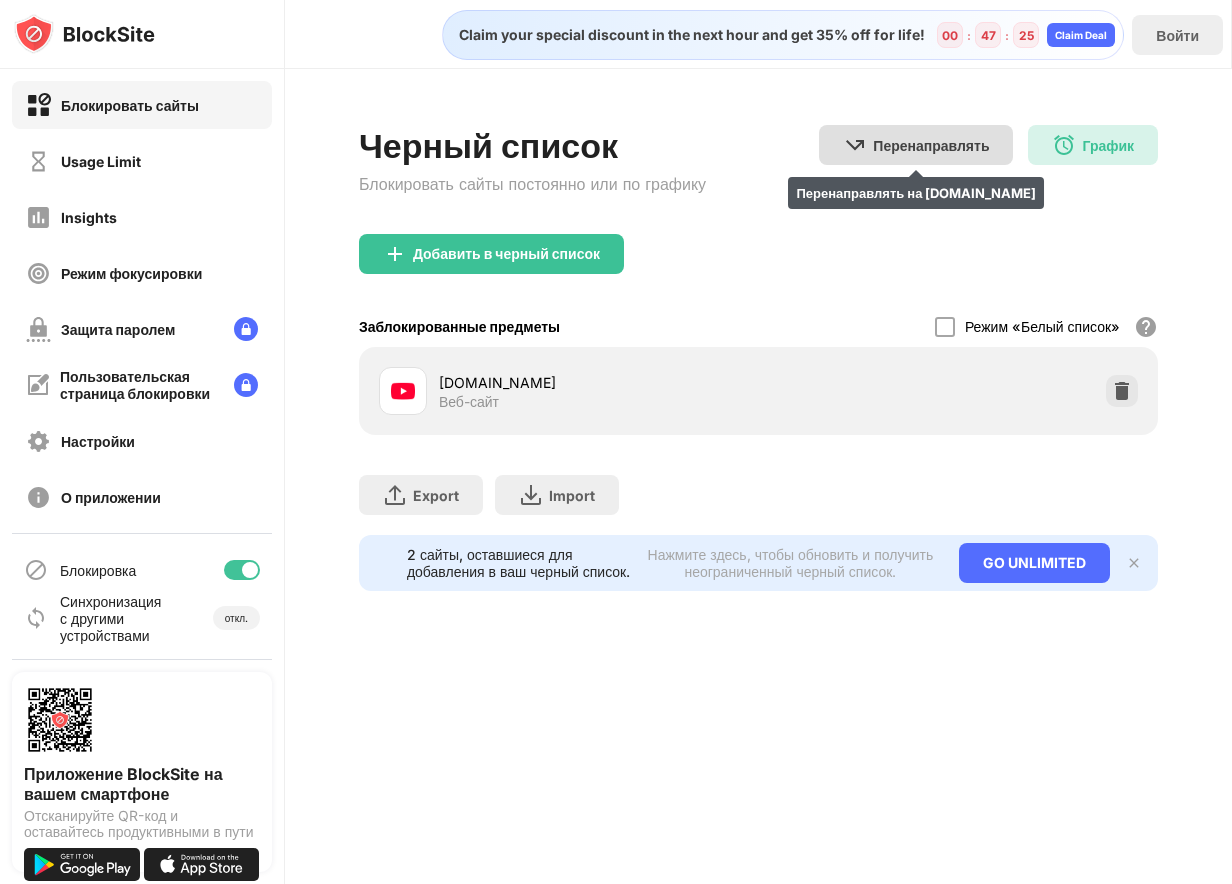 click on "Перенаправлять" at bounding box center (931, 145) 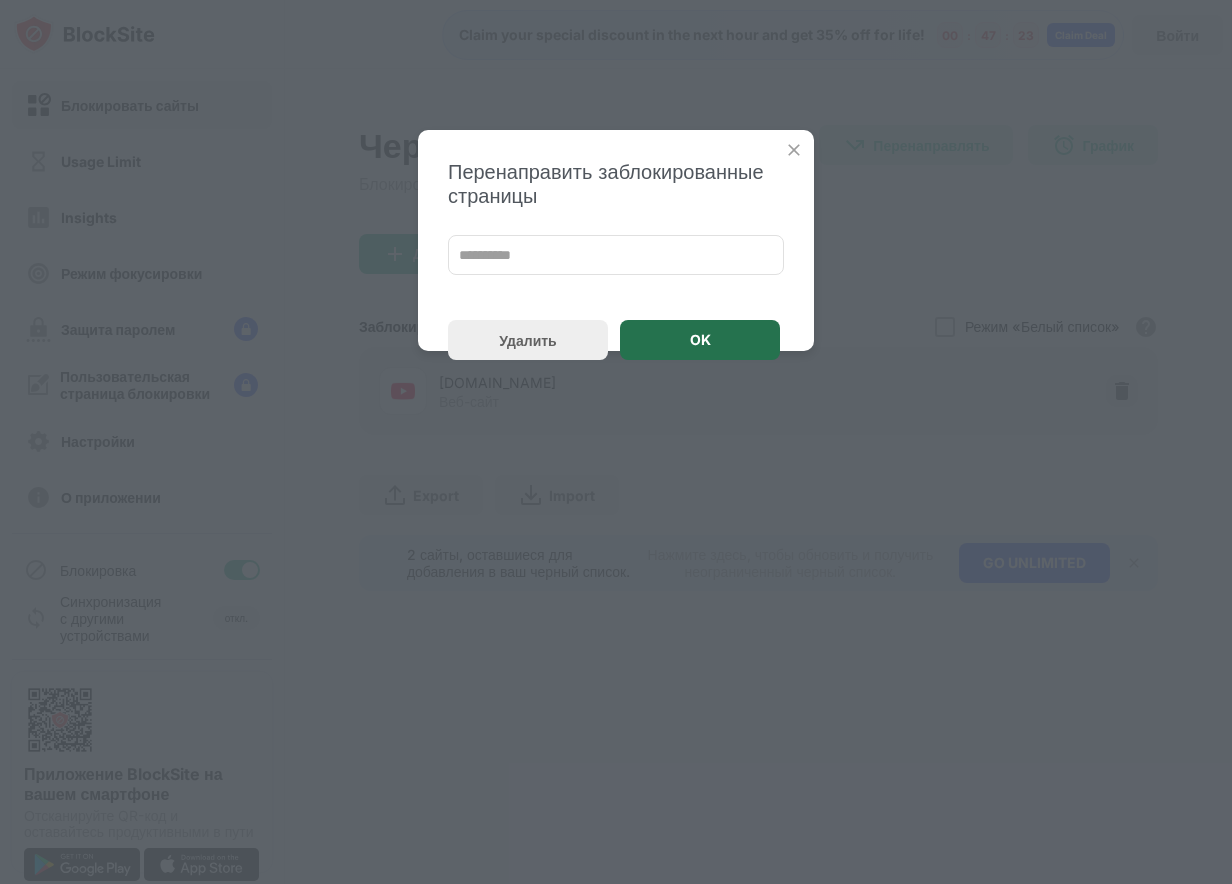 click on "OK" at bounding box center (700, 340) 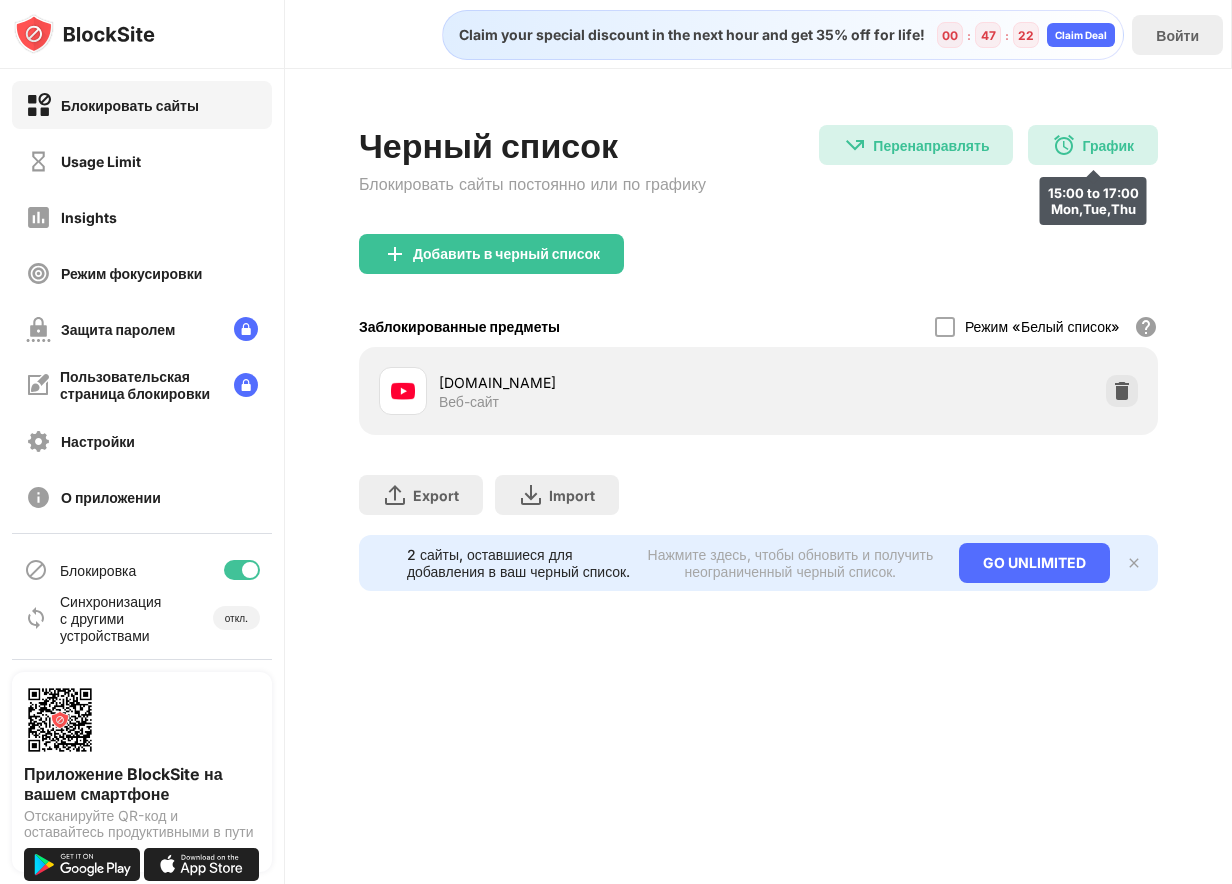 click on "График 15:00 to 17:00 Mon,Tue,Thu" at bounding box center [1093, 145] 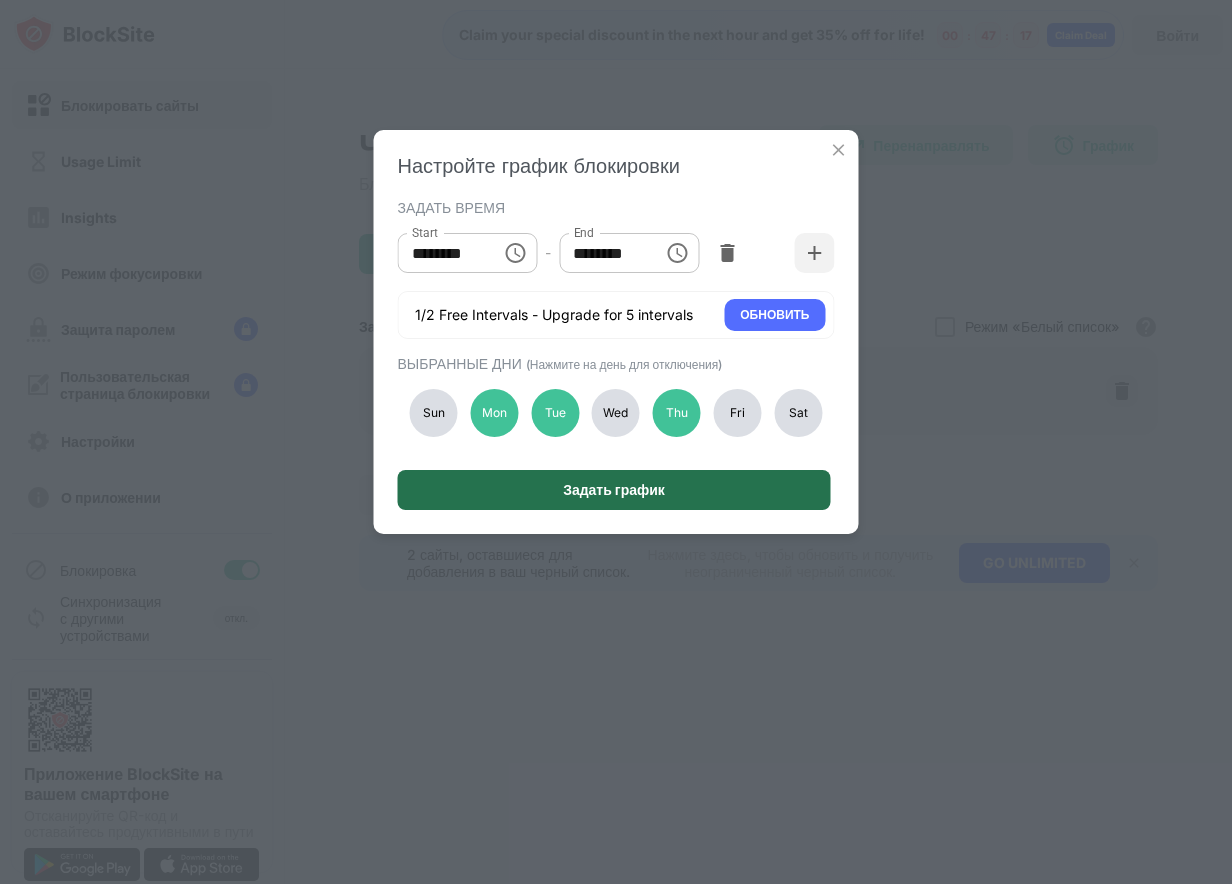 click on "Задать график" at bounding box center [614, 490] 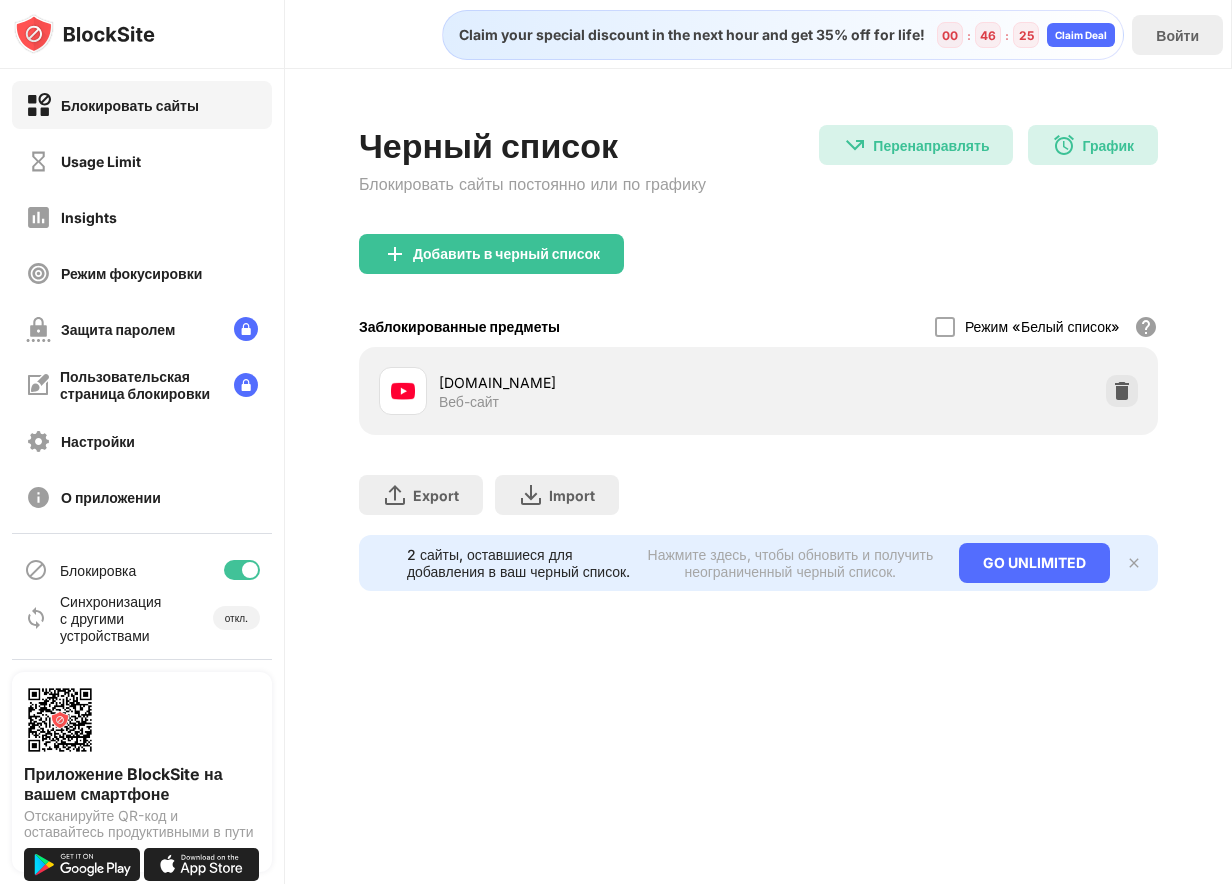 click on "Добавить в черный список" at bounding box center (758, 270) 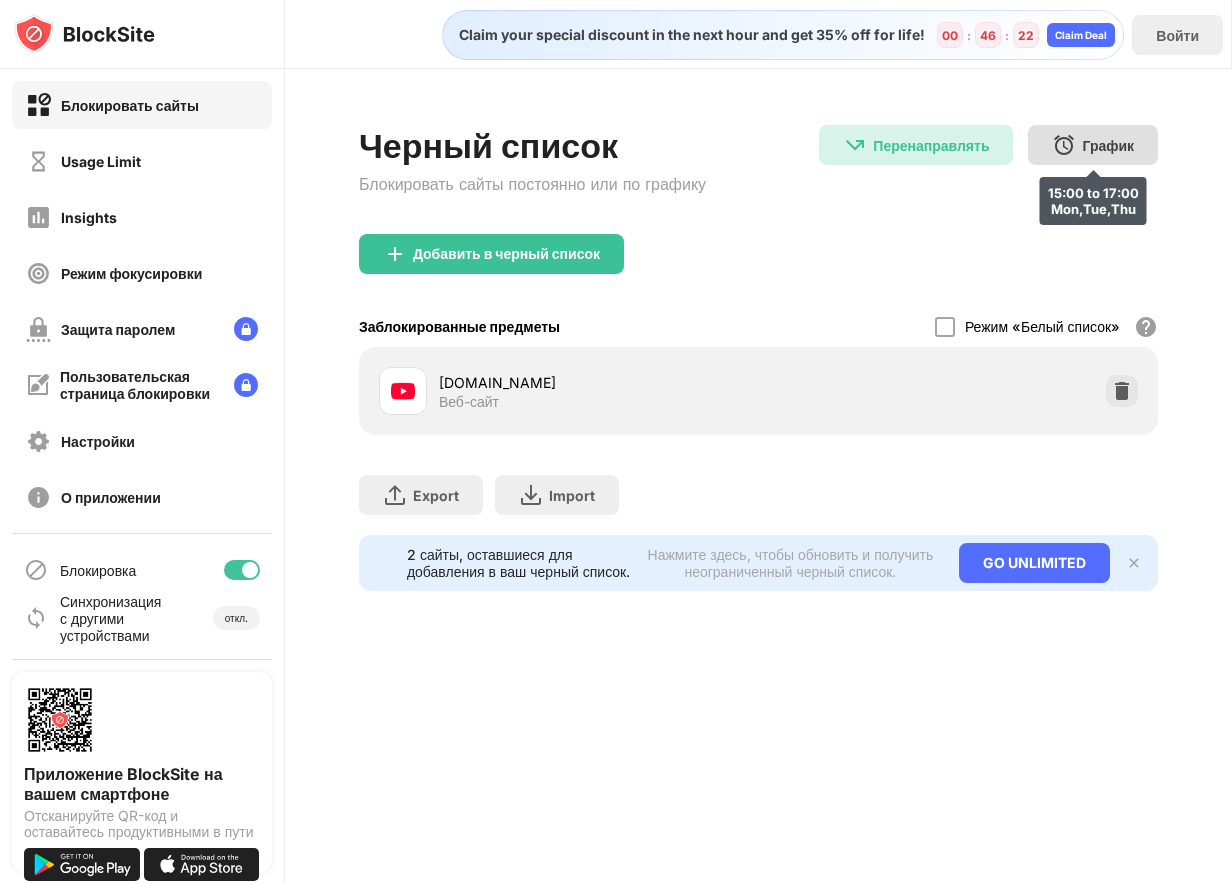click on "График" at bounding box center (1108, 145) 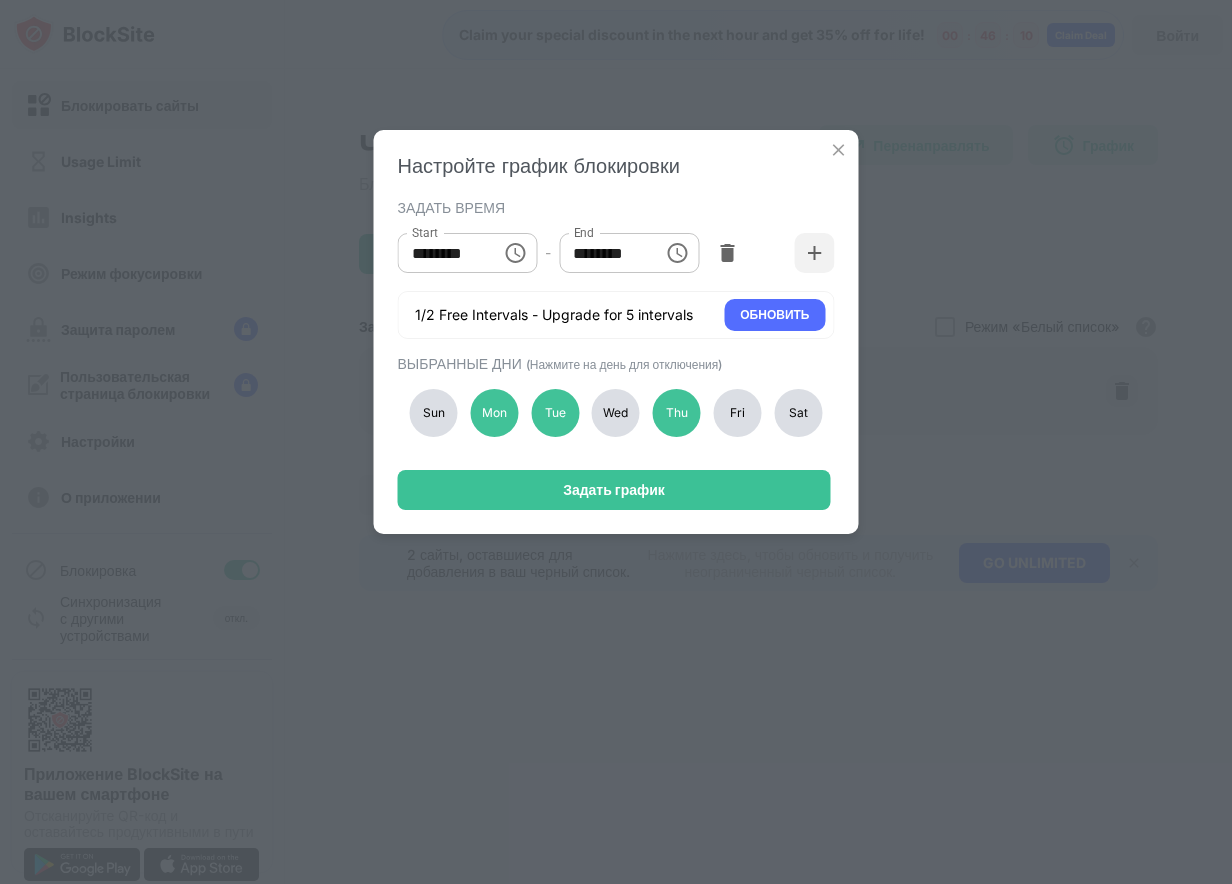 click at bounding box center (839, 150) 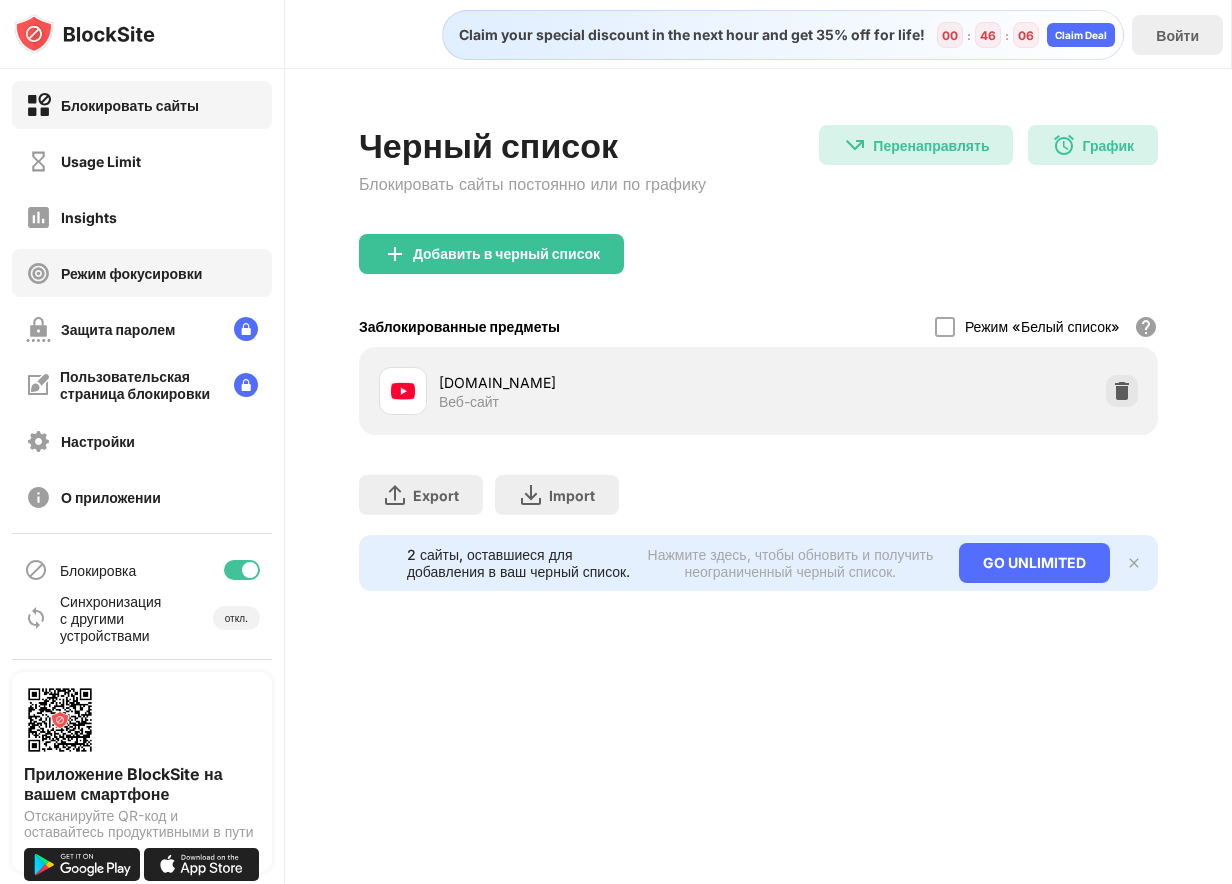 click on "Режим фокусировки" at bounding box center [131, 273] 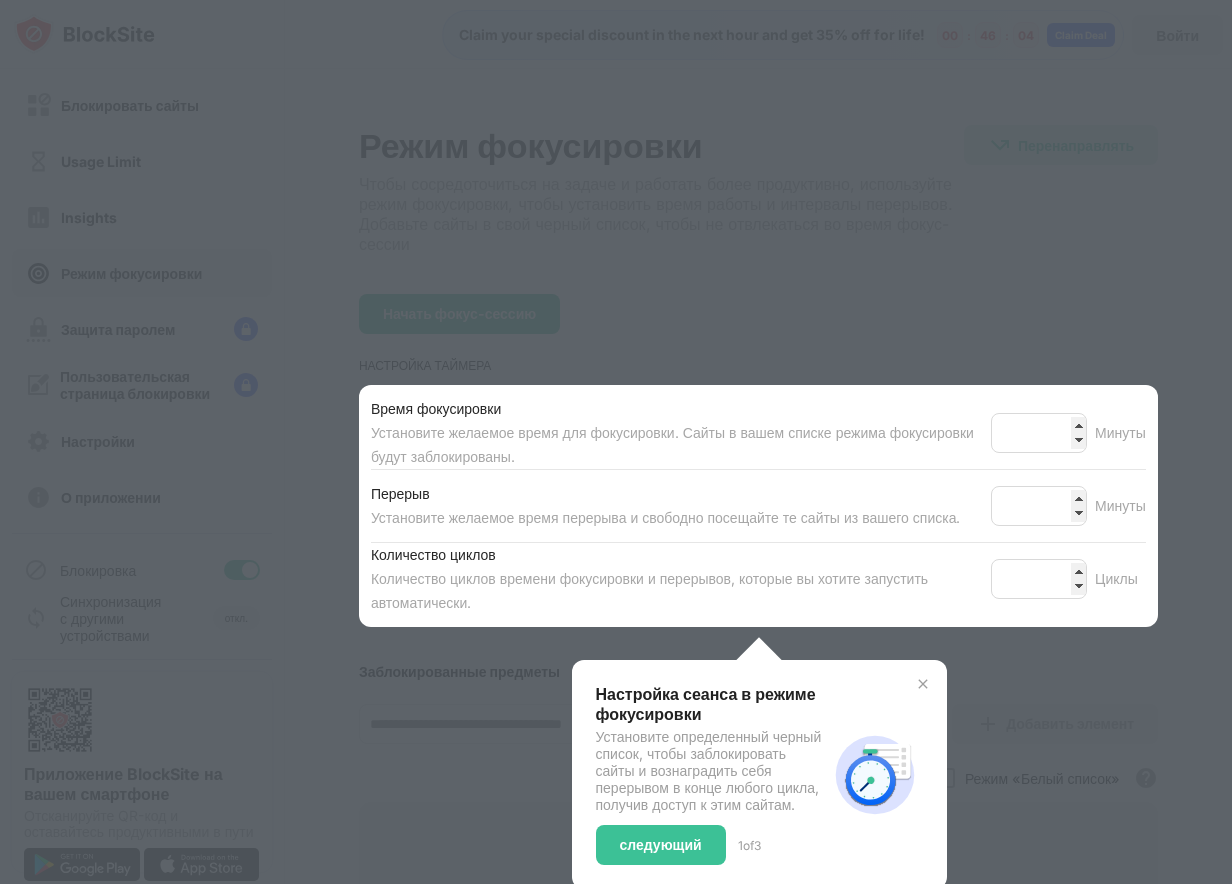 click at bounding box center [616, 442] 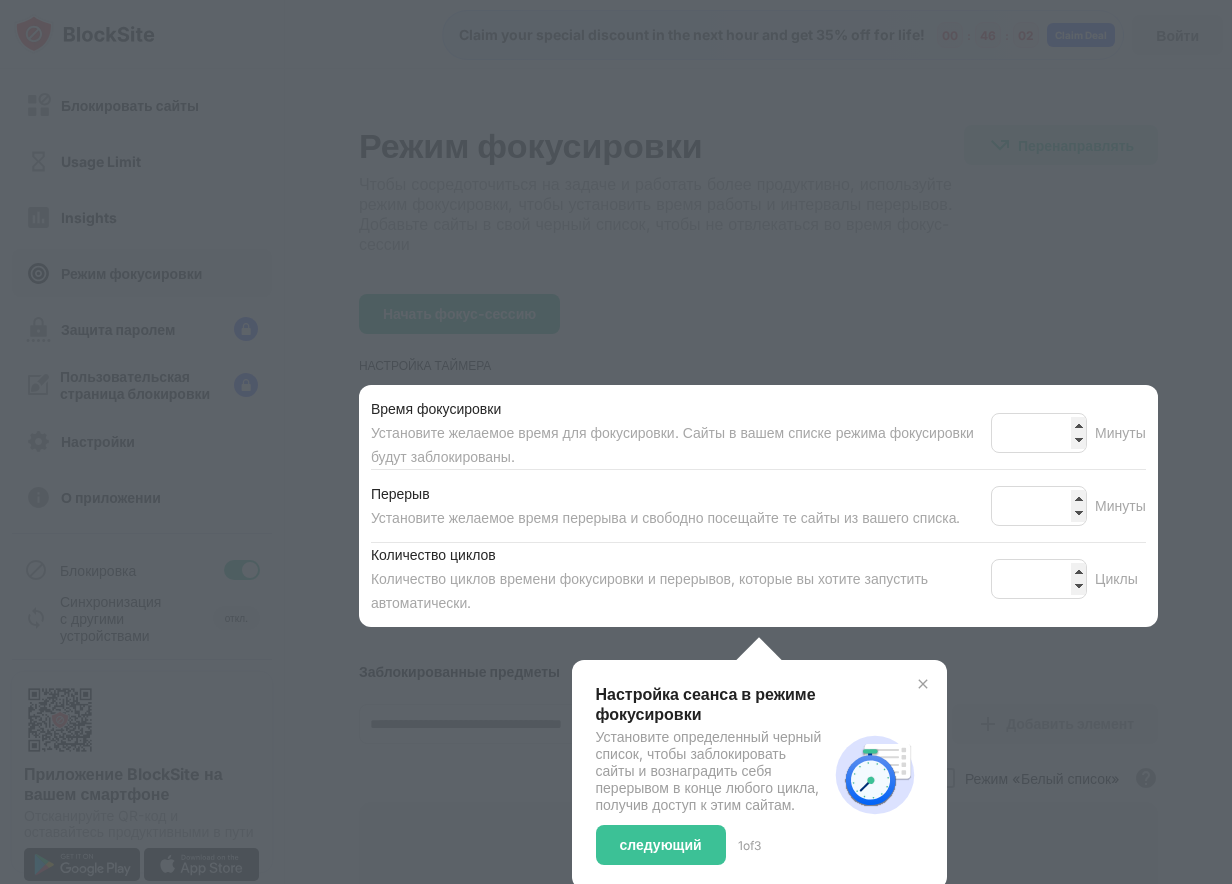 click at bounding box center (923, 684) 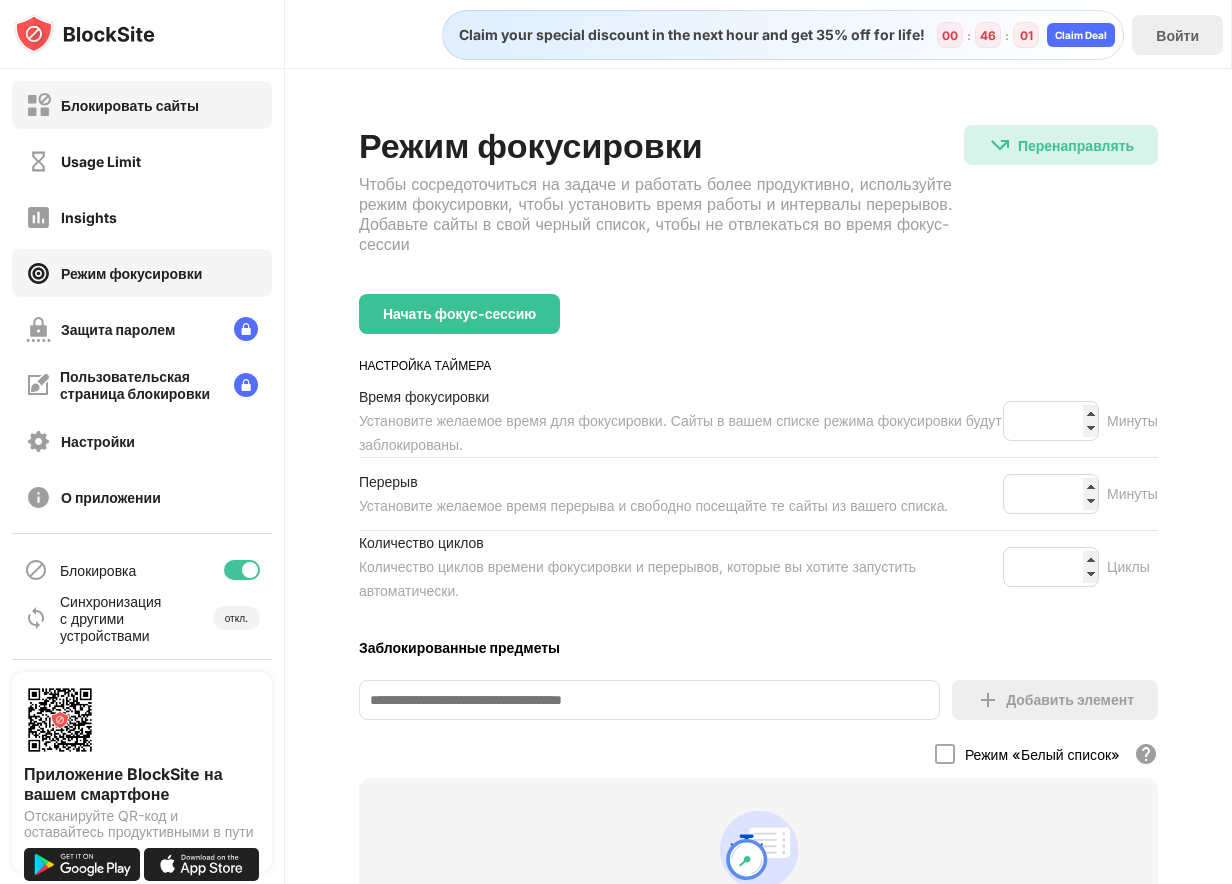 click on "Блокировать сайты" at bounding box center [130, 105] 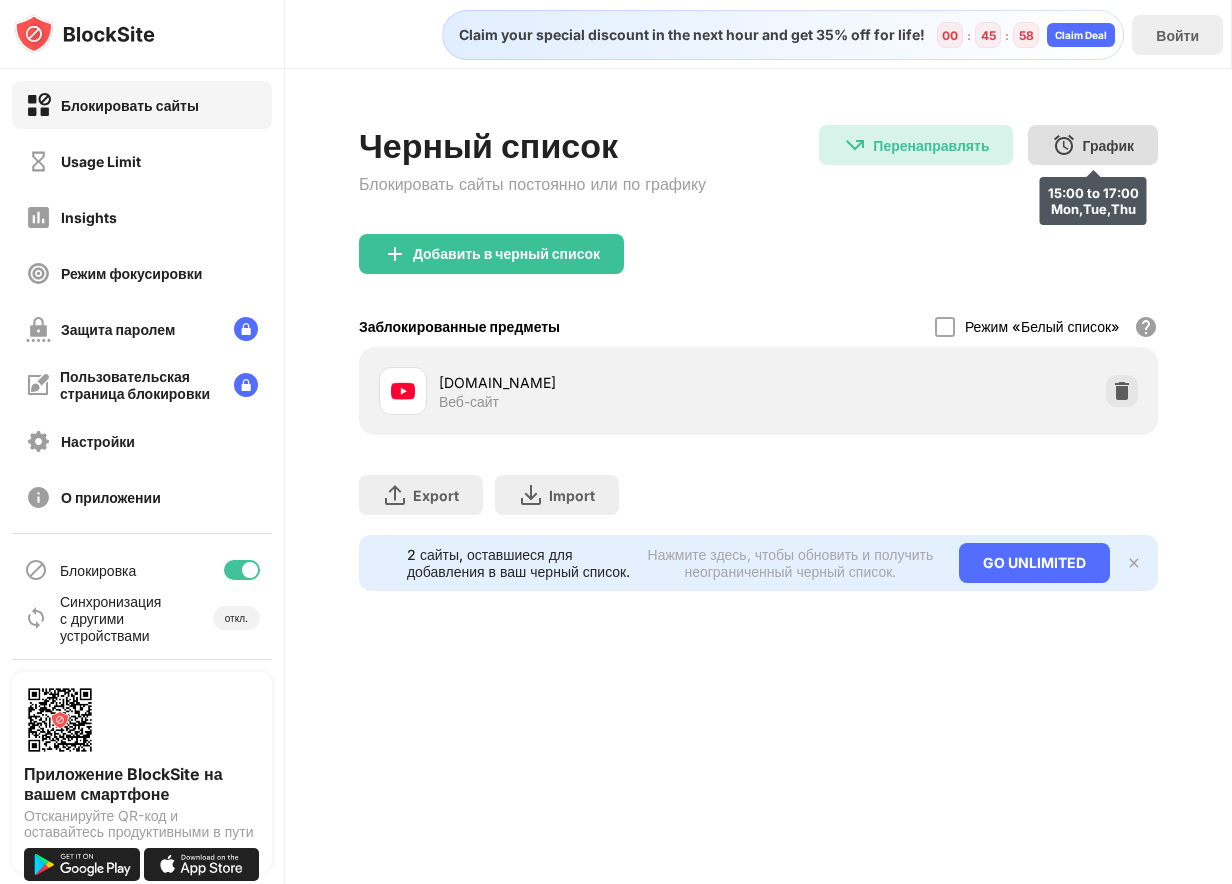 click at bounding box center (1064, 145) 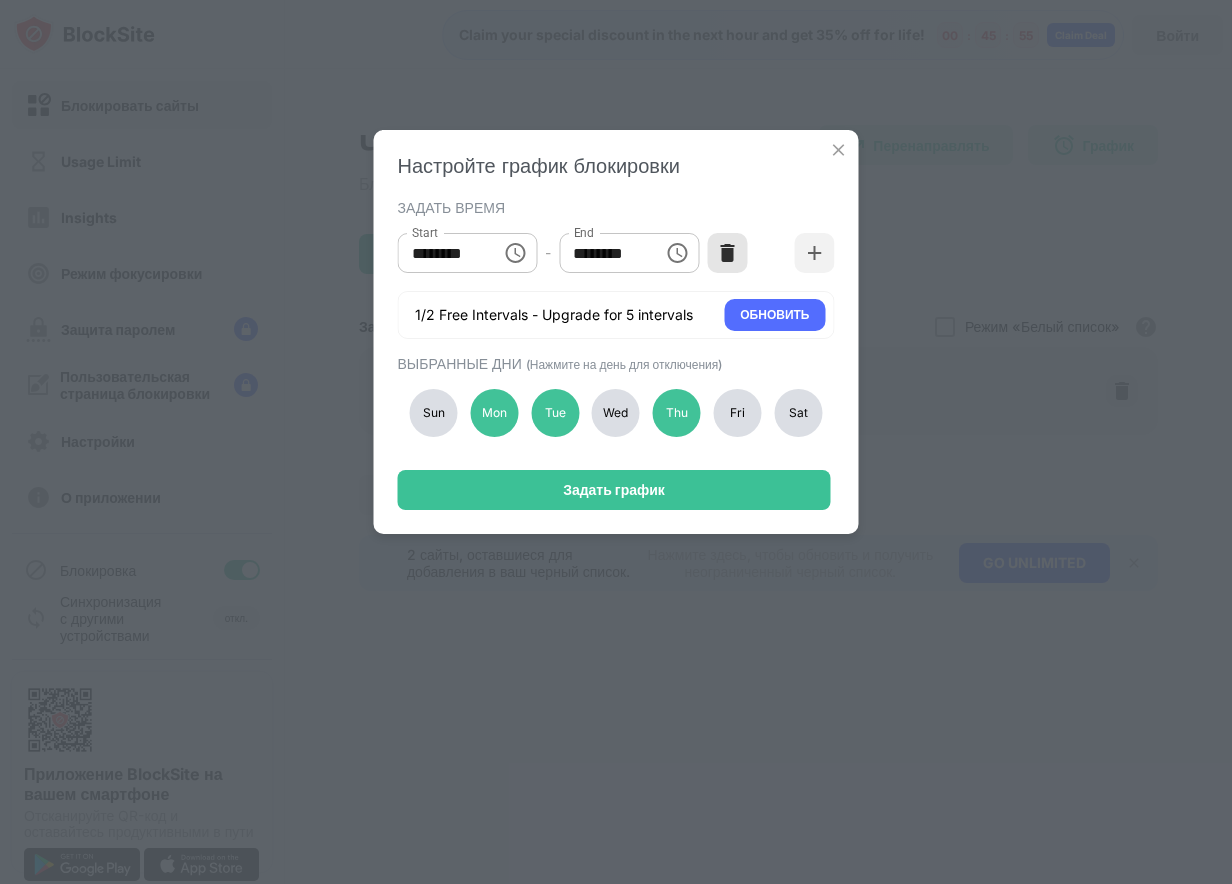 click at bounding box center (727, 253) 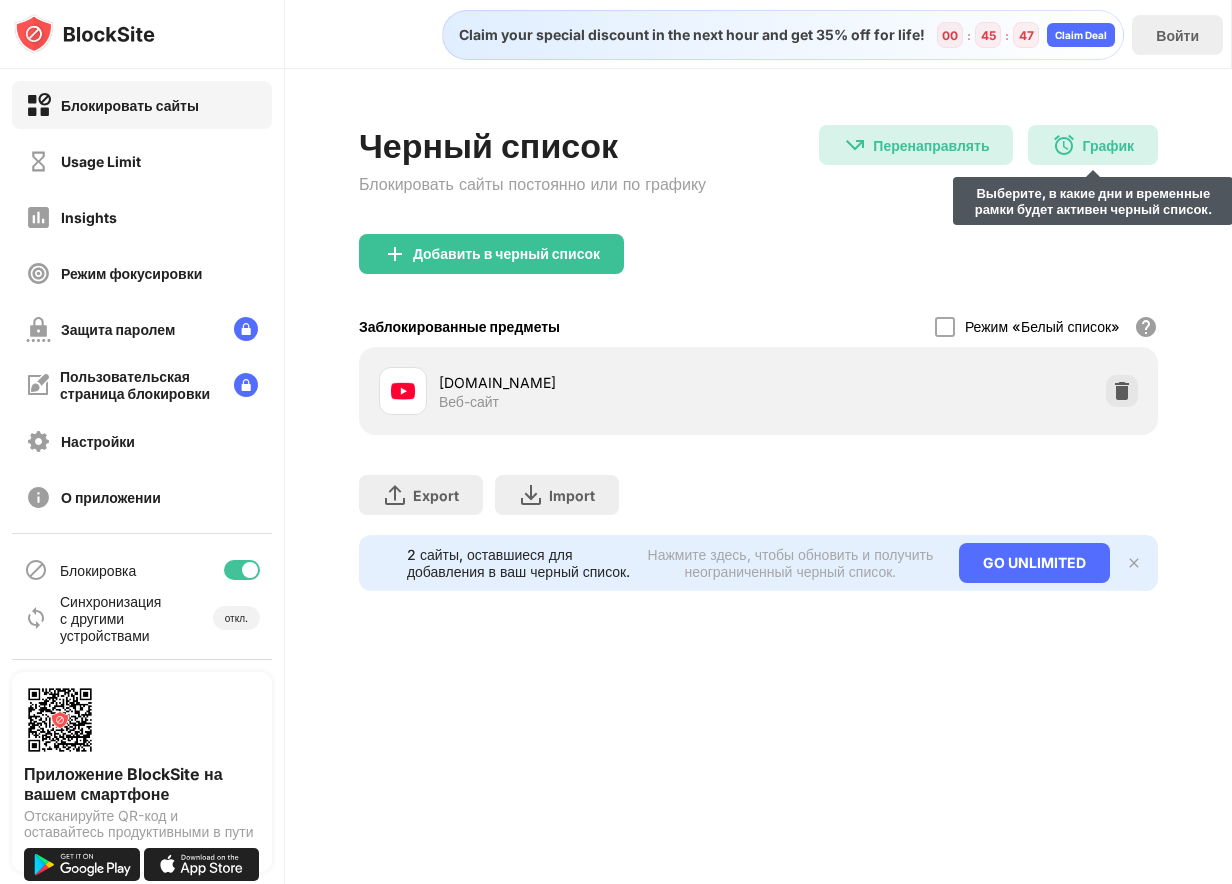 click on "График" at bounding box center [1108, 145] 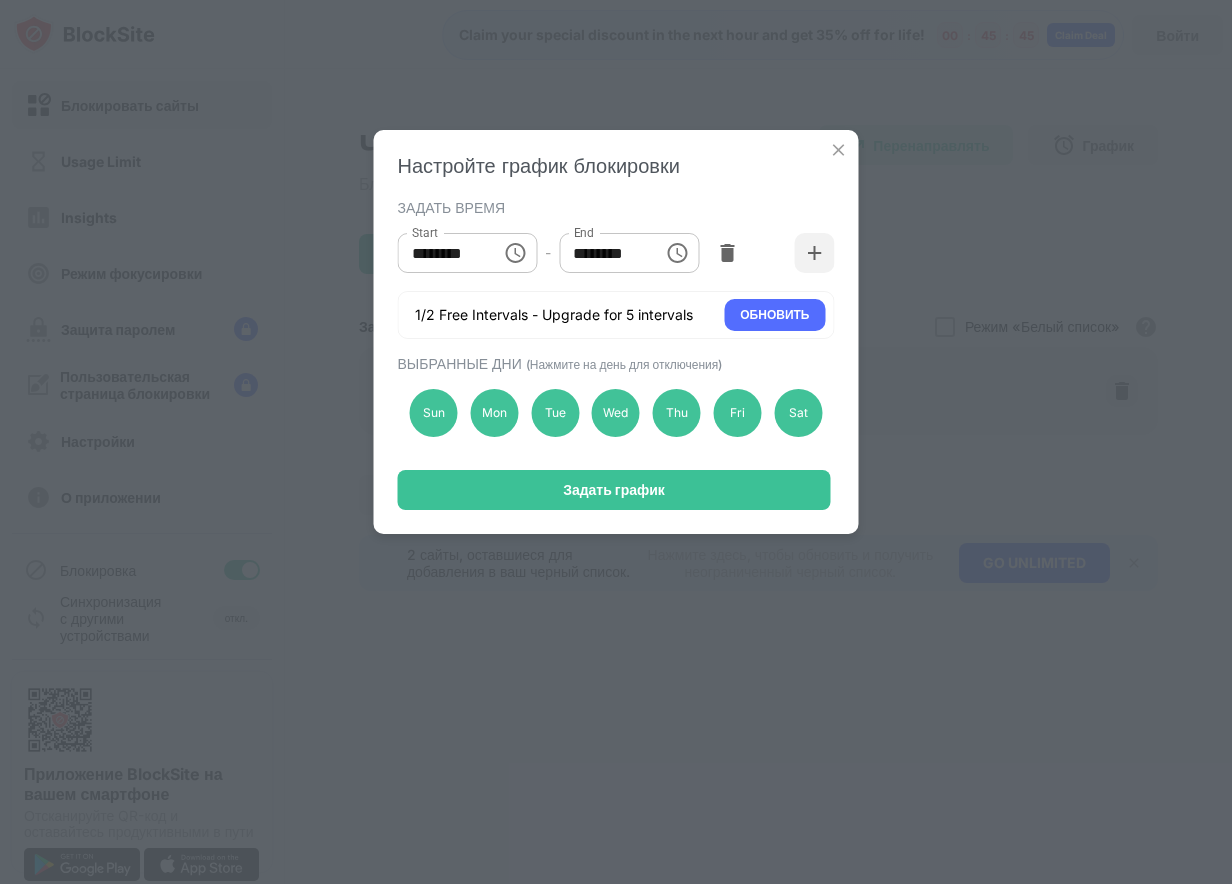 click 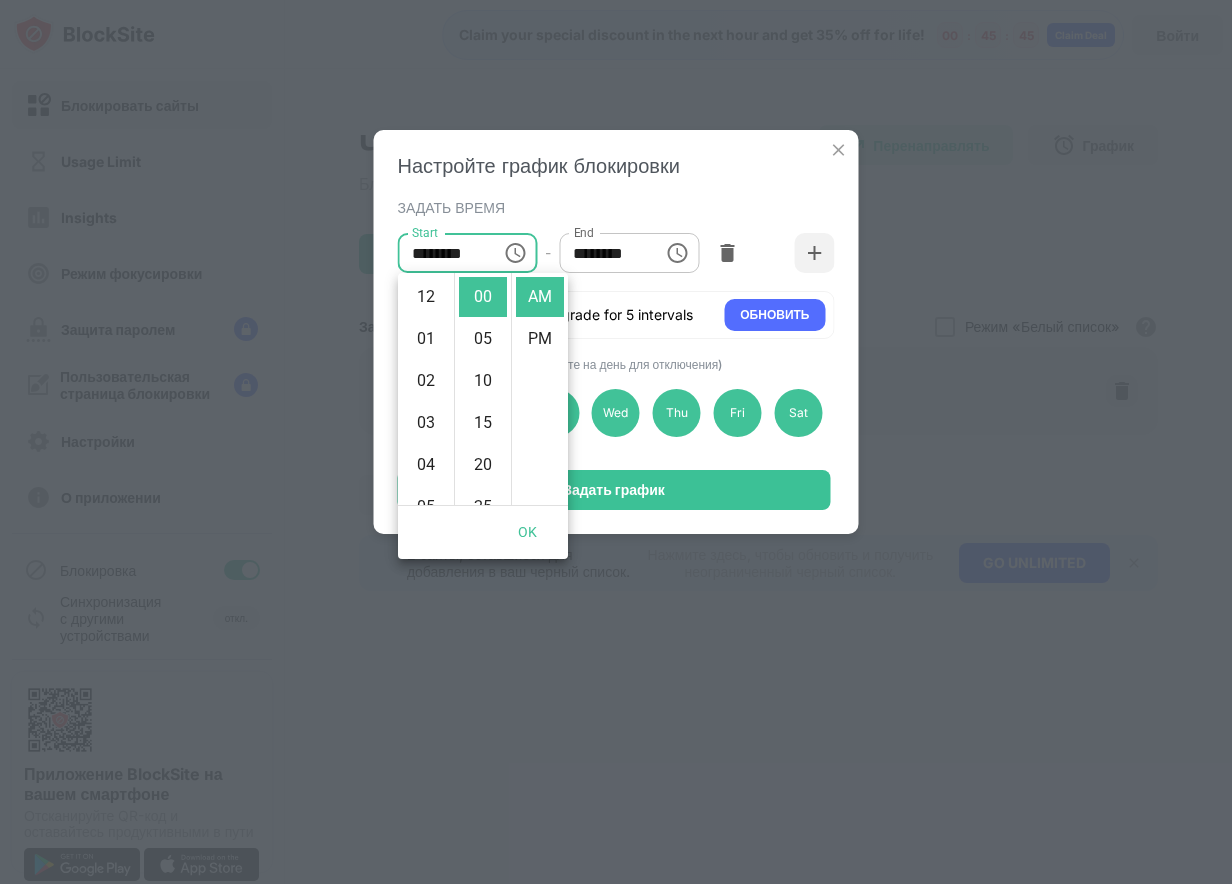 scroll, scrollTop: 420, scrollLeft: 0, axis: vertical 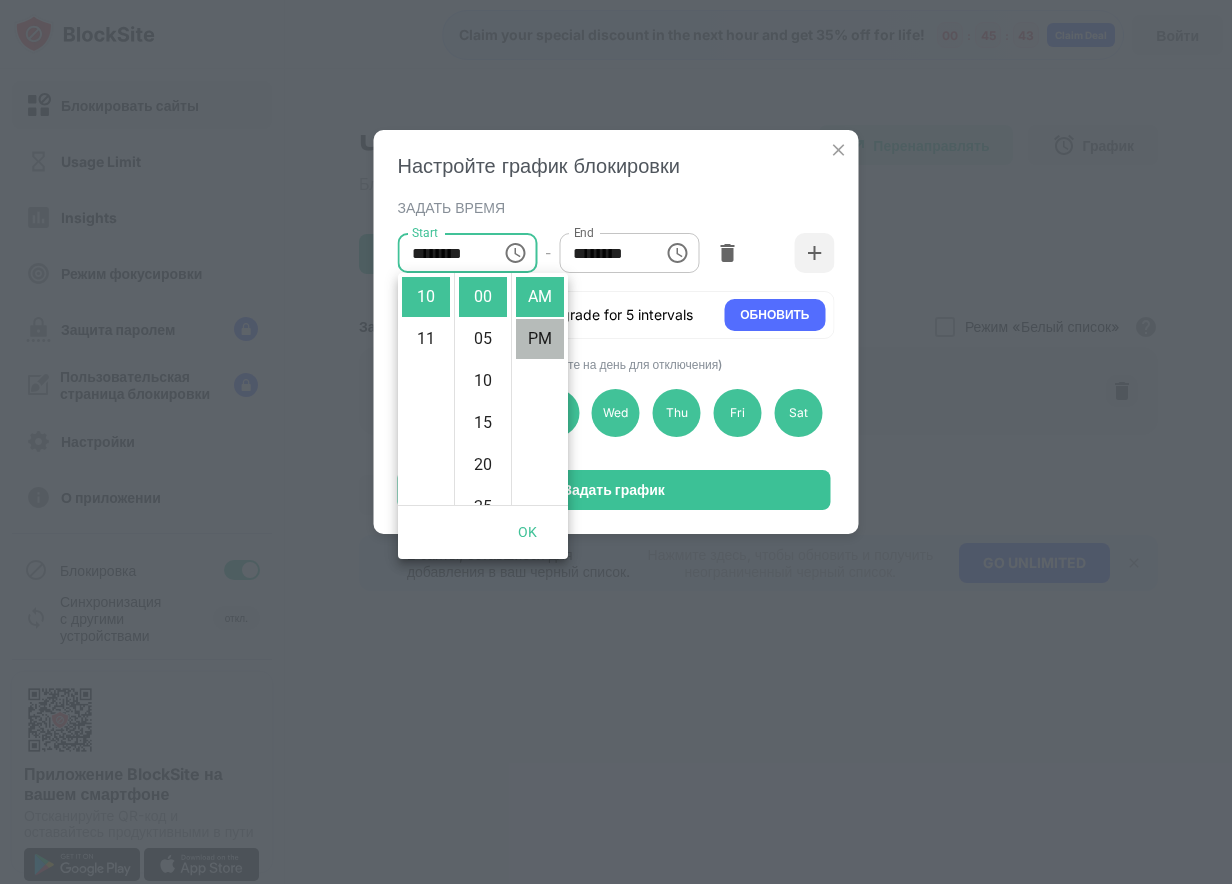 click on "PM" at bounding box center (540, 339) 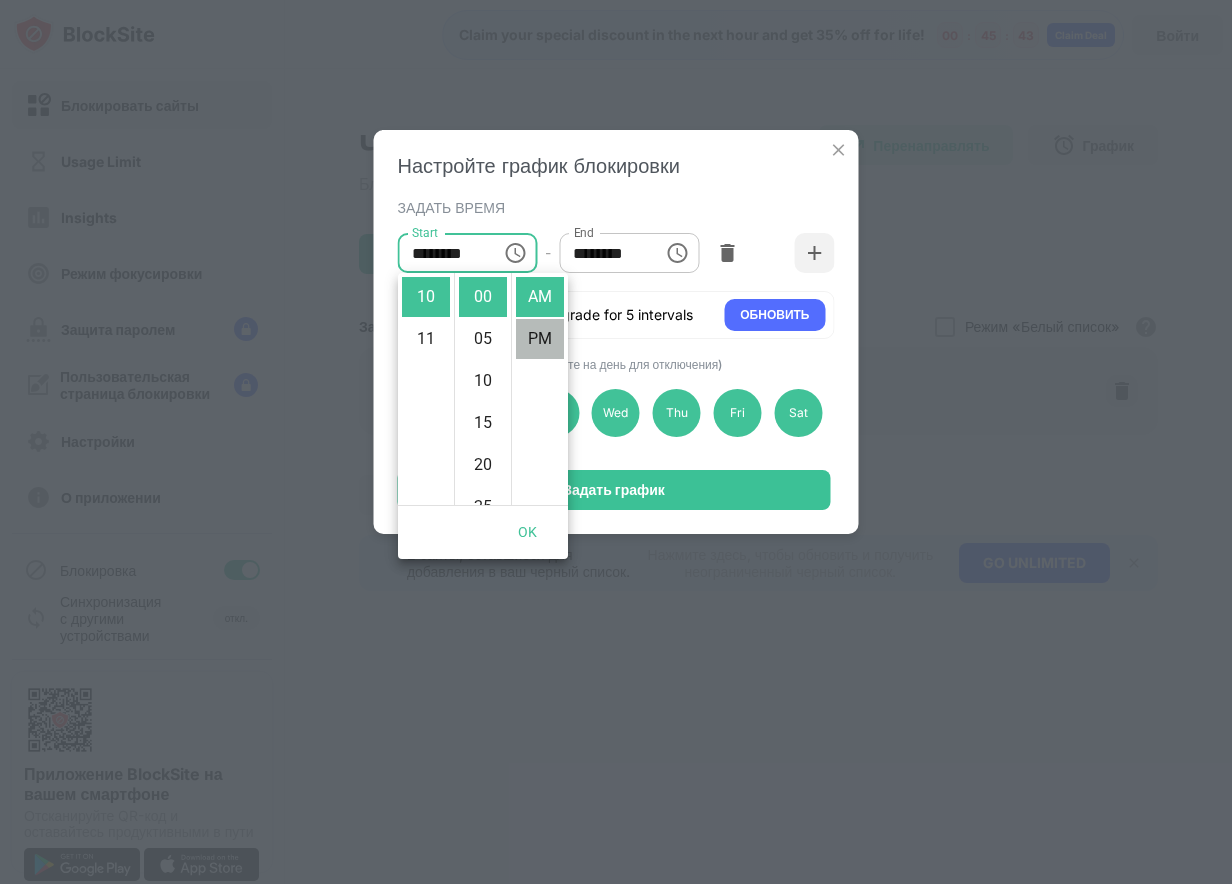 scroll, scrollTop: 42, scrollLeft: 0, axis: vertical 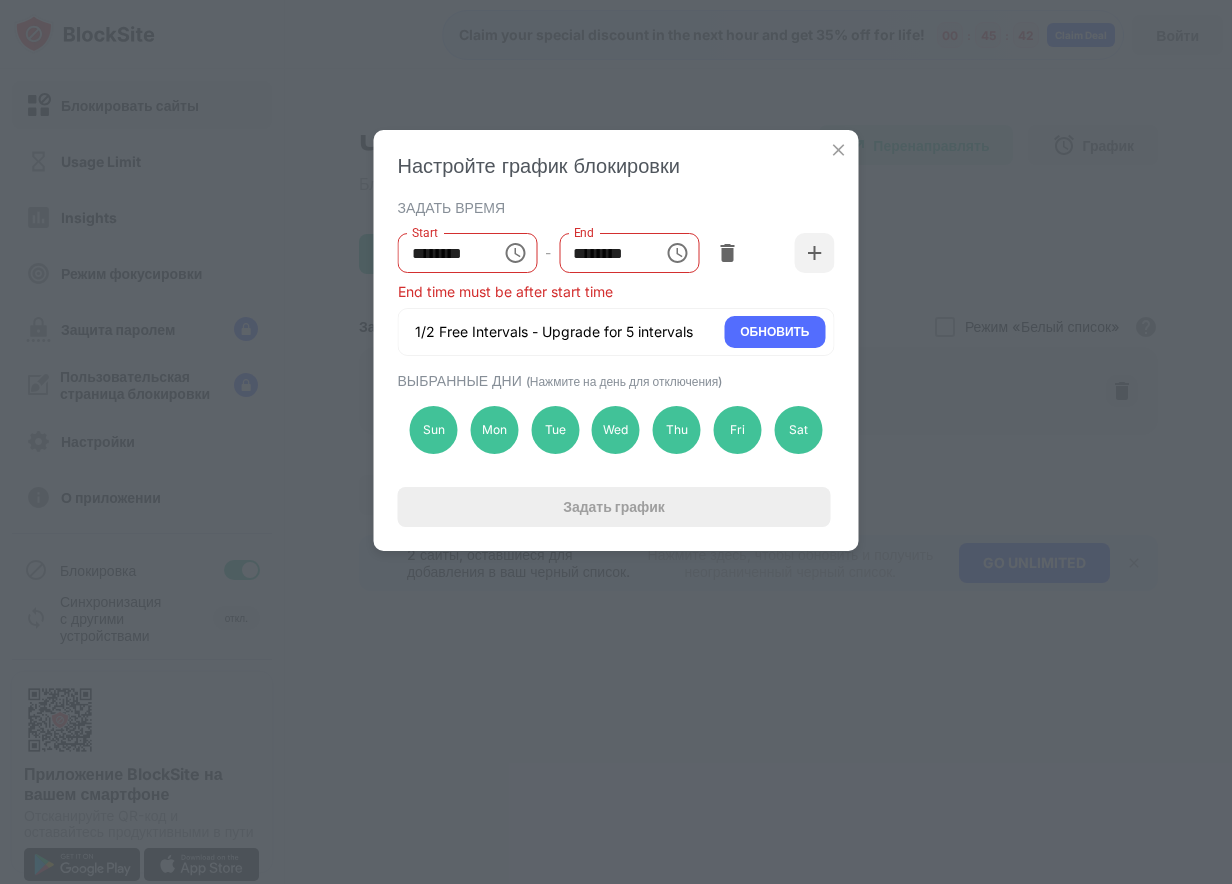 click on "********" at bounding box center (443, 253) 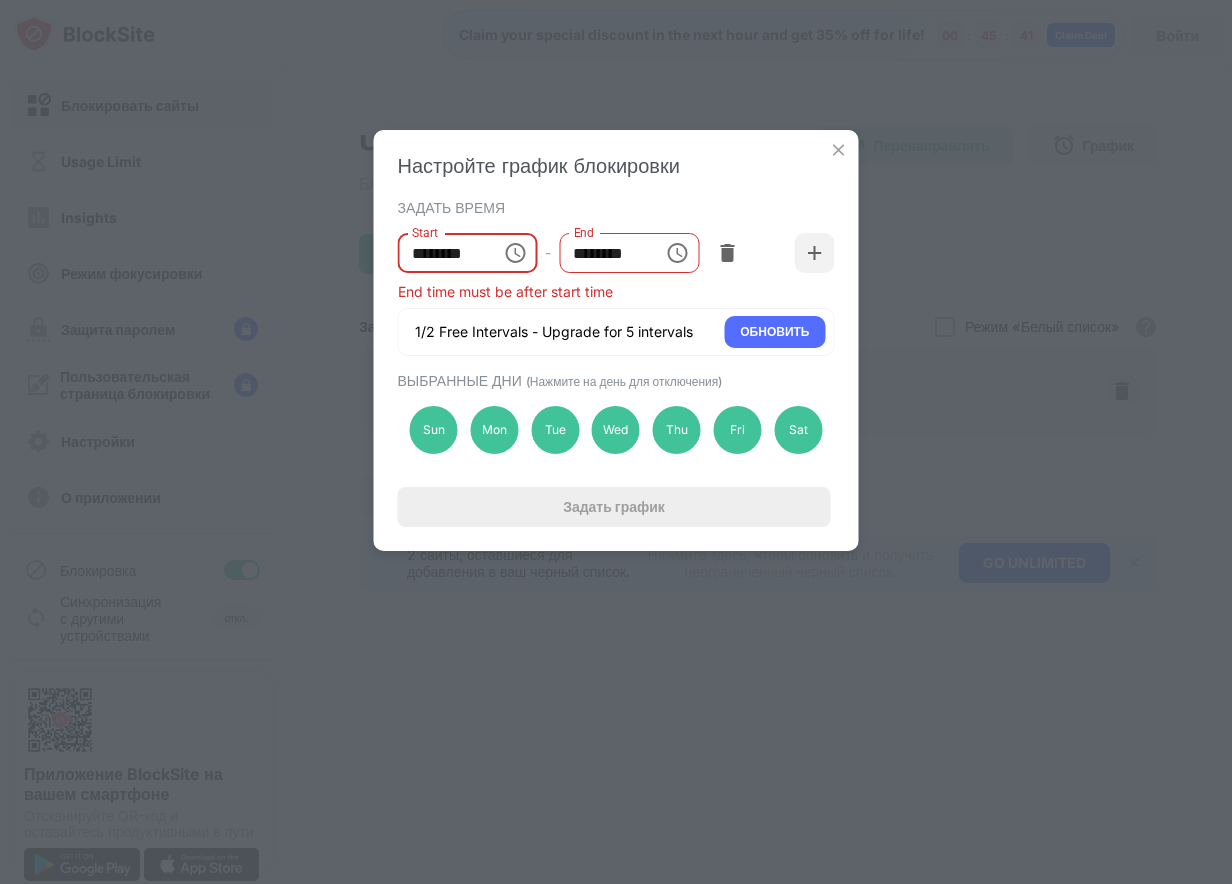 click on "********" at bounding box center [443, 253] 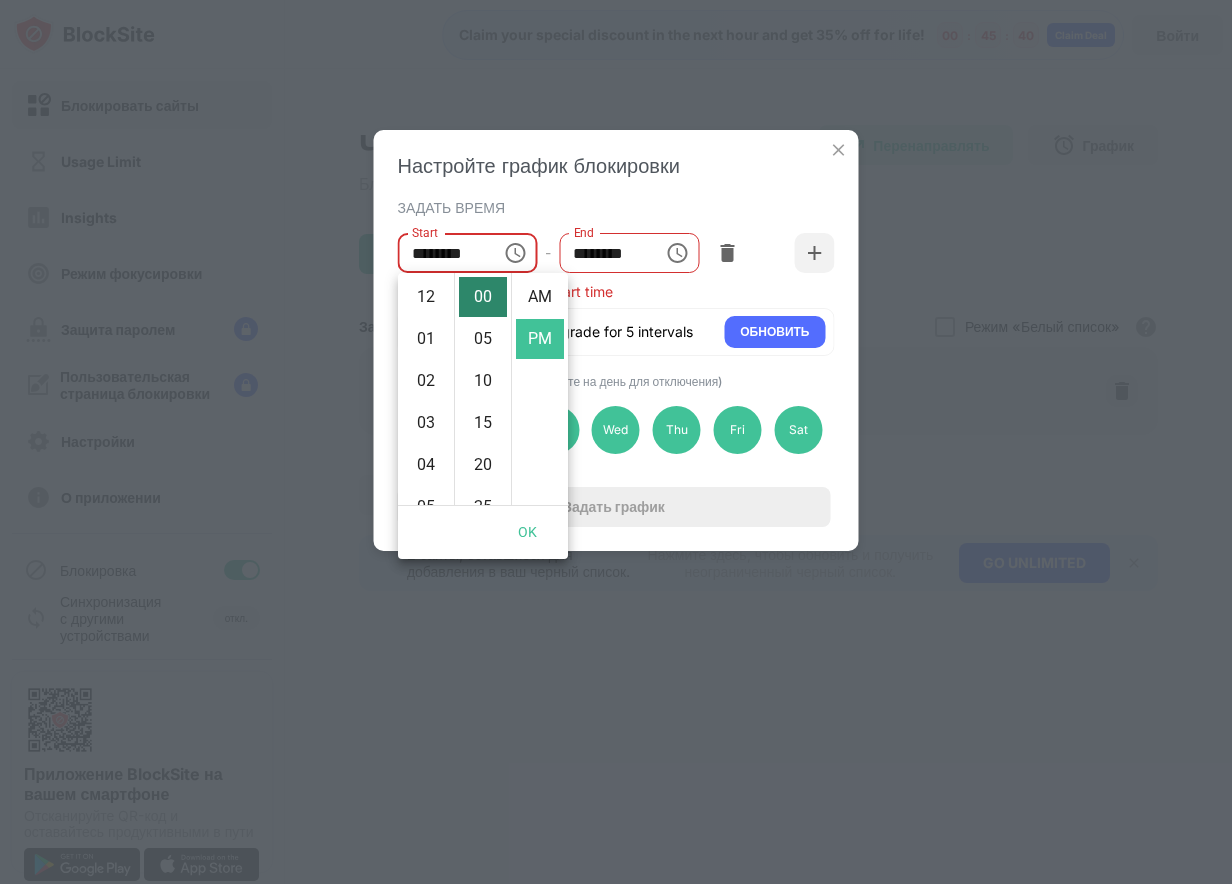 scroll, scrollTop: 420, scrollLeft: 0, axis: vertical 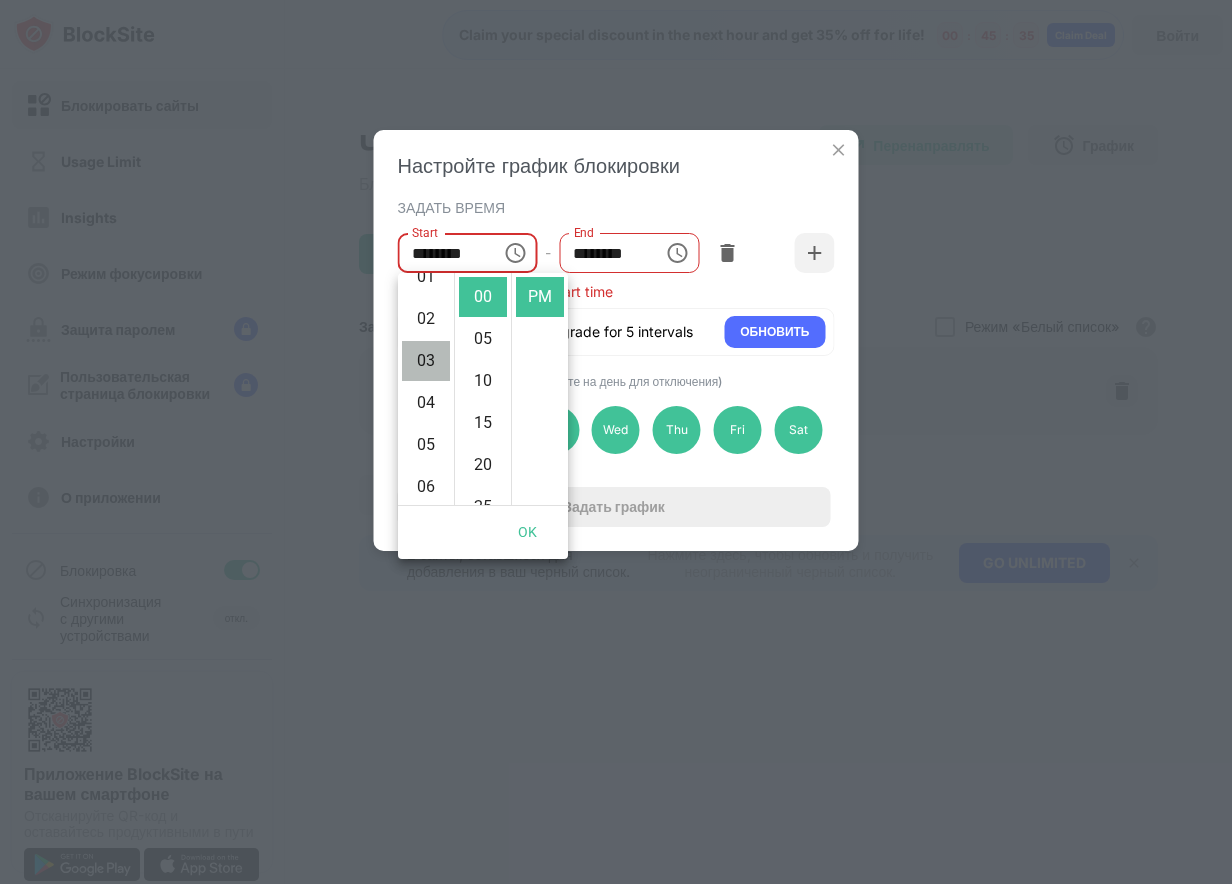 click on "03" at bounding box center (426, 361) 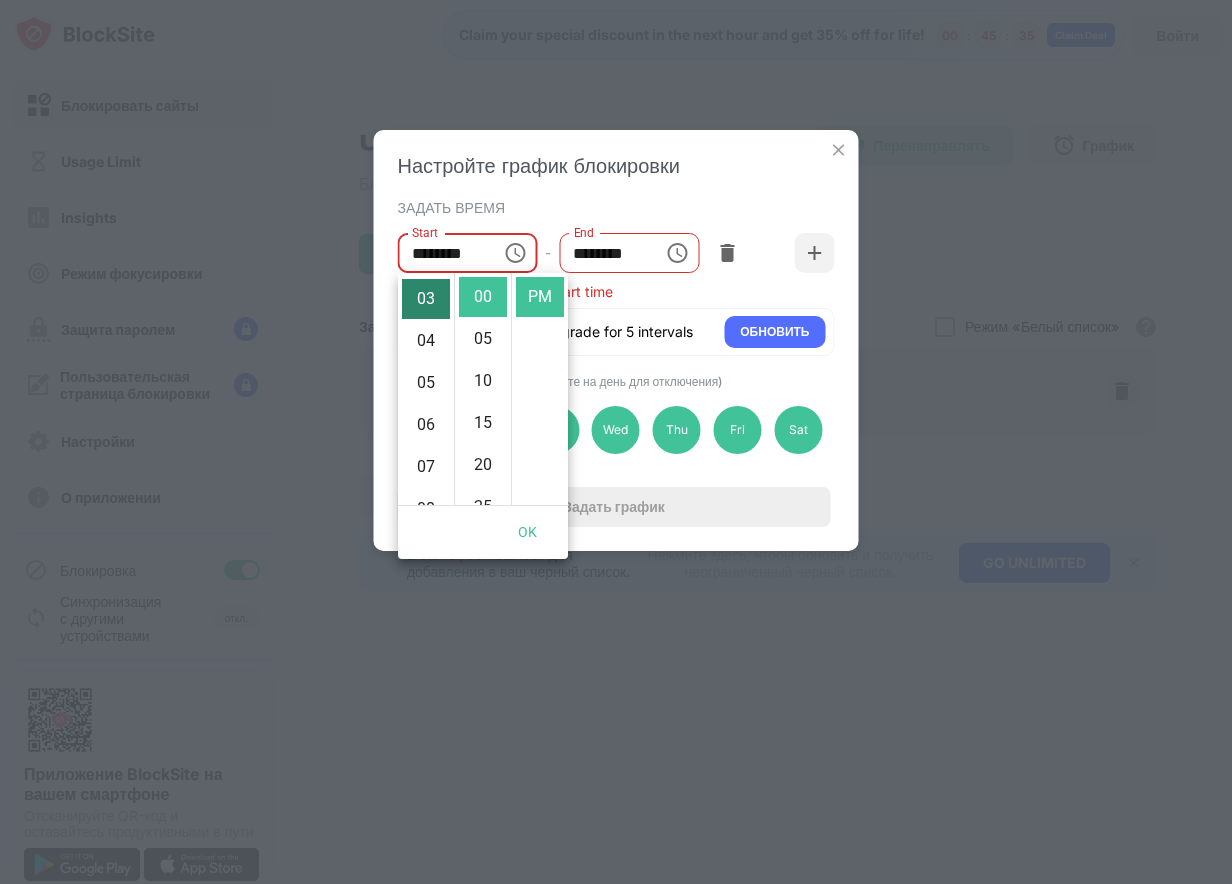 scroll, scrollTop: 126, scrollLeft: 0, axis: vertical 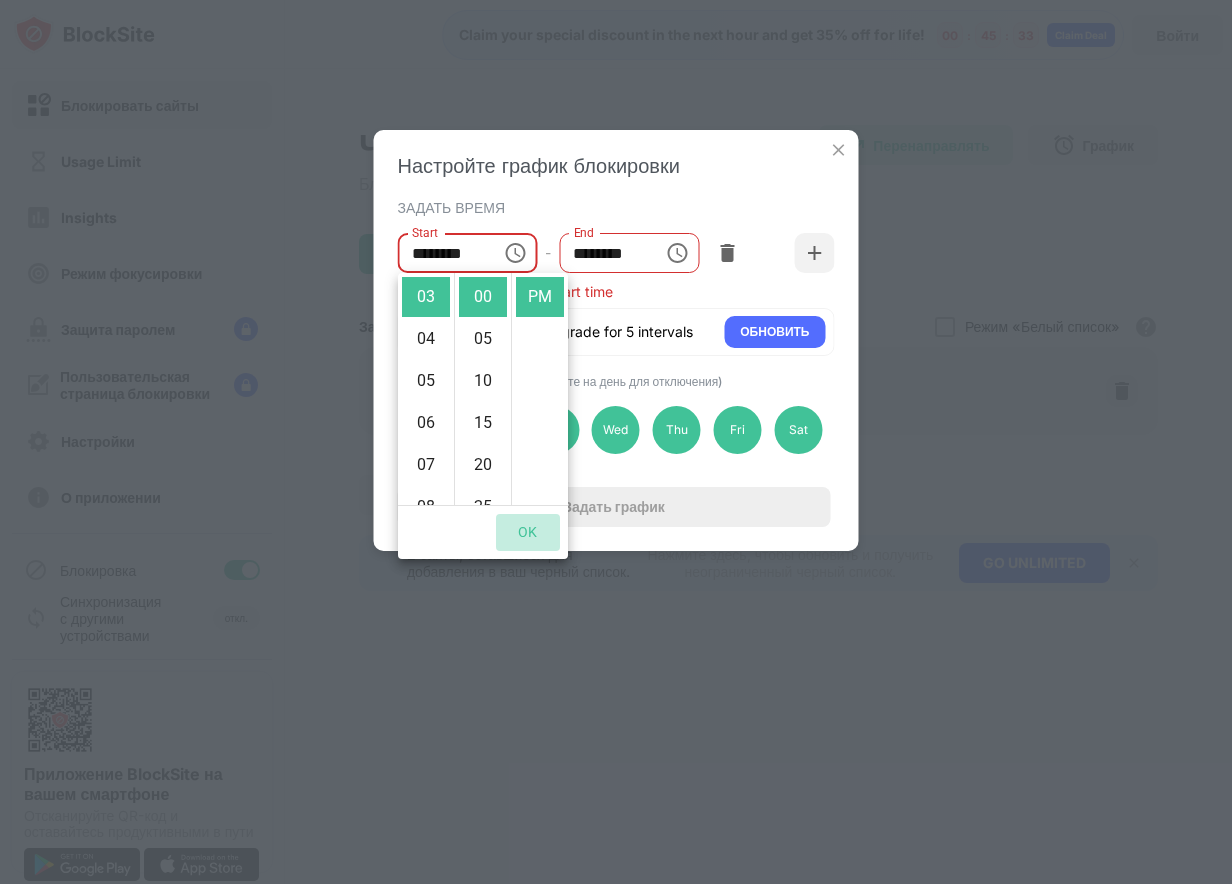 click on "OK" at bounding box center (528, 532) 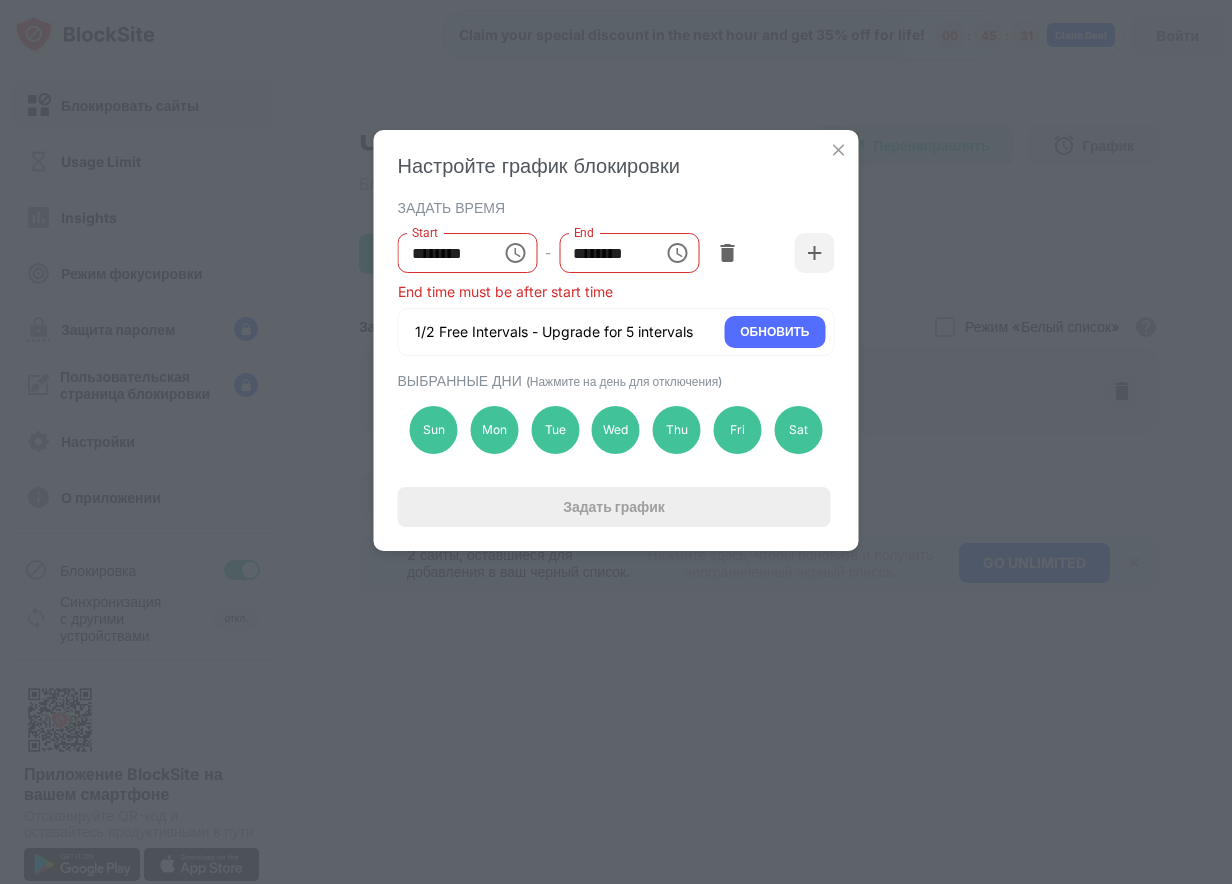 click 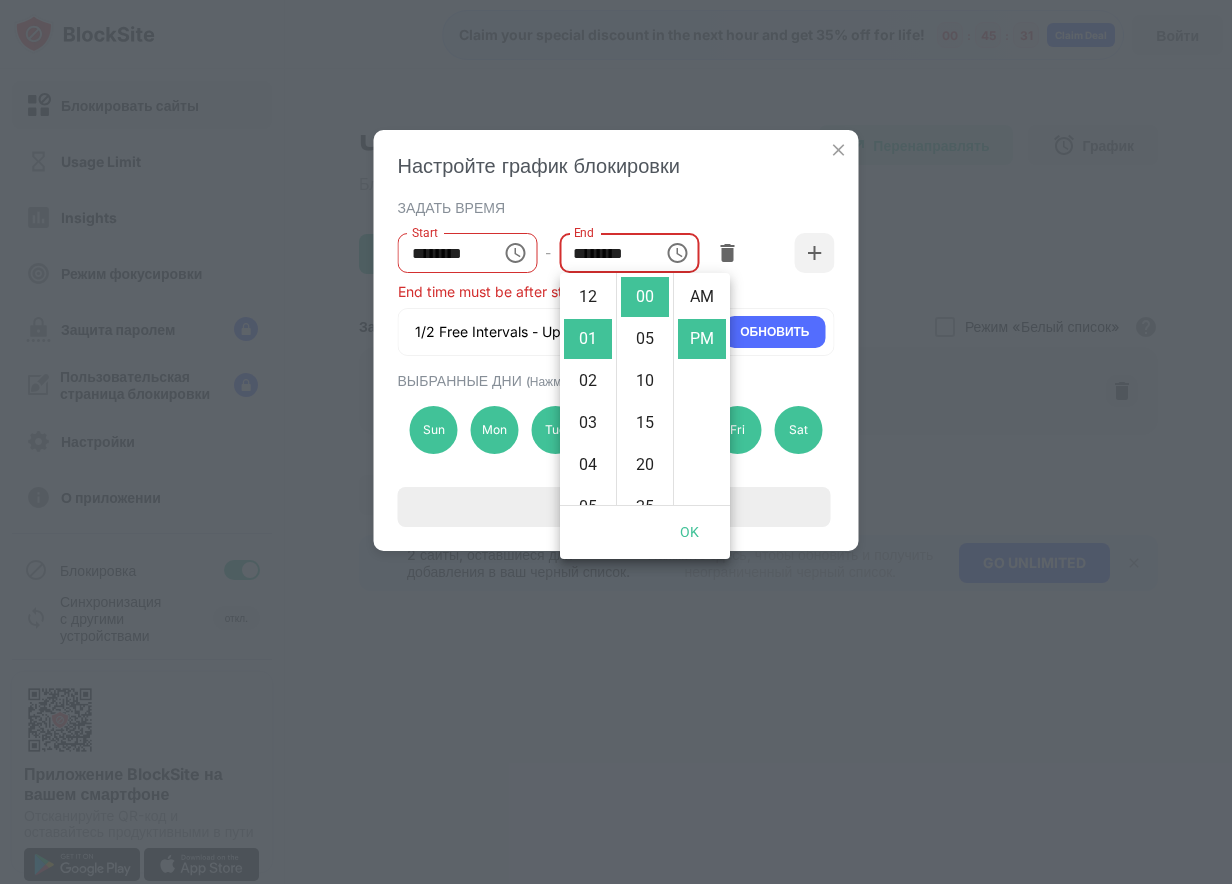 scroll, scrollTop: 42, scrollLeft: 0, axis: vertical 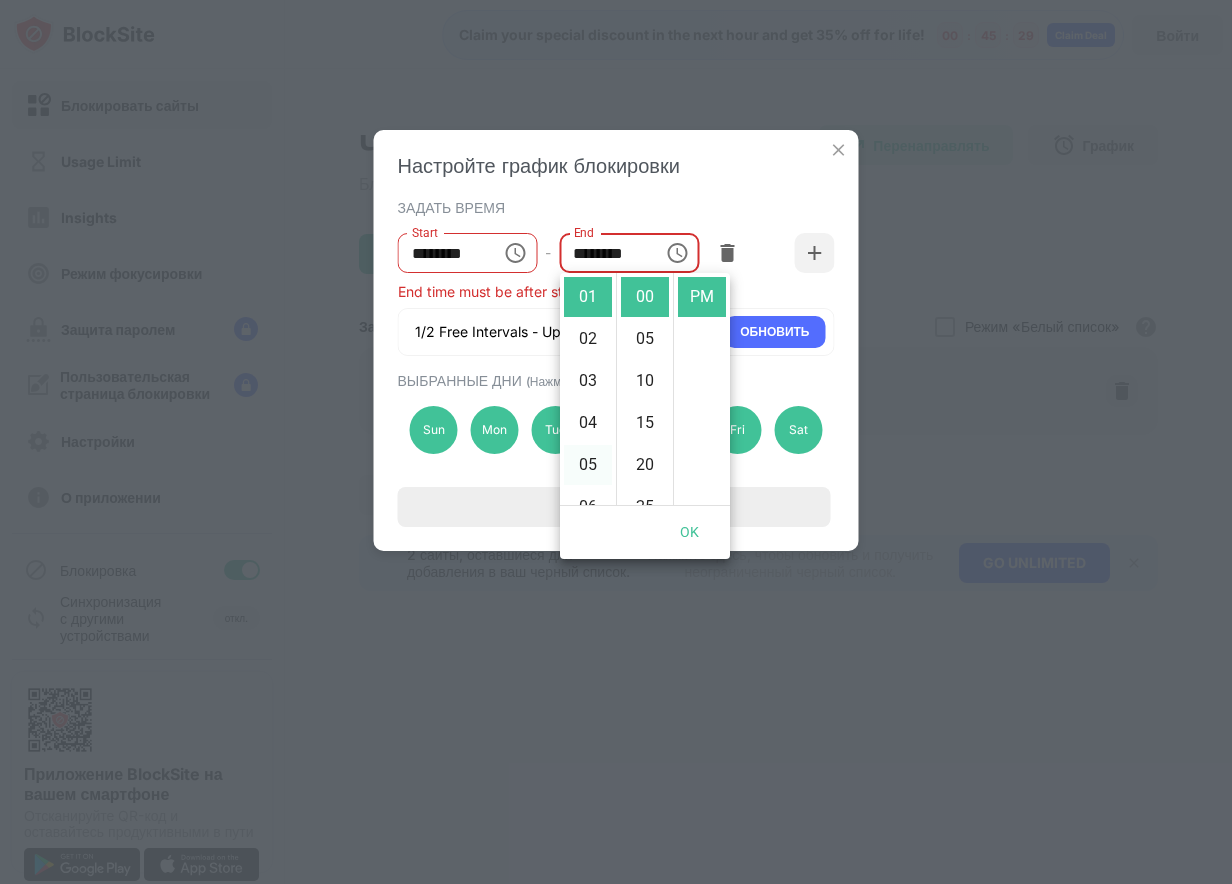click on "05" at bounding box center (588, 465) 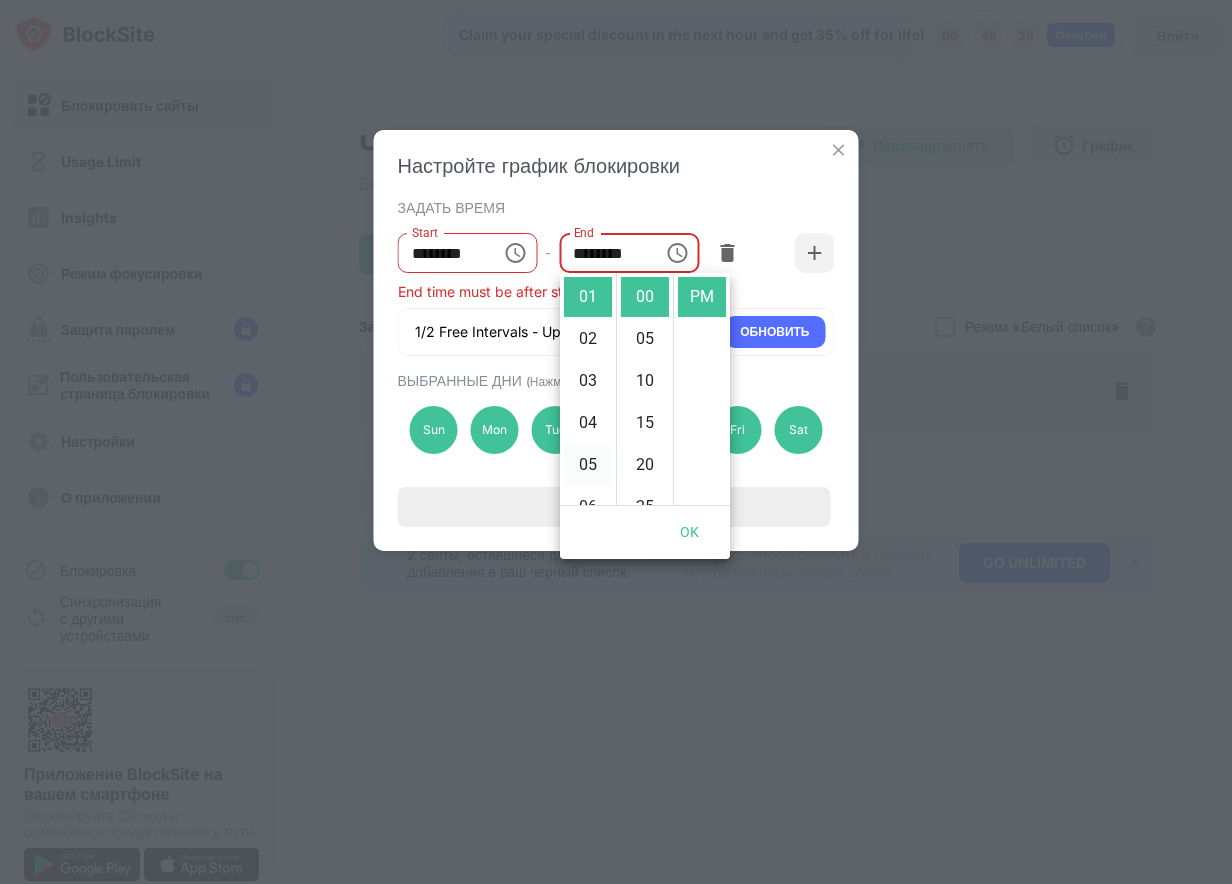 type on "********" 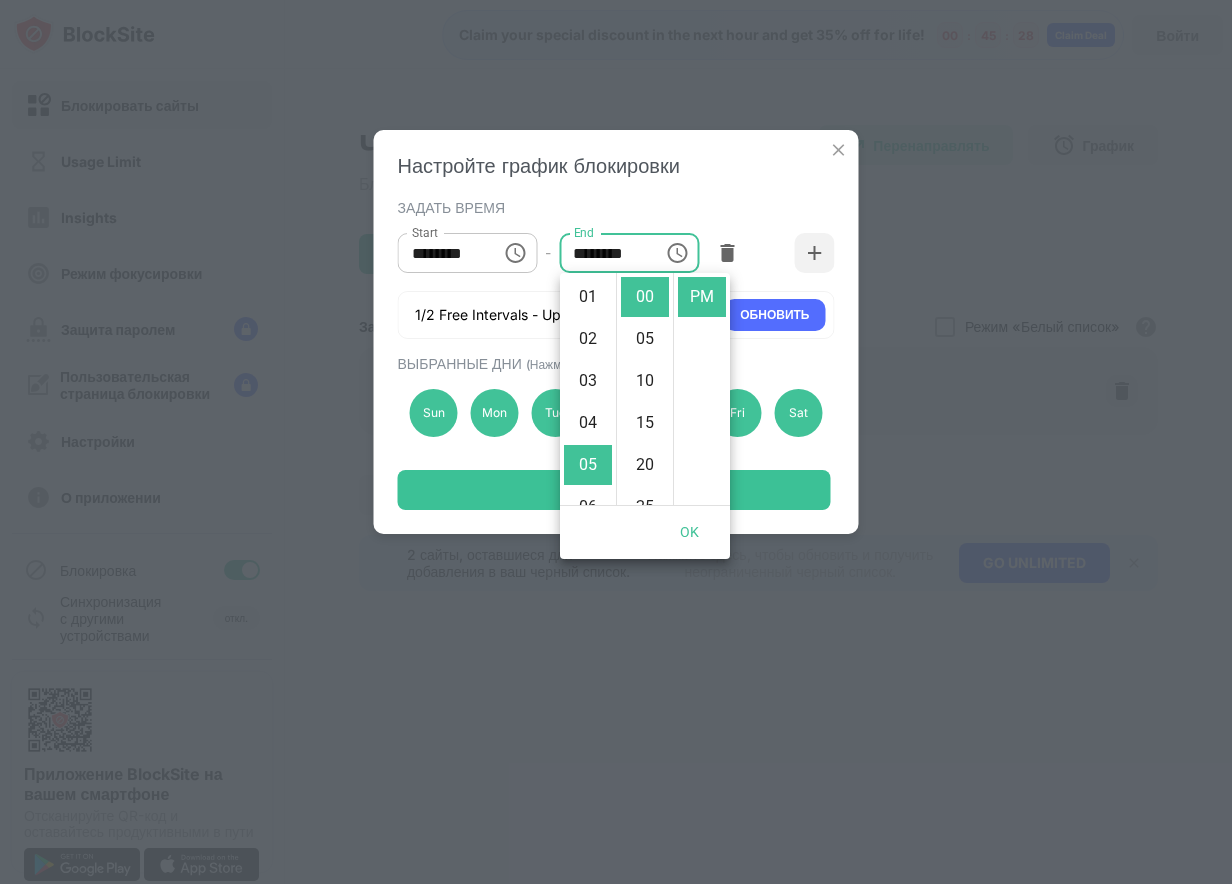 scroll, scrollTop: 210, scrollLeft: 0, axis: vertical 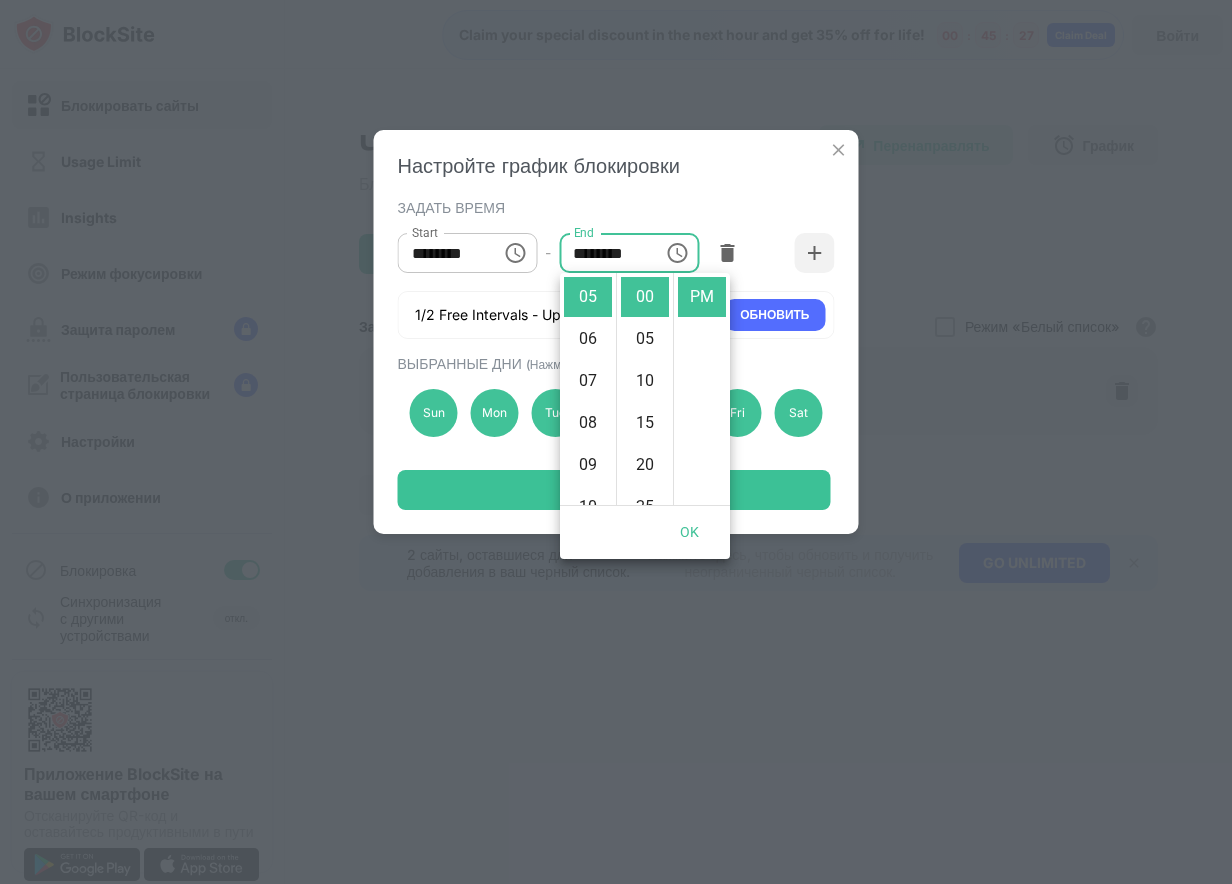 click on "ВЫБРАННЫЕ ДНИ   (Нажмите на день для отключения)" at bounding box center [614, 363] 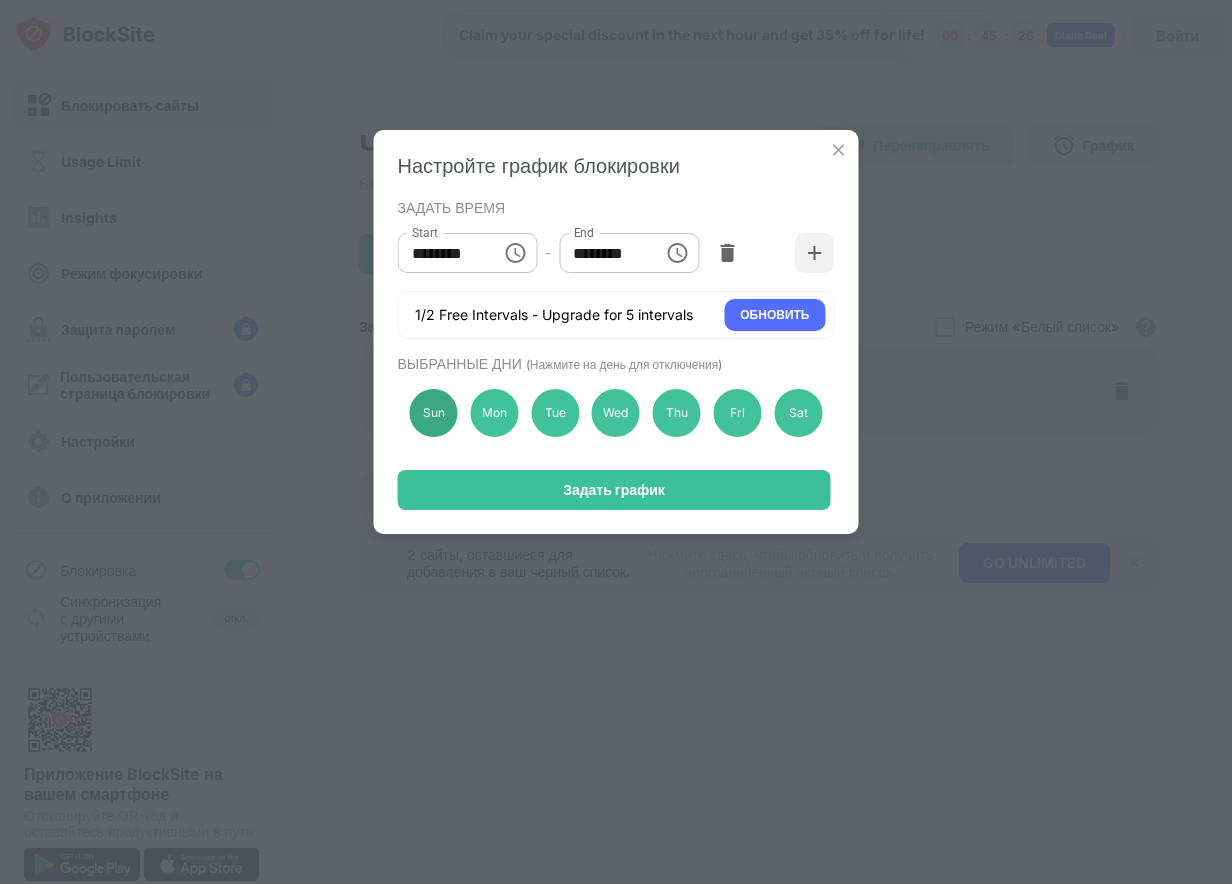 click on "Sun" at bounding box center [434, 413] 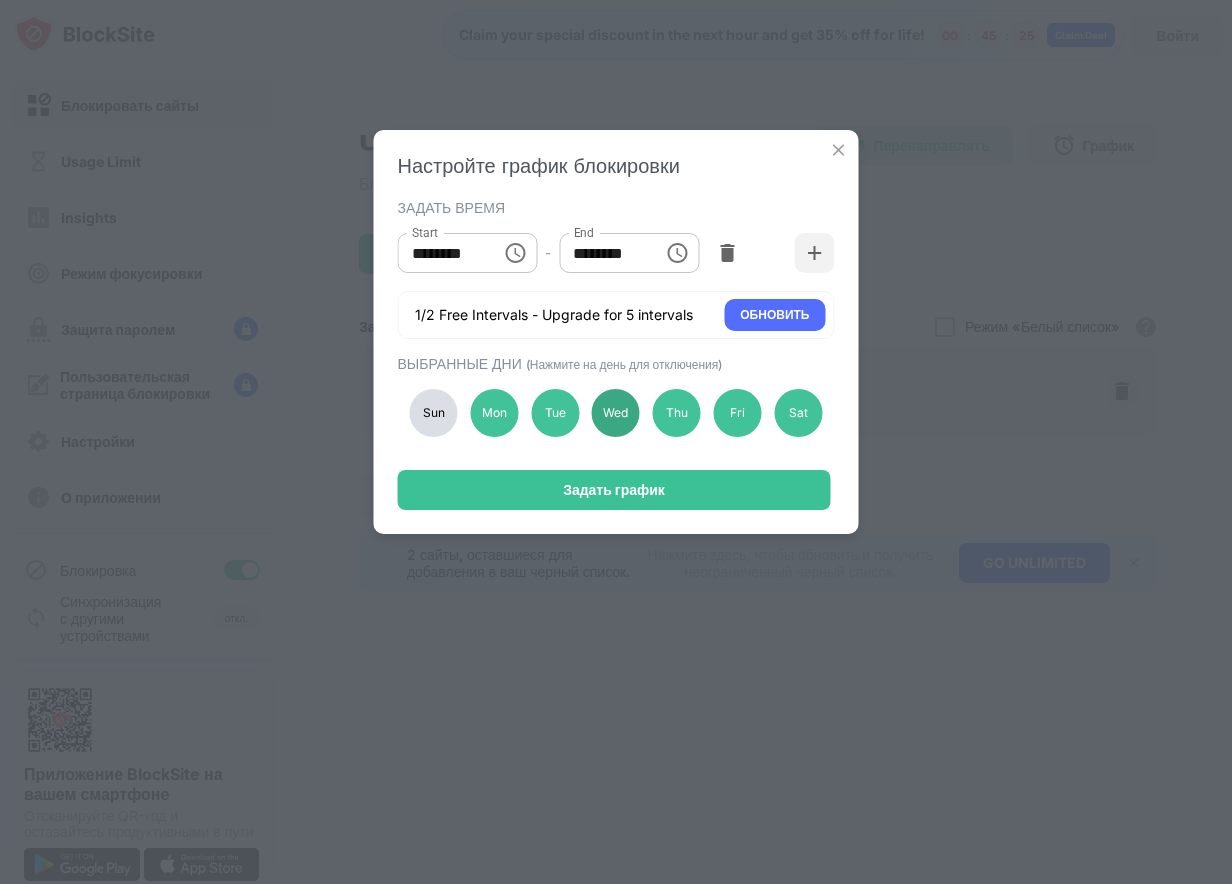 click on "Wed" at bounding box center [616, 413] 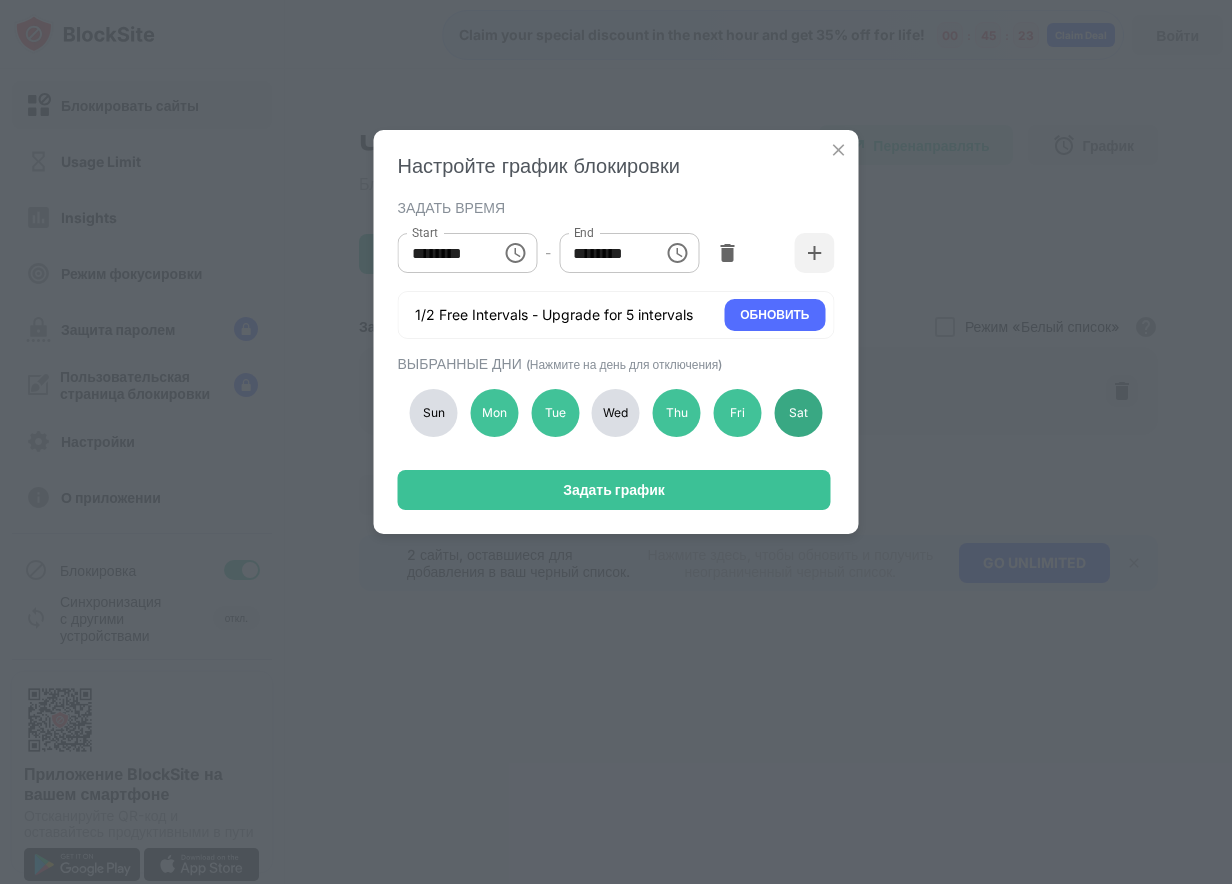 click on "Sat" at bounding box center [798, 413] 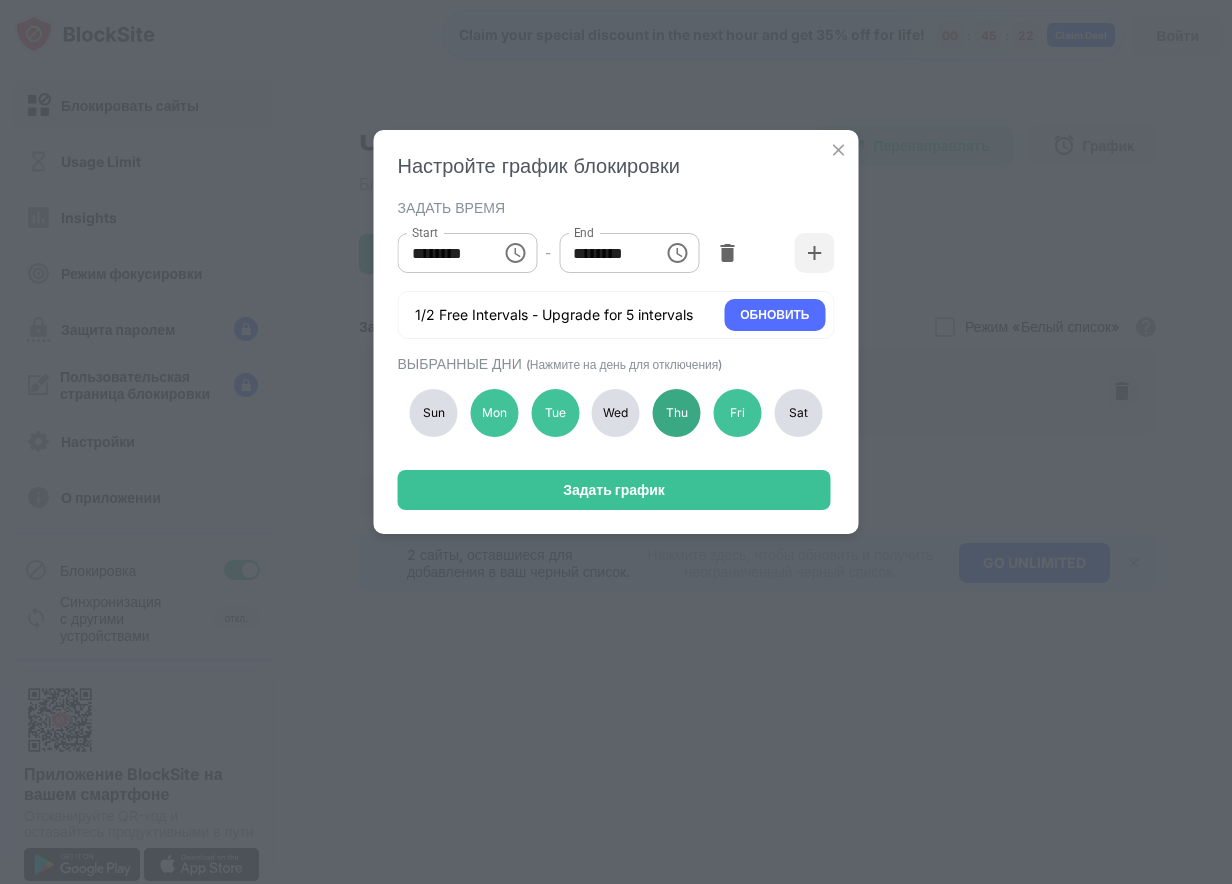 click on "Thu" at bounding box center [677, 413] 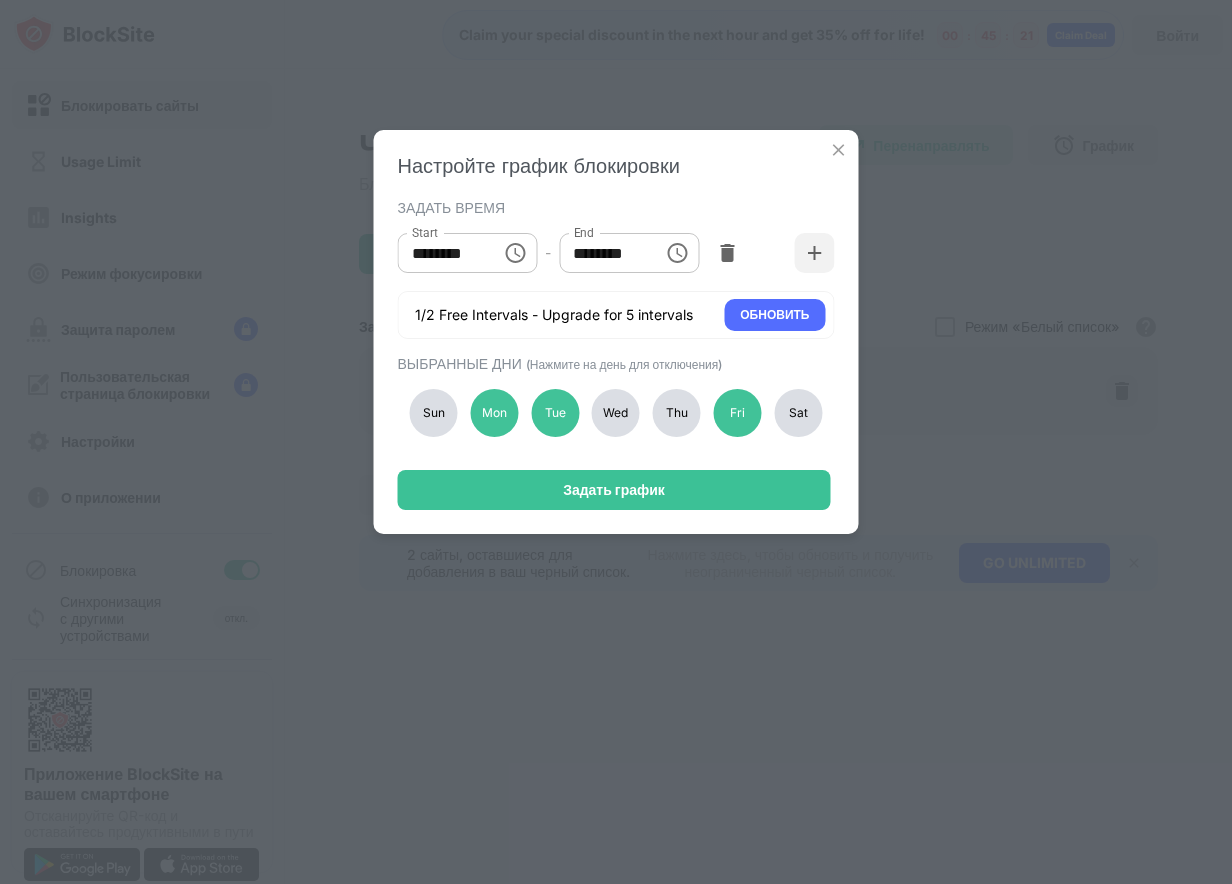 click on "Thu" at bounding box center [677, 413] 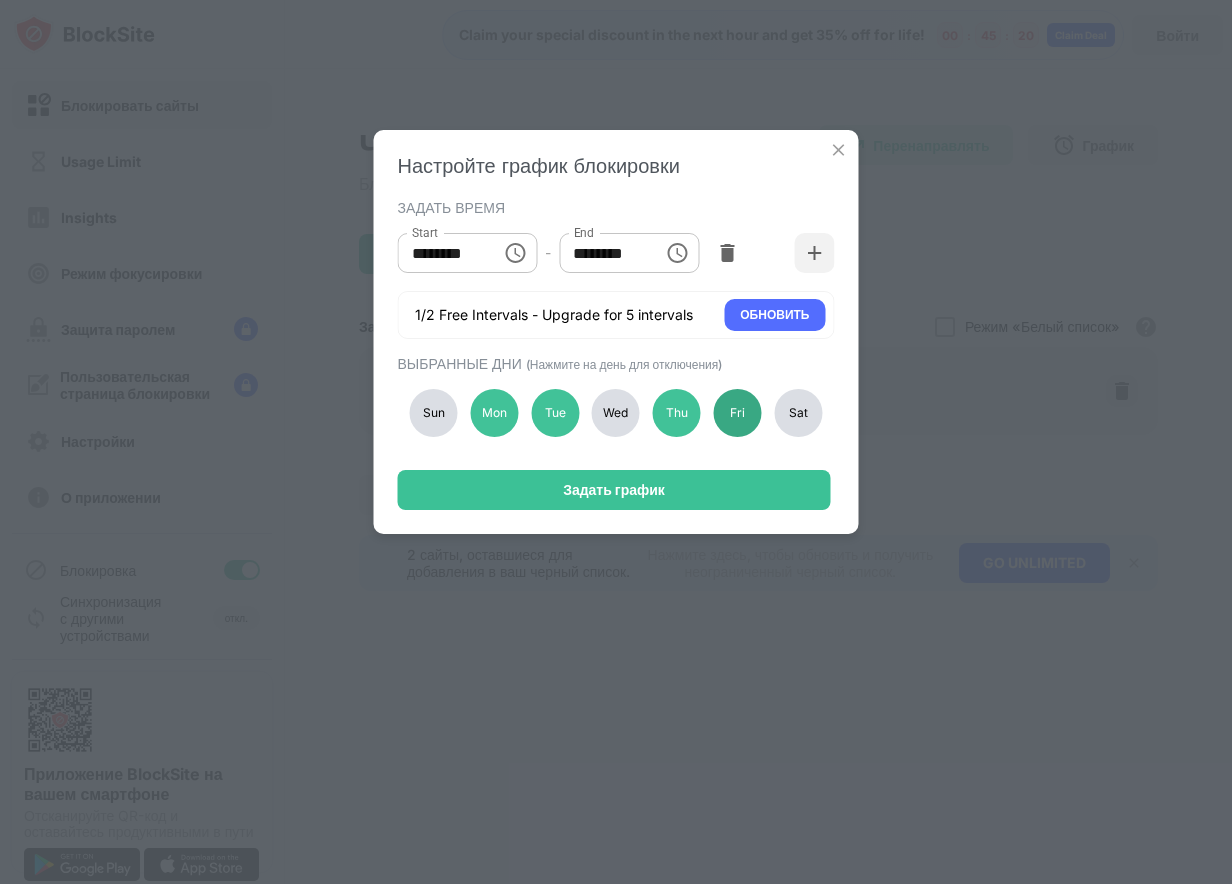 click on "Fri" at bounding box center (738, 413) 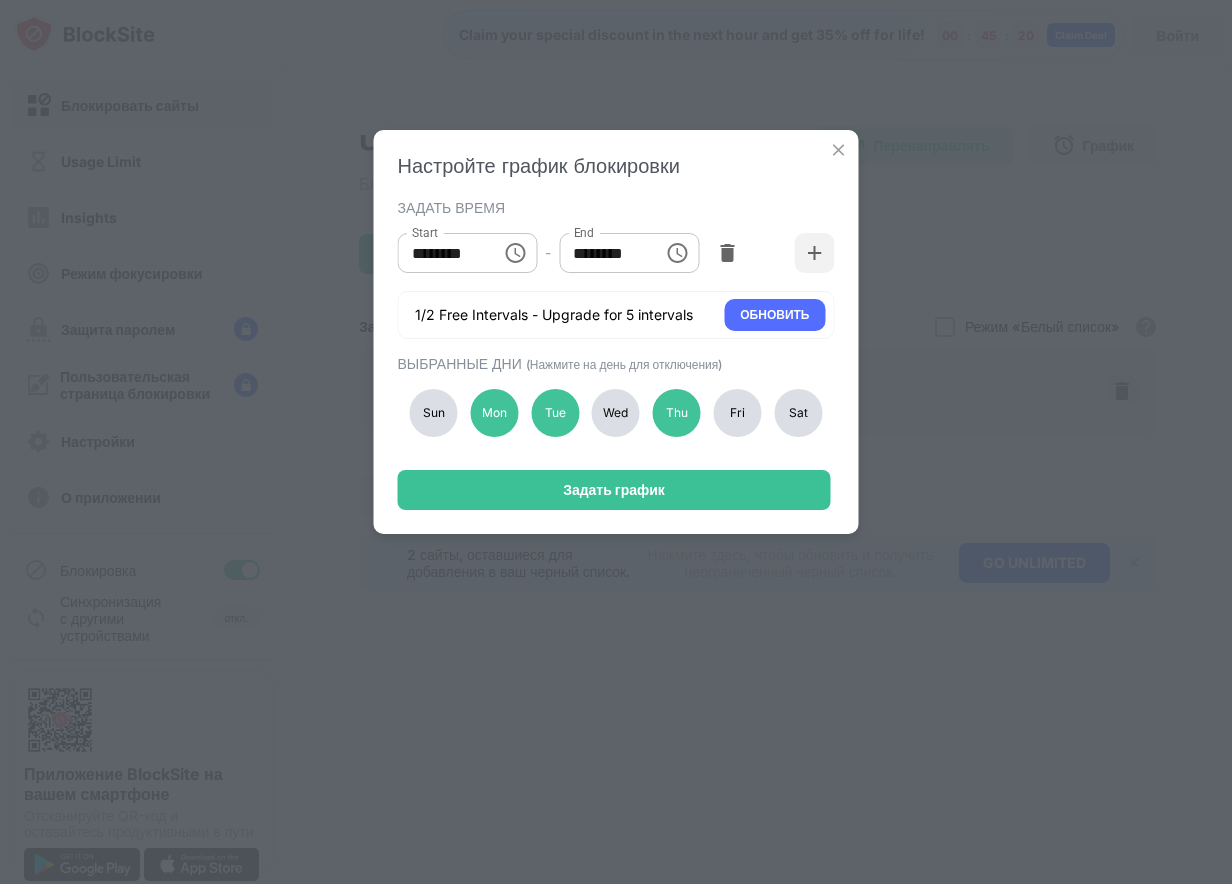 click on "Настройте график блокировки ЗАДАТЬ ВРЕМЯ Start ******** Start - End ******** End 1/2 Free Intervals - Upgrade for 5 intervals ОБНОВИТЬ ВЫБРАННЫЕ ДНИ   (Нажмите на день для отключения) Sun Mon Tue Wed Thu Fri Sat Задать график" at bounding box center (616, 332) 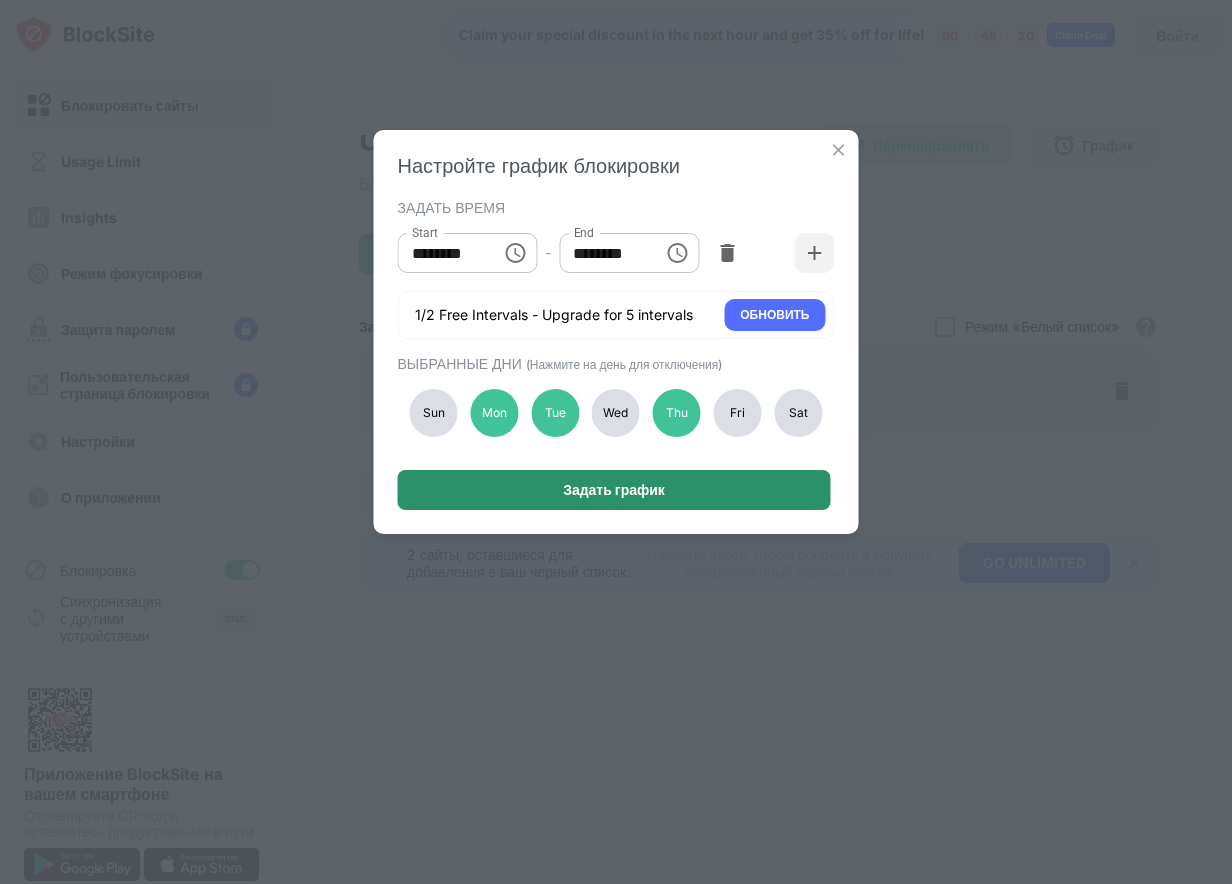 click on "Задать график" at bounding box center [614, 490] 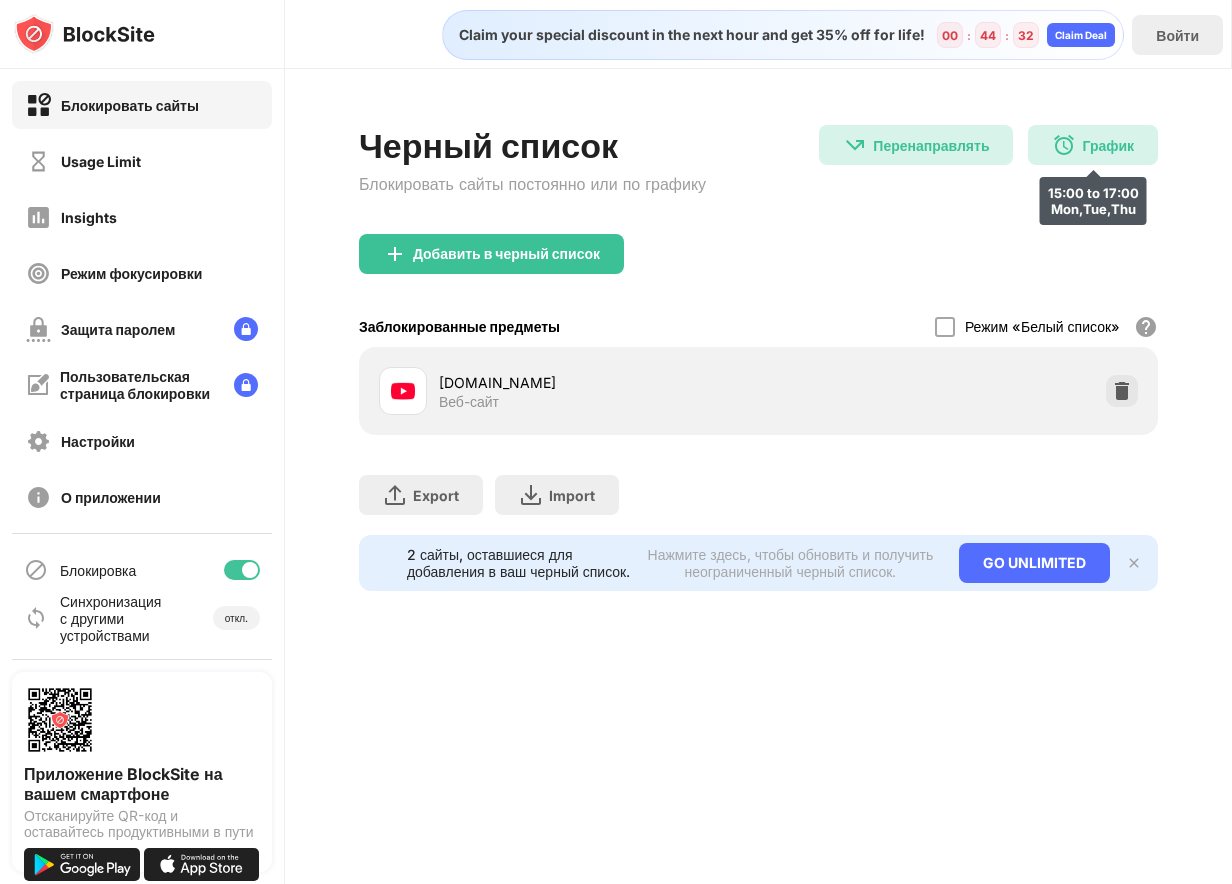 click on "График" at bounding box center [1108, 145] 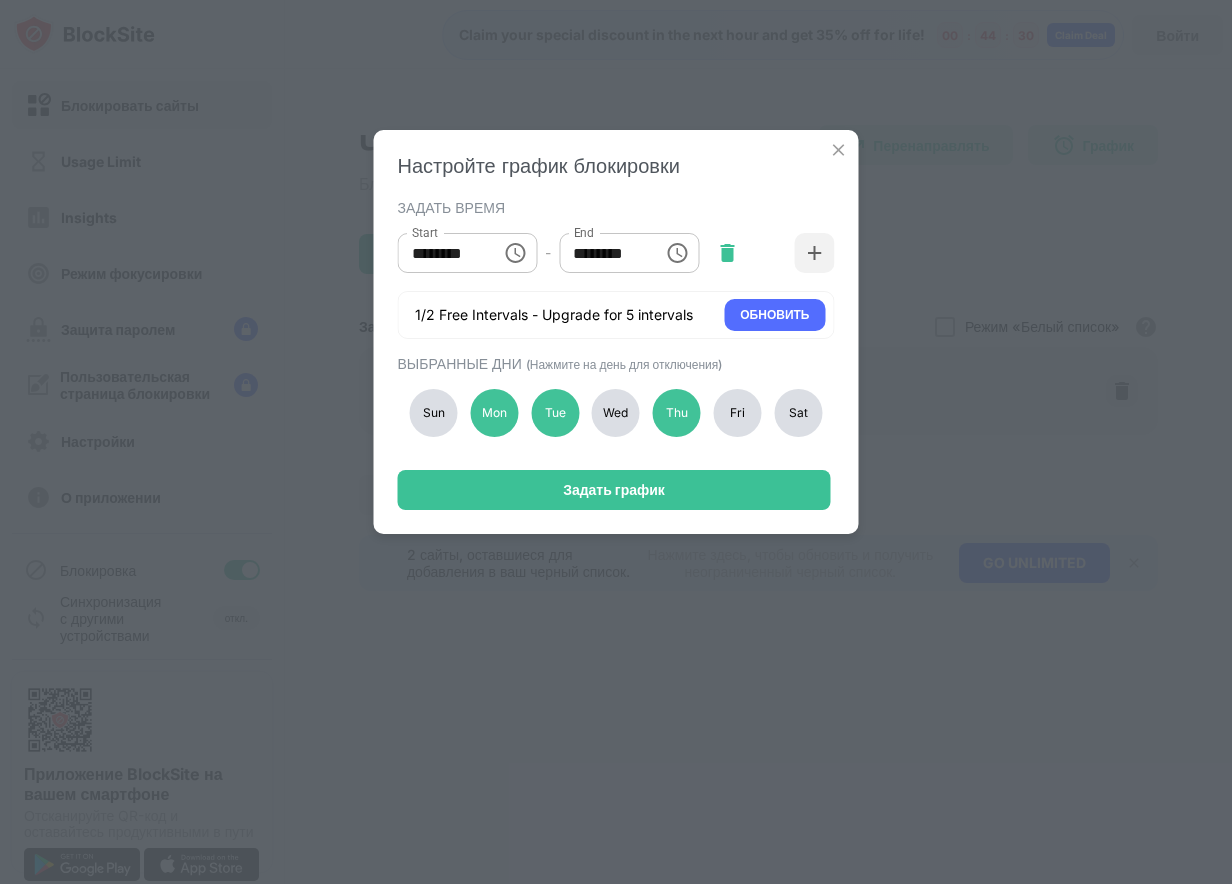 click at bounding box center [727, 253] 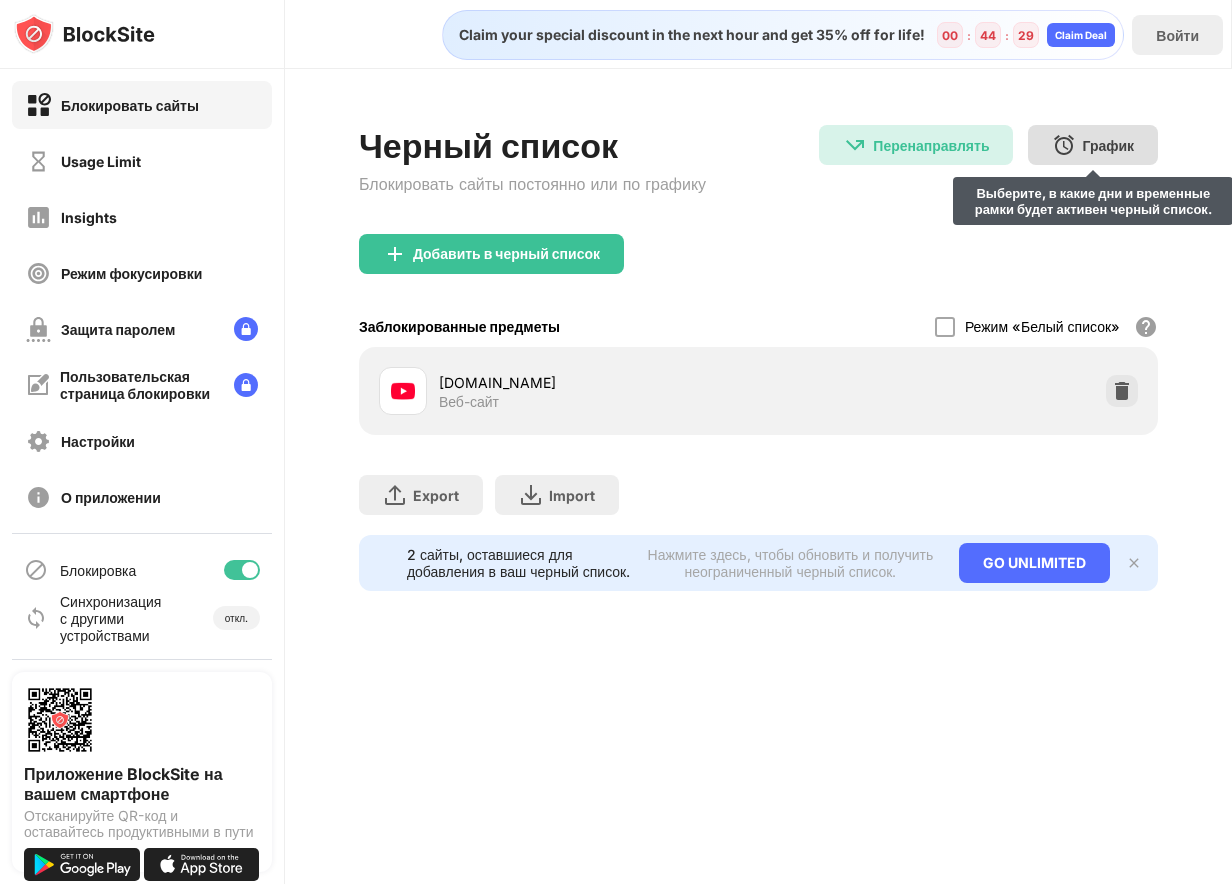 click on "График Выберите, в какие дни и временные рамки будет активен черный список." at bounding box center (1093, 145) 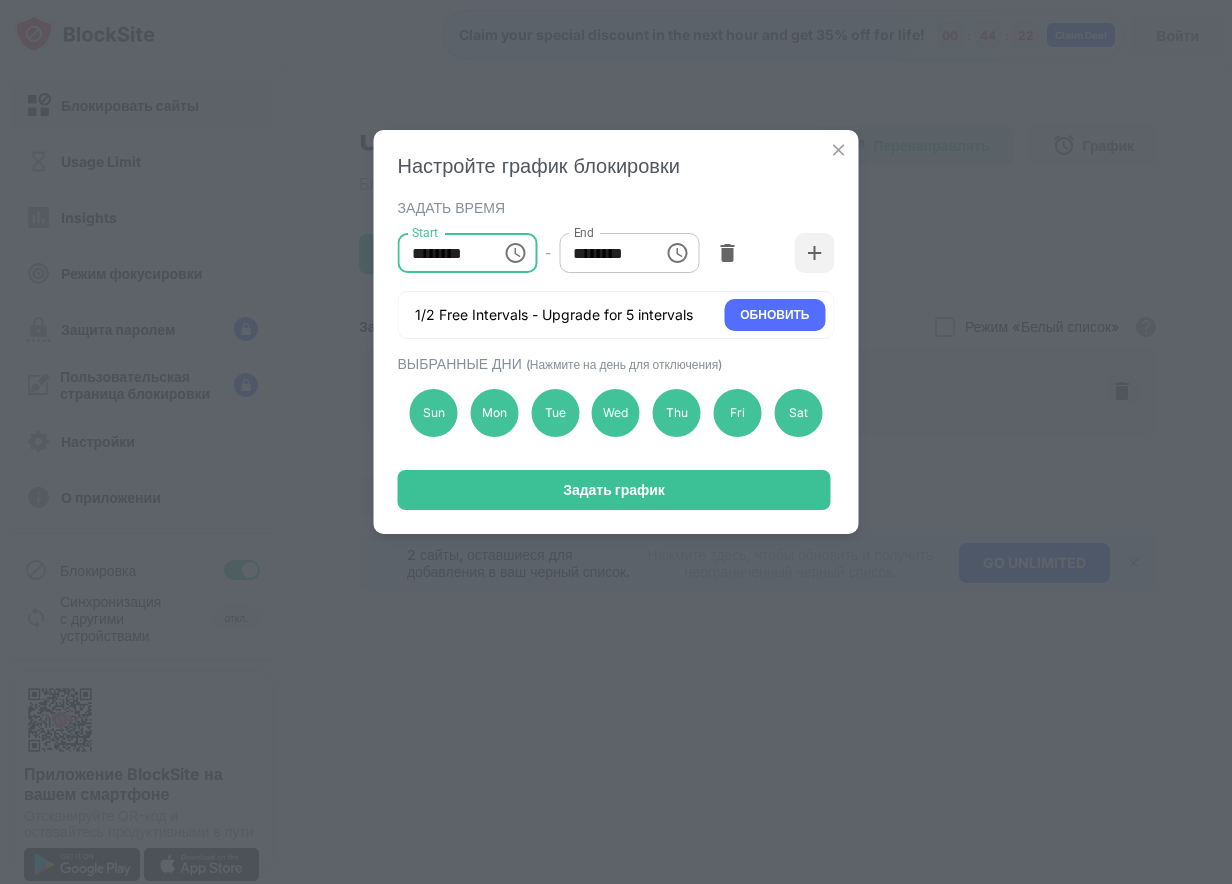 click on "********" at bounding box center (443, 253) 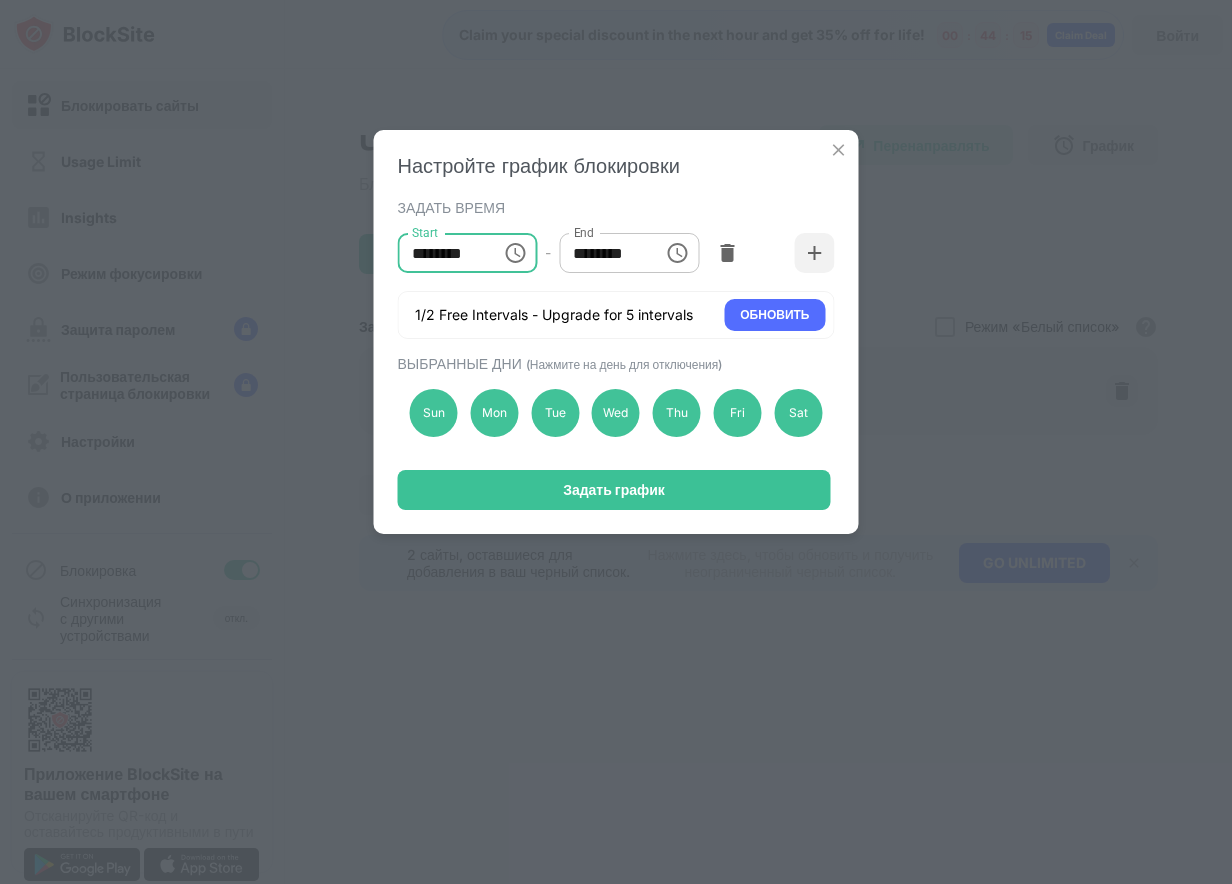 click 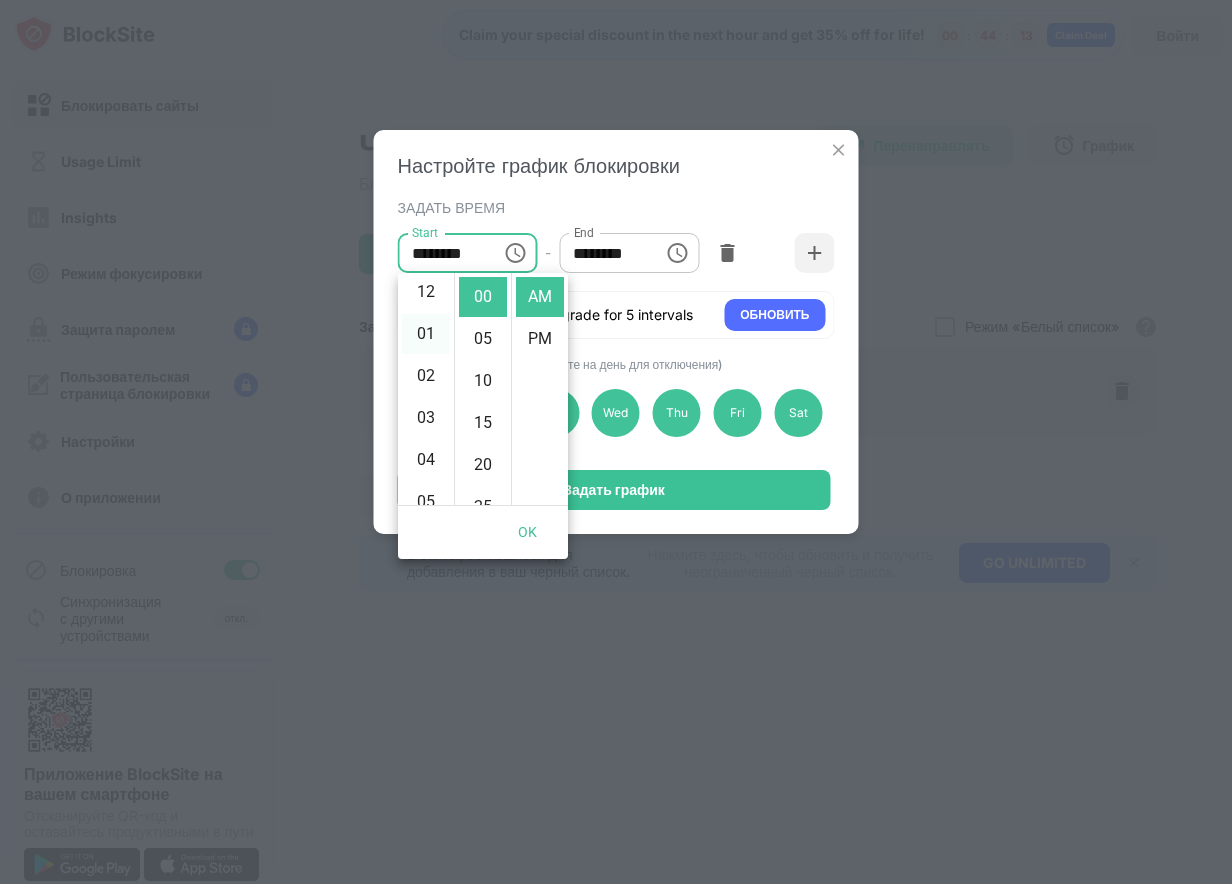 scroll, scrollTop: 0, scrollLeft: 0, axis: both 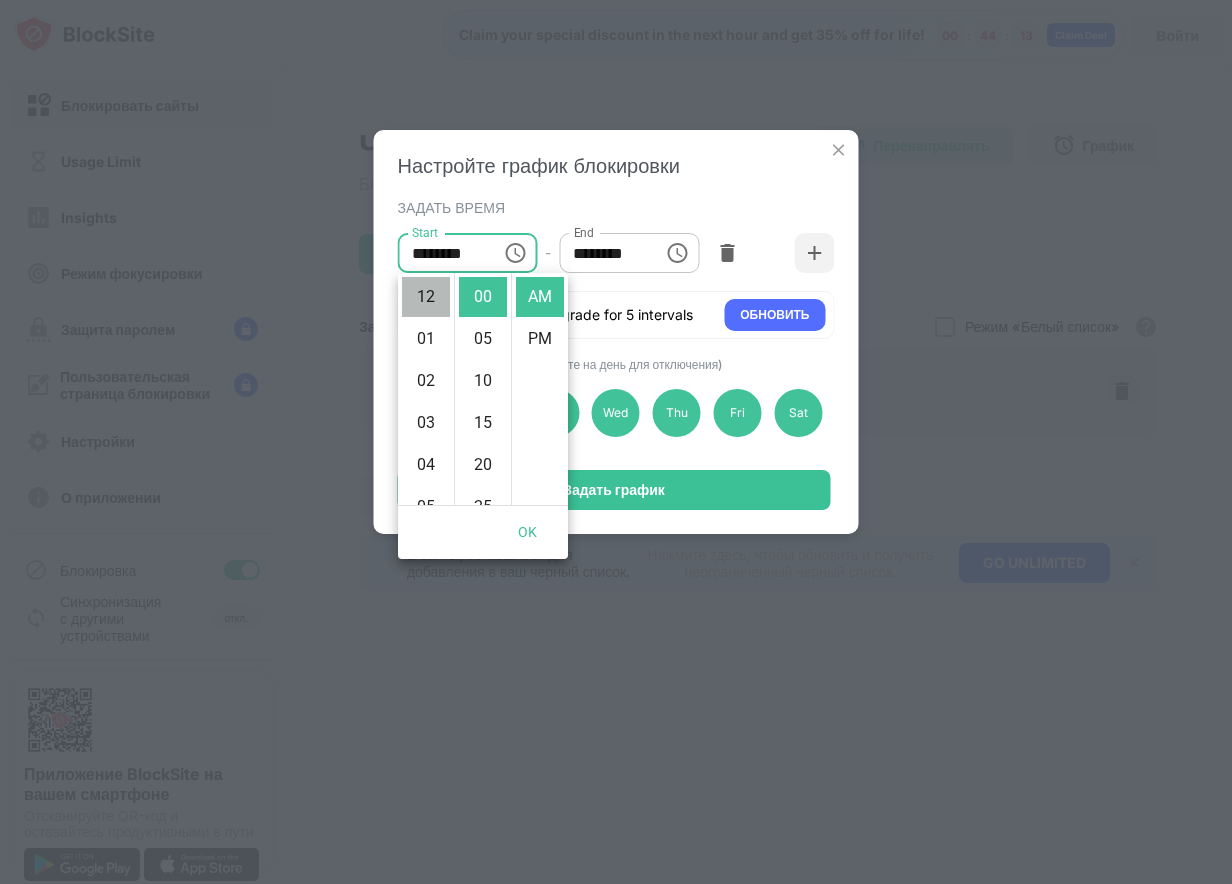 click on "12" at bounding box center [426, 297] 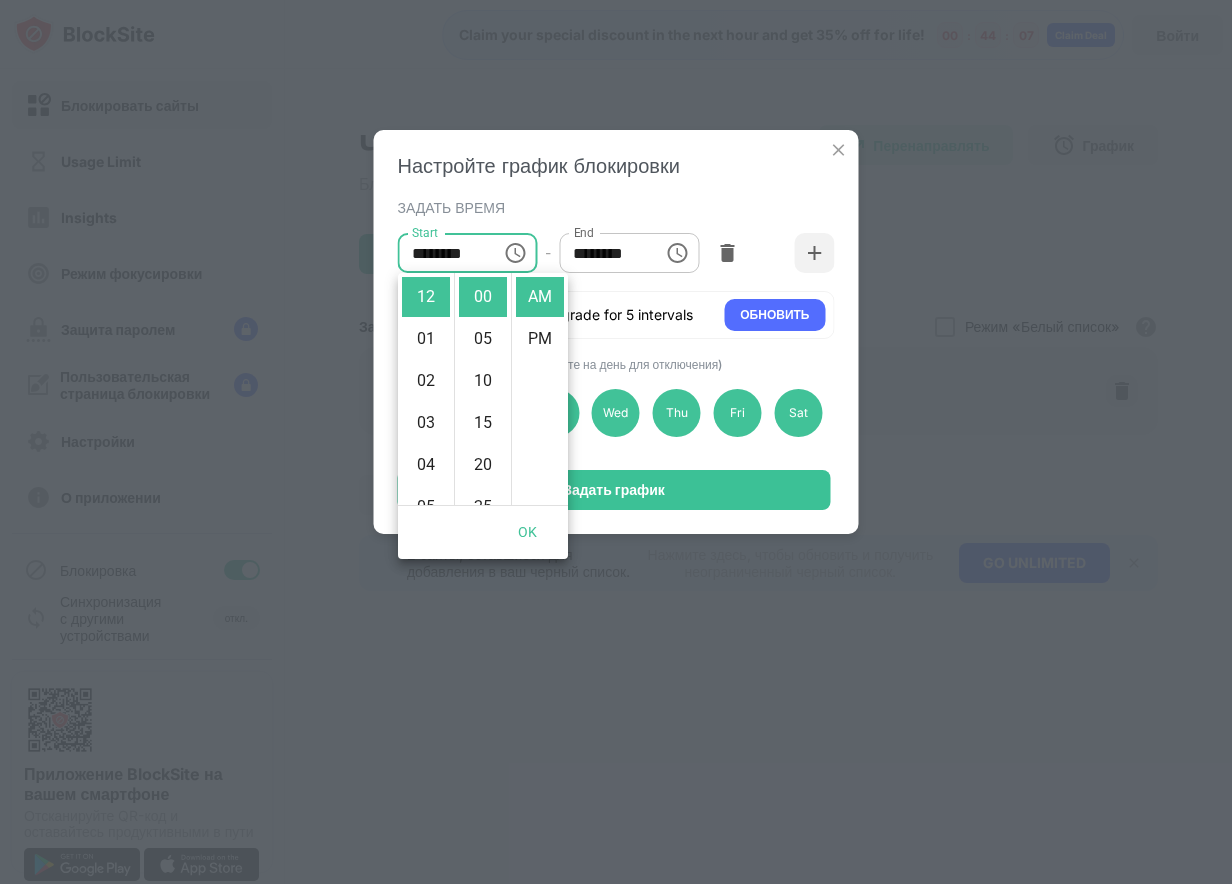 click on "Start ******** Start - End ******** End" at bounding box center (616, 253) 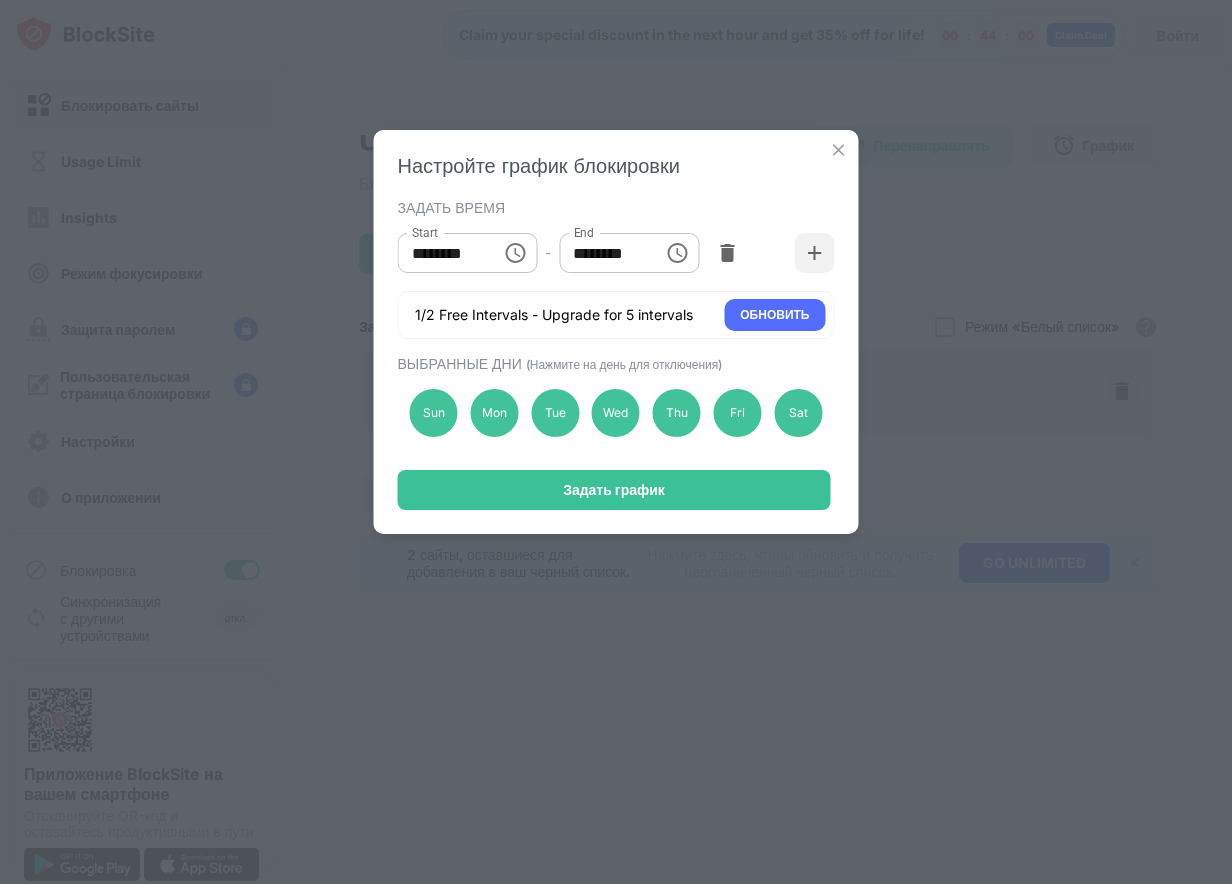 click on "********" at bounding box center [604, 253] 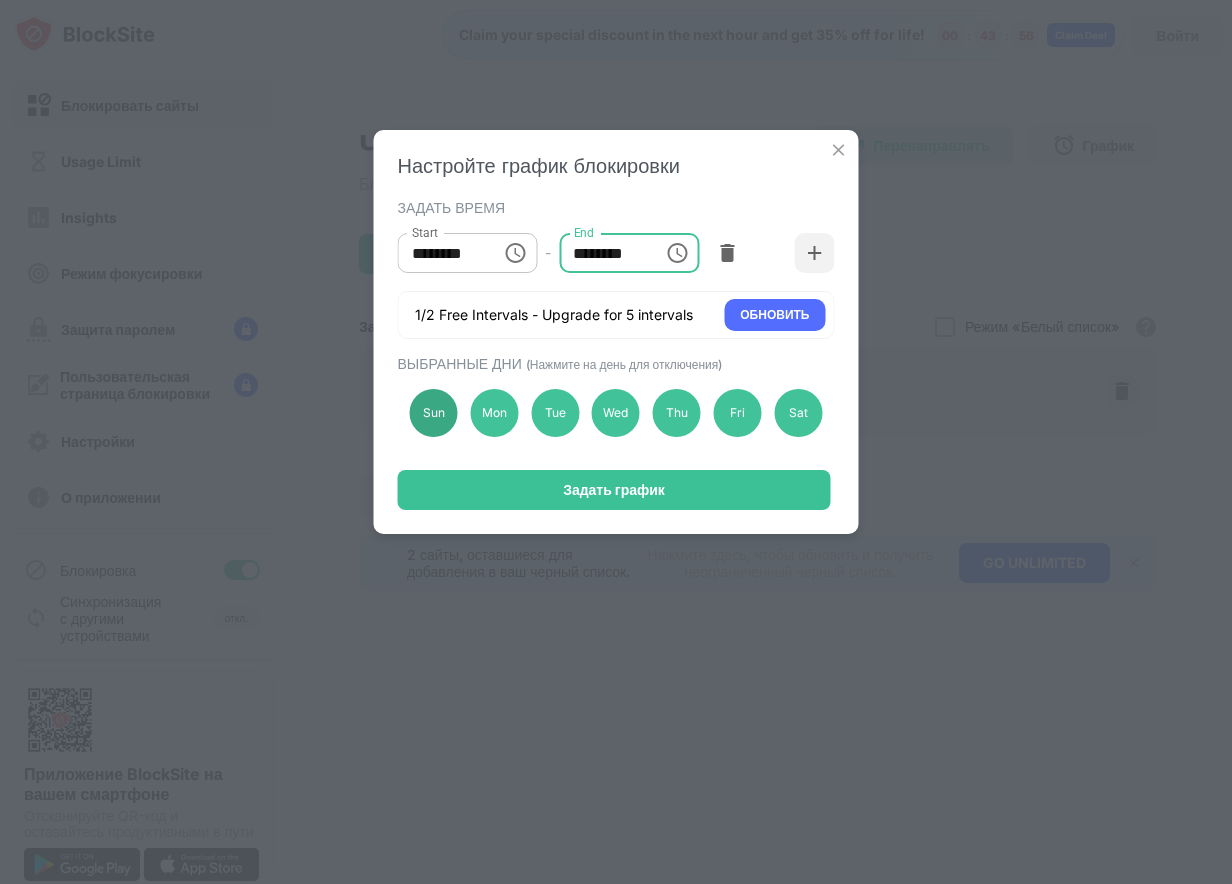 type on "********" 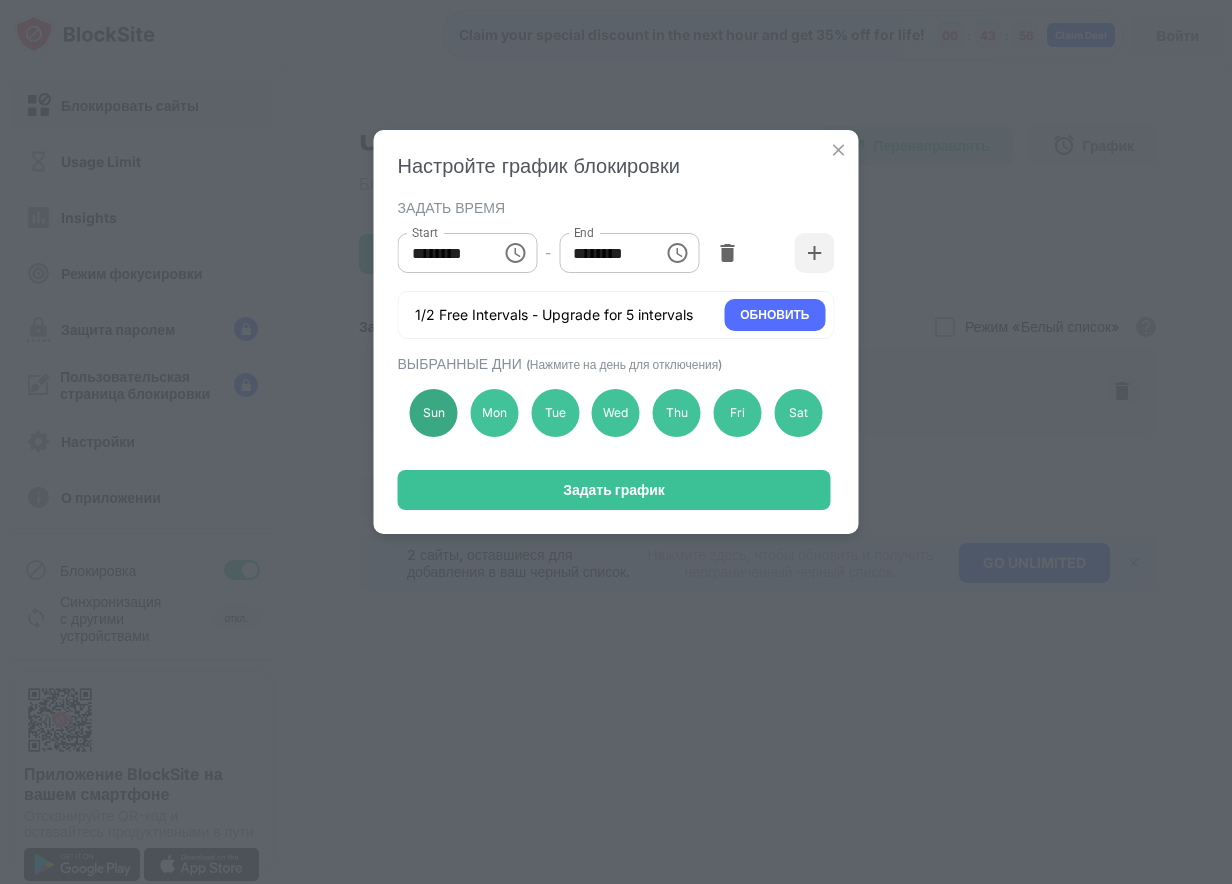 click on "Sun" at bounding box center [434, 413] 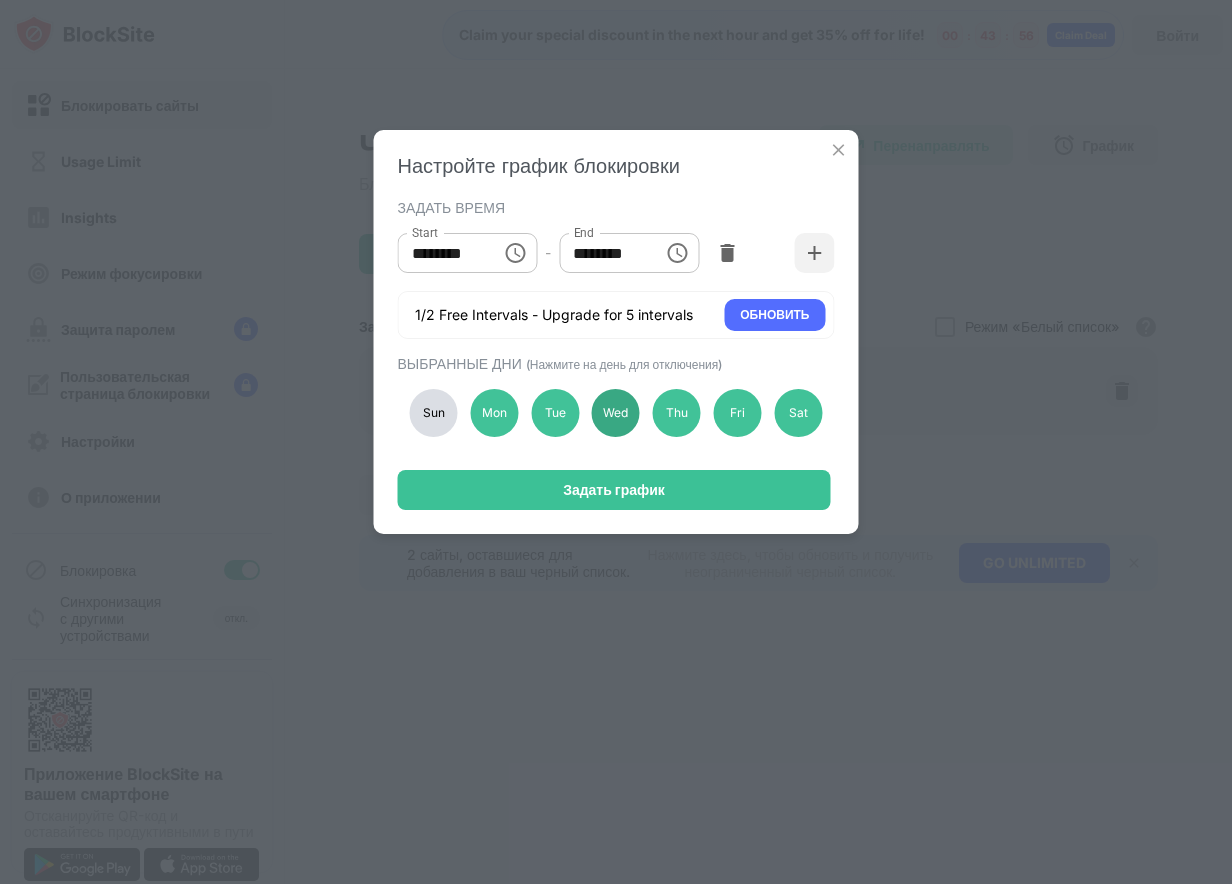 click on "Wed" at bounding box center [616, 413] 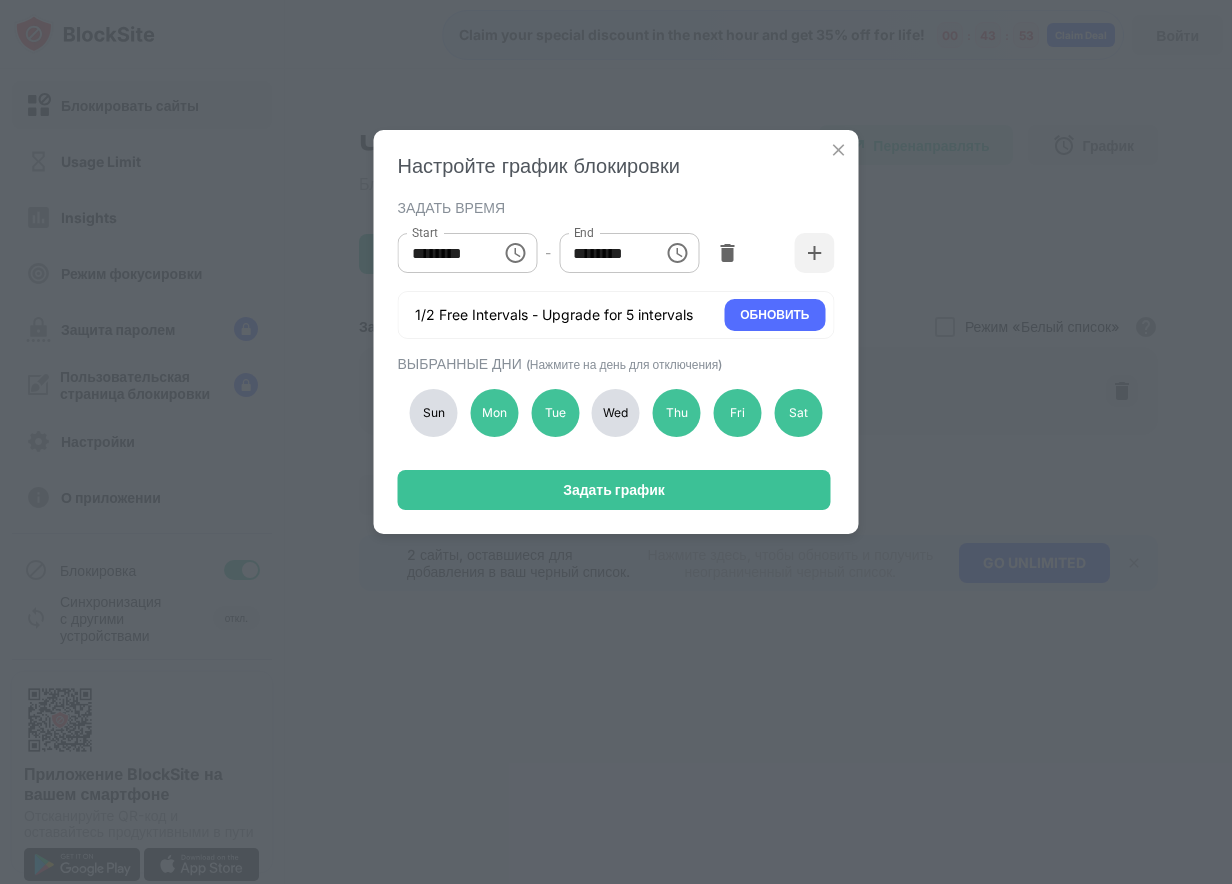 click on "Wed" at bounding box center (616, 413) 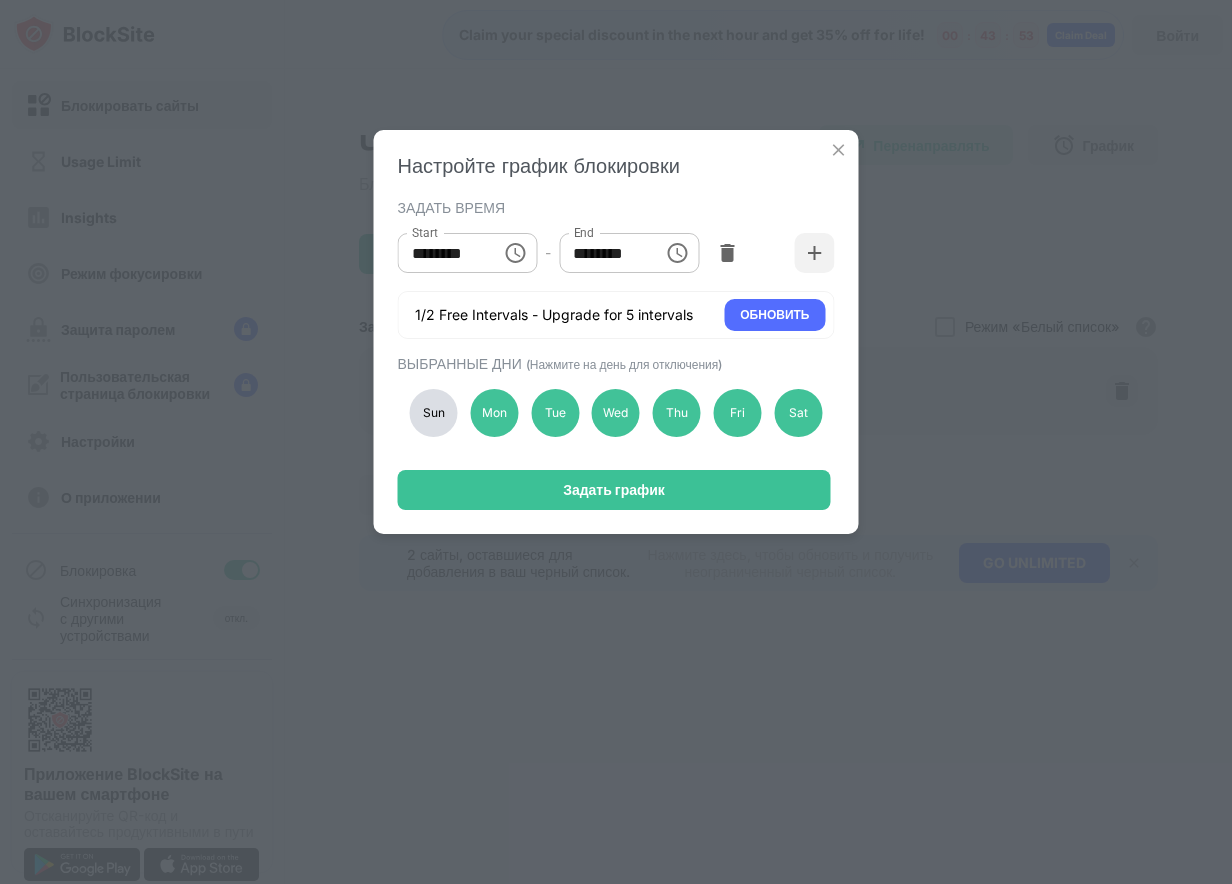 click on "Sun" at bounding box center [434, 413] 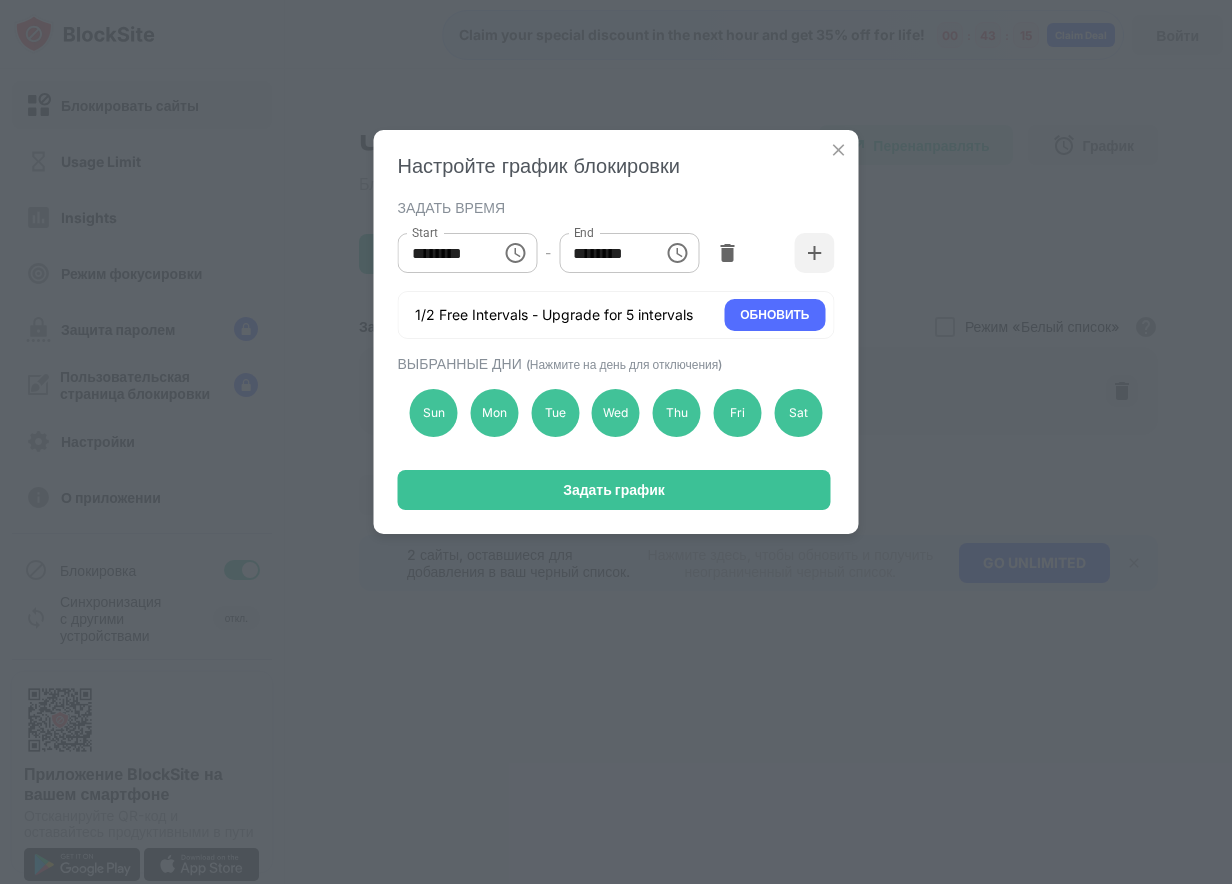click at bounding box center (839, 150) 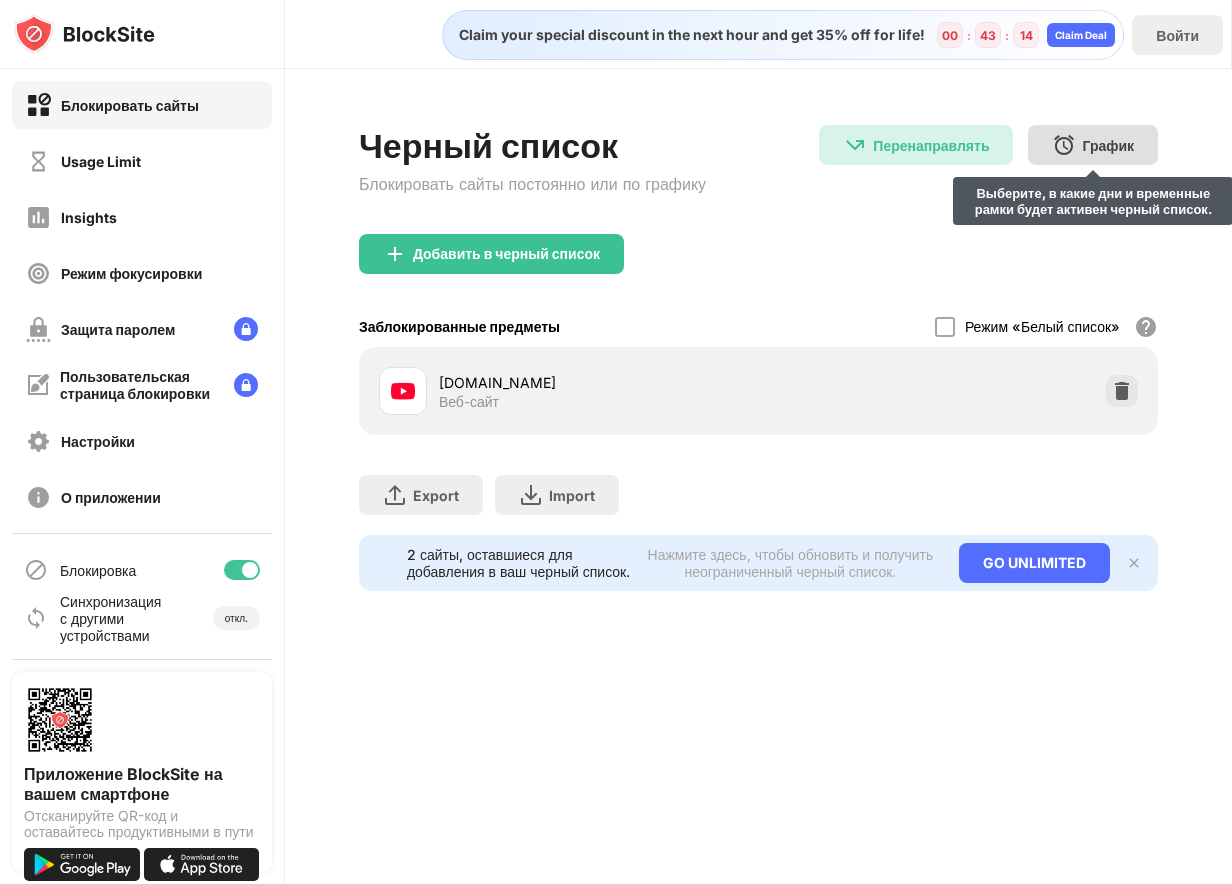 click on "График" at bounding box center [1108, 145] 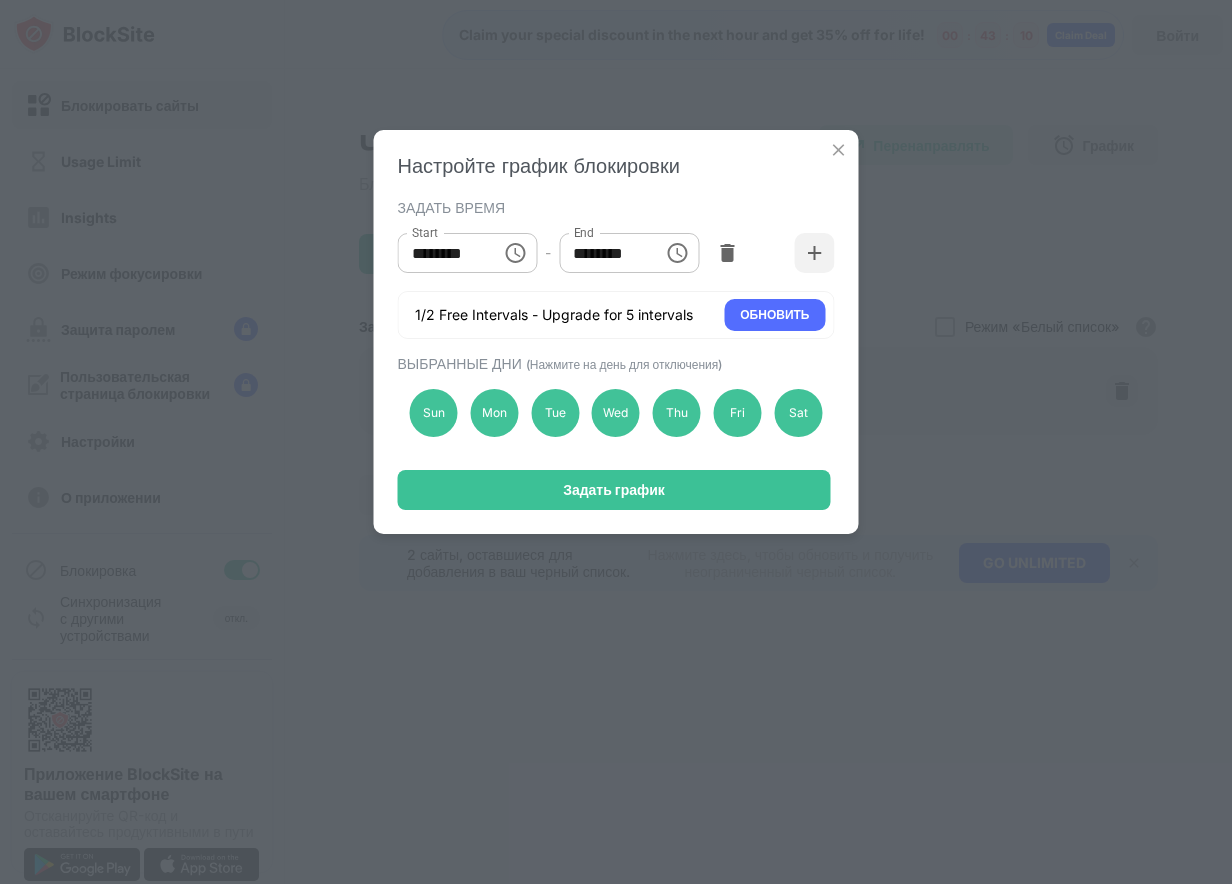 click at bounding box center [839, 150] 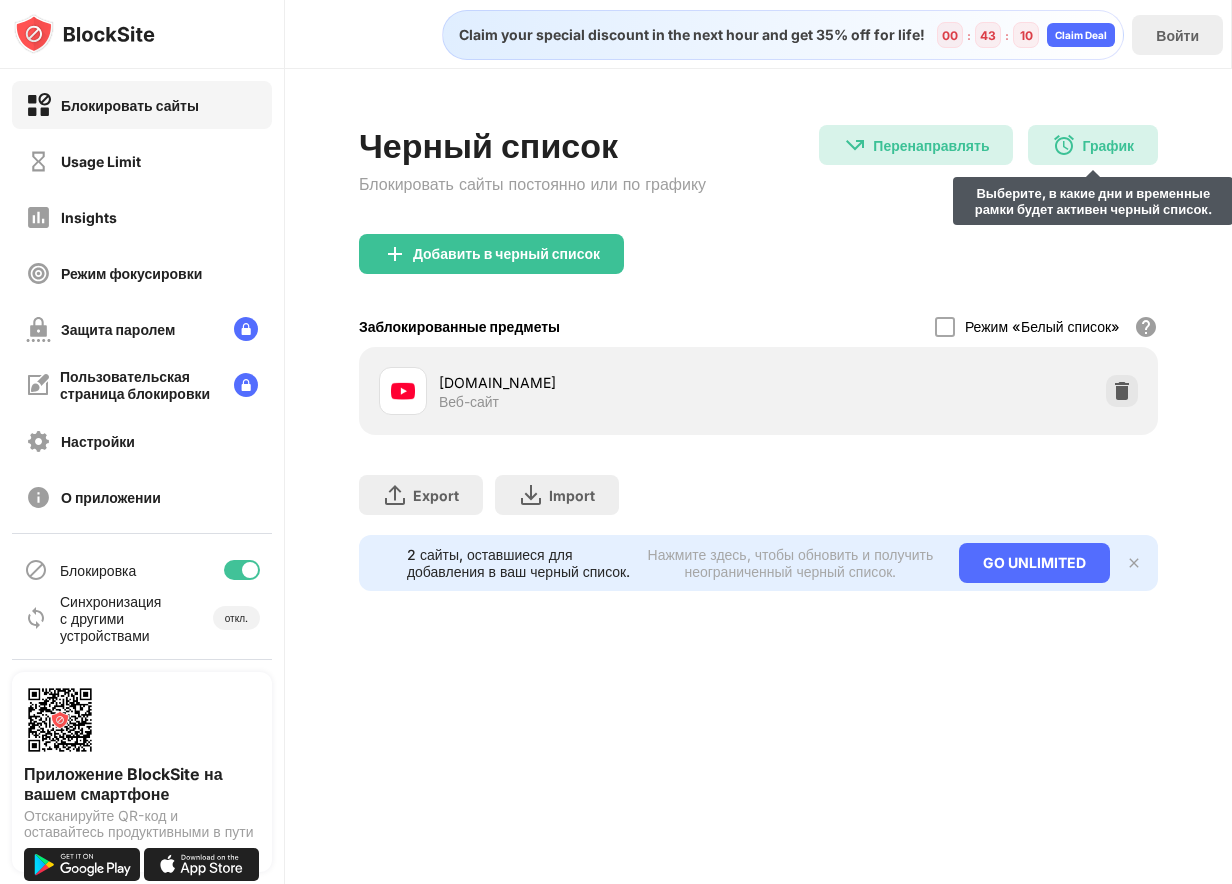 click on "График" at bounding box center [1108, 145] 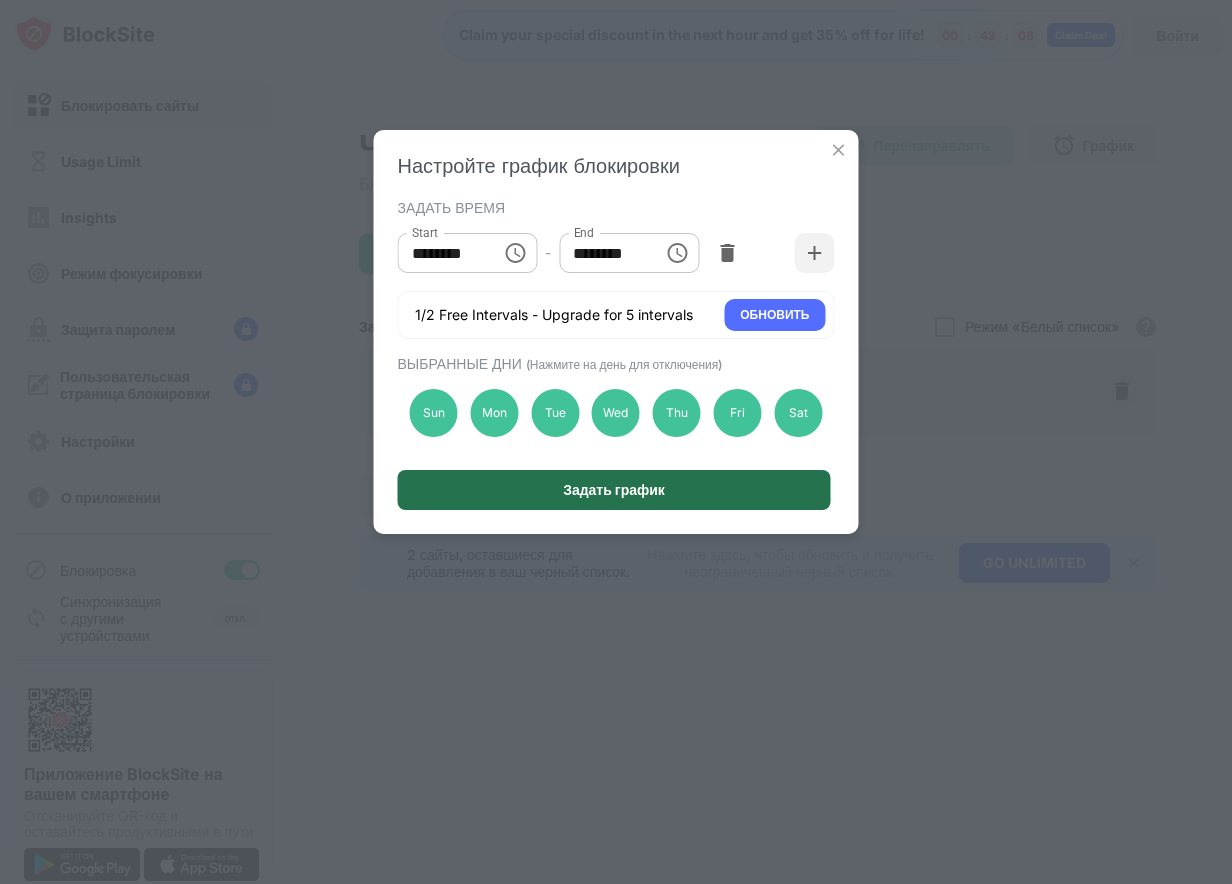 click on "Задать график" at bounding box center (614, 490) 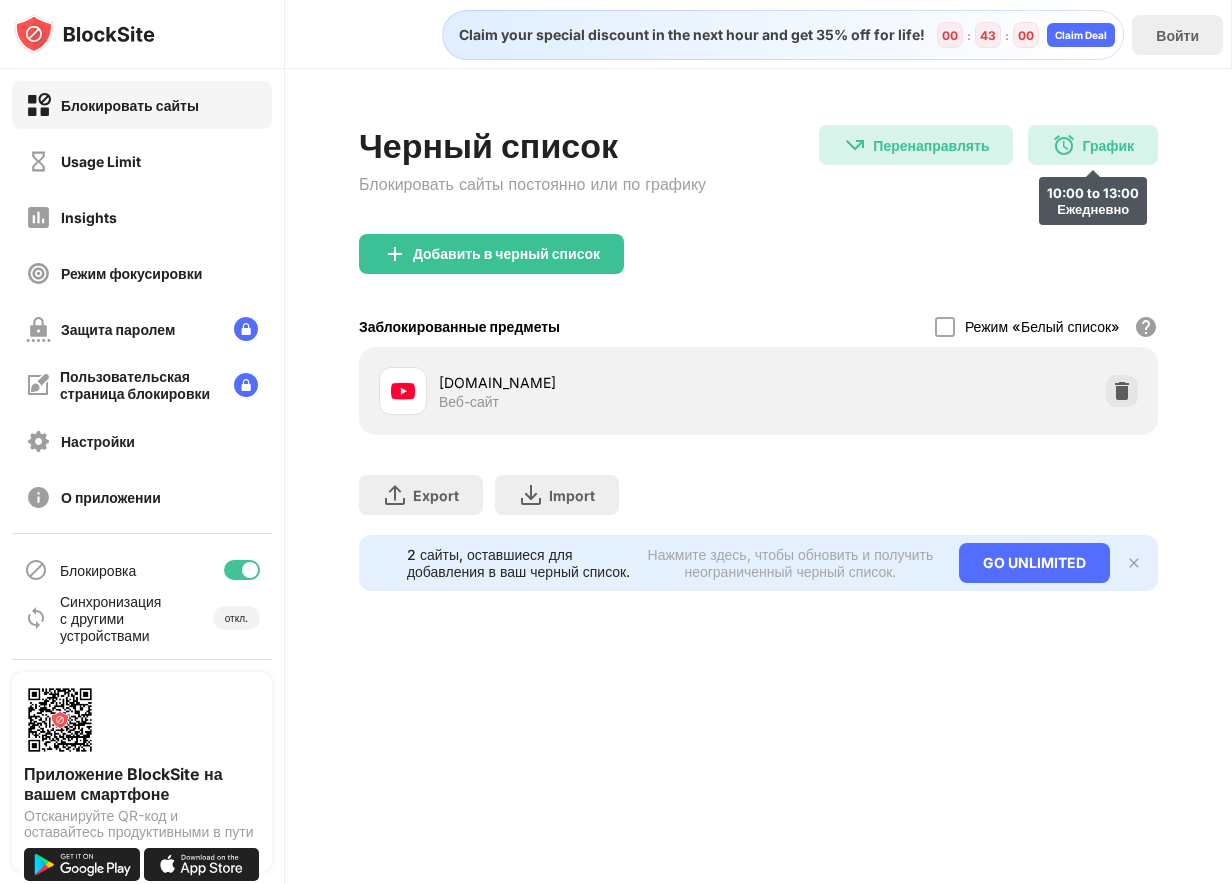 click on "График" at bounding box center [1108, 145] 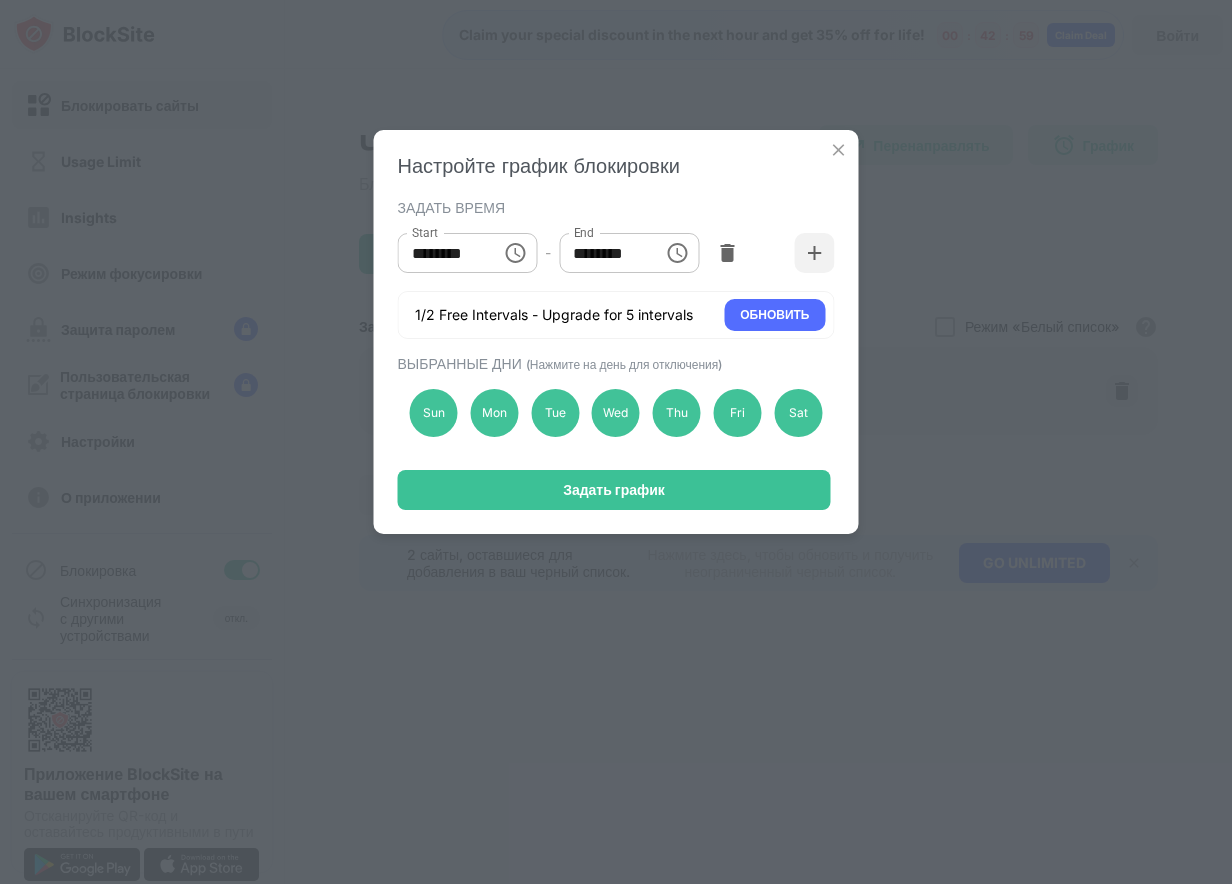 click on "********" at bounding box center (443, 253) 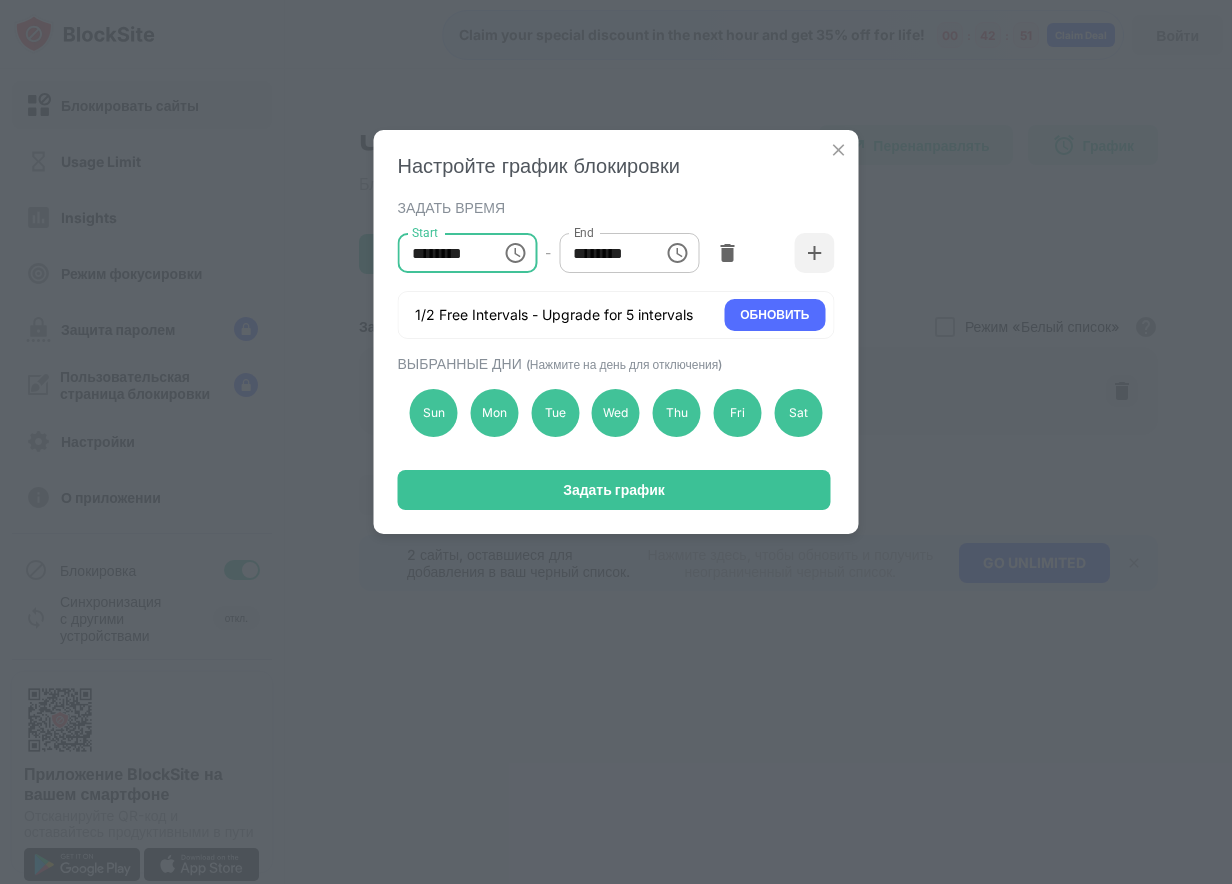 click on "********" at bounding box center (443, 253) 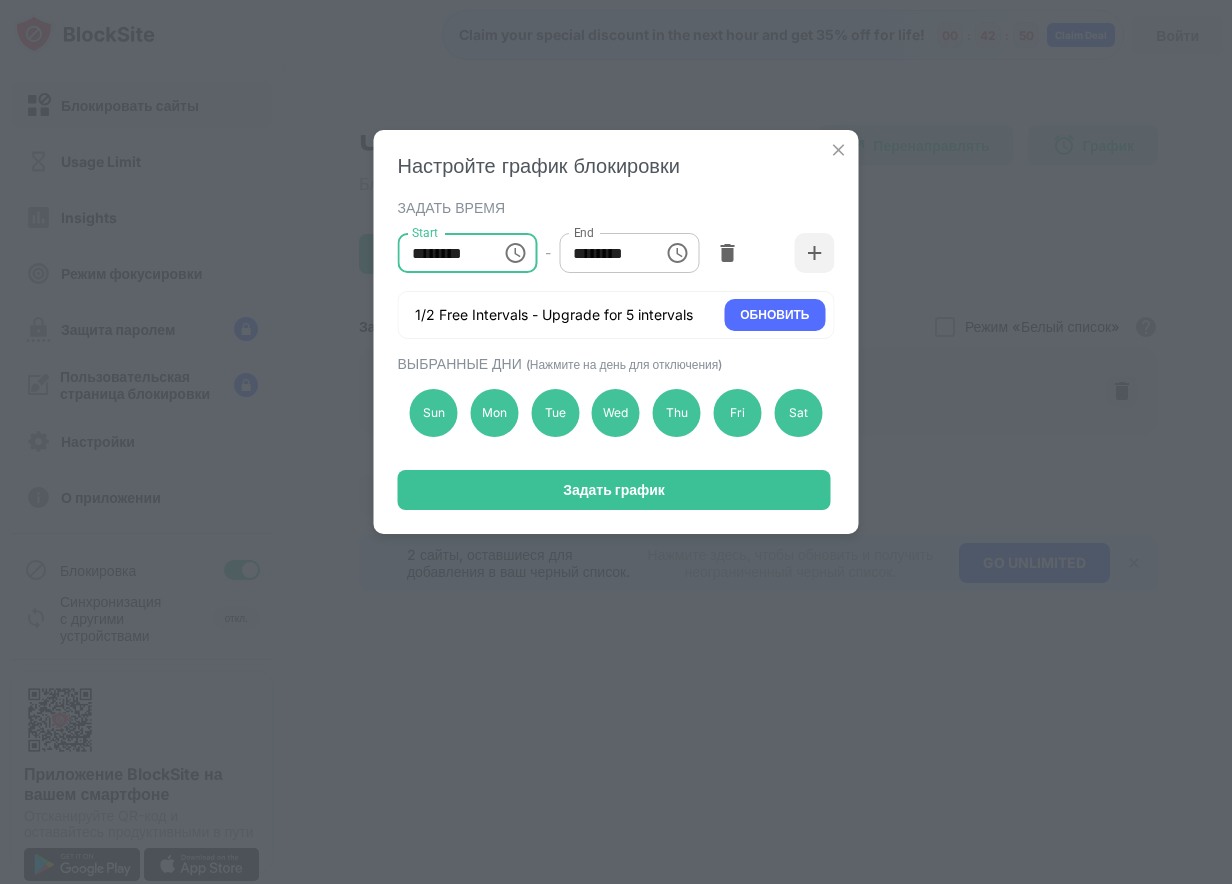click 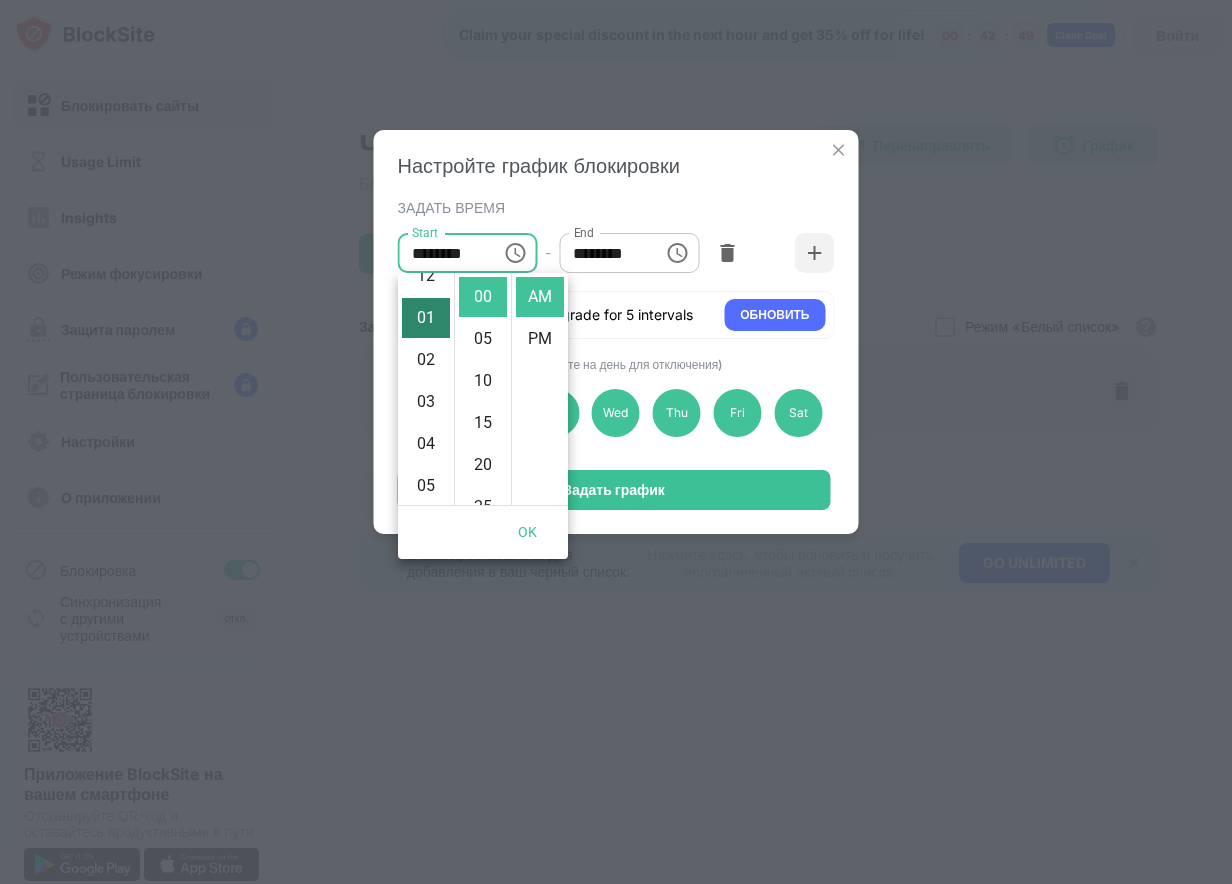 scroll, scrollTop: 0, scrollLeft: 0, axis: both 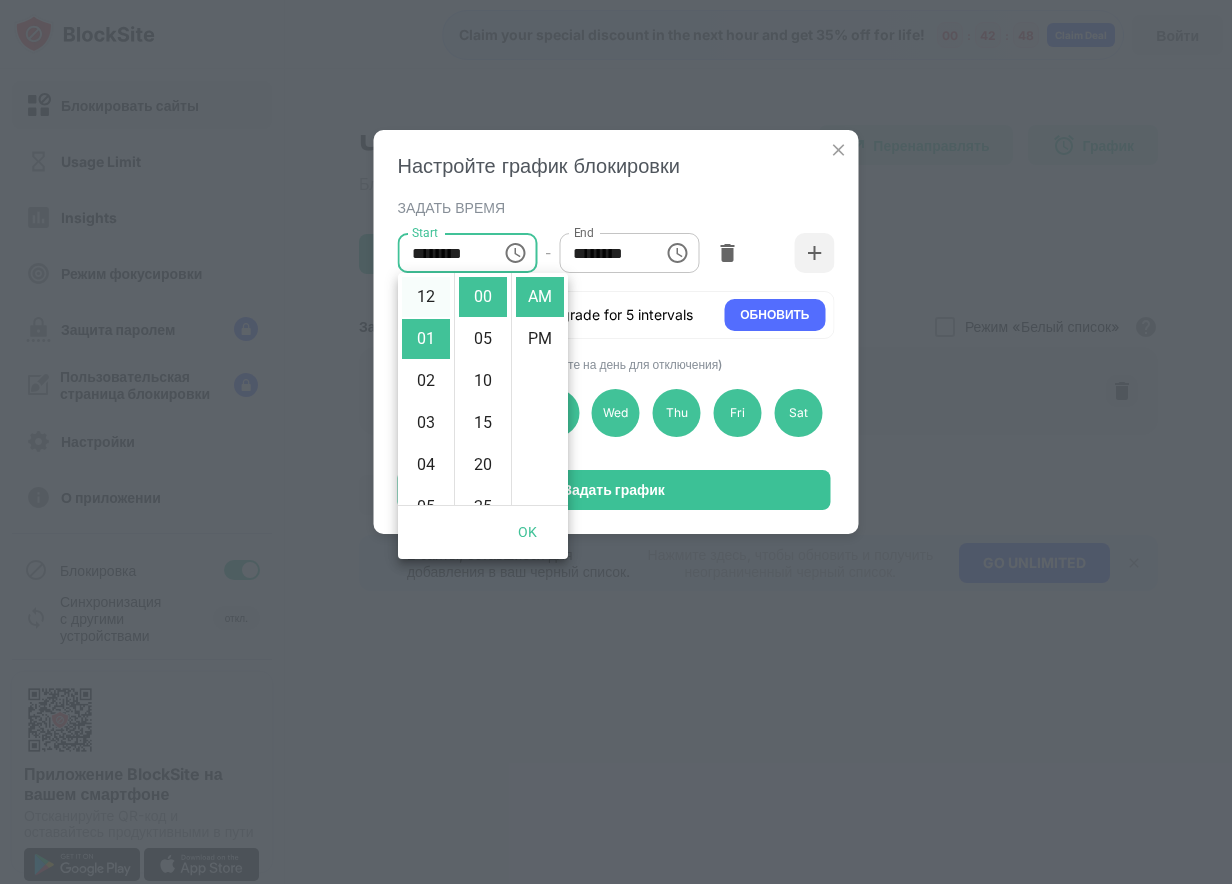 click on "12" at bounding box center [426, 297] 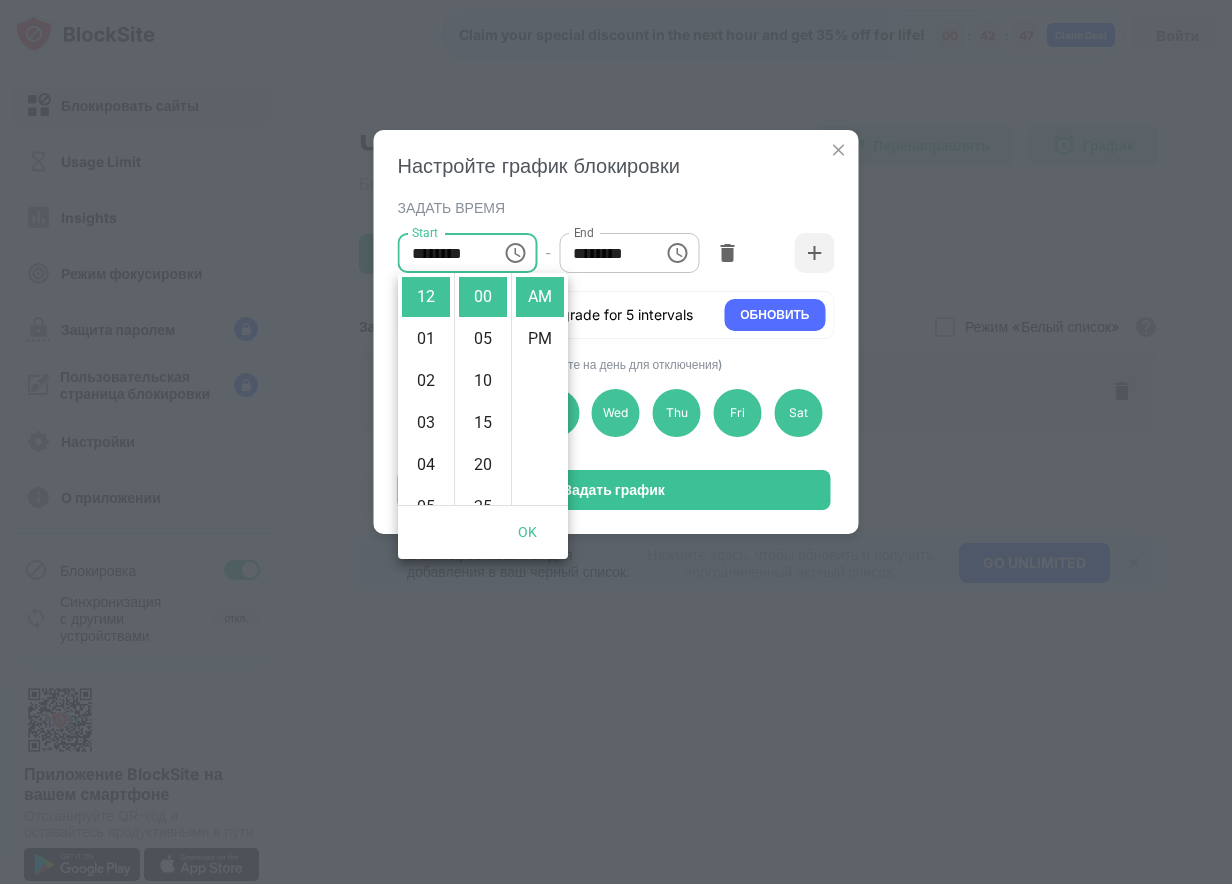 click on "OK" at bounding box center [528, 532] 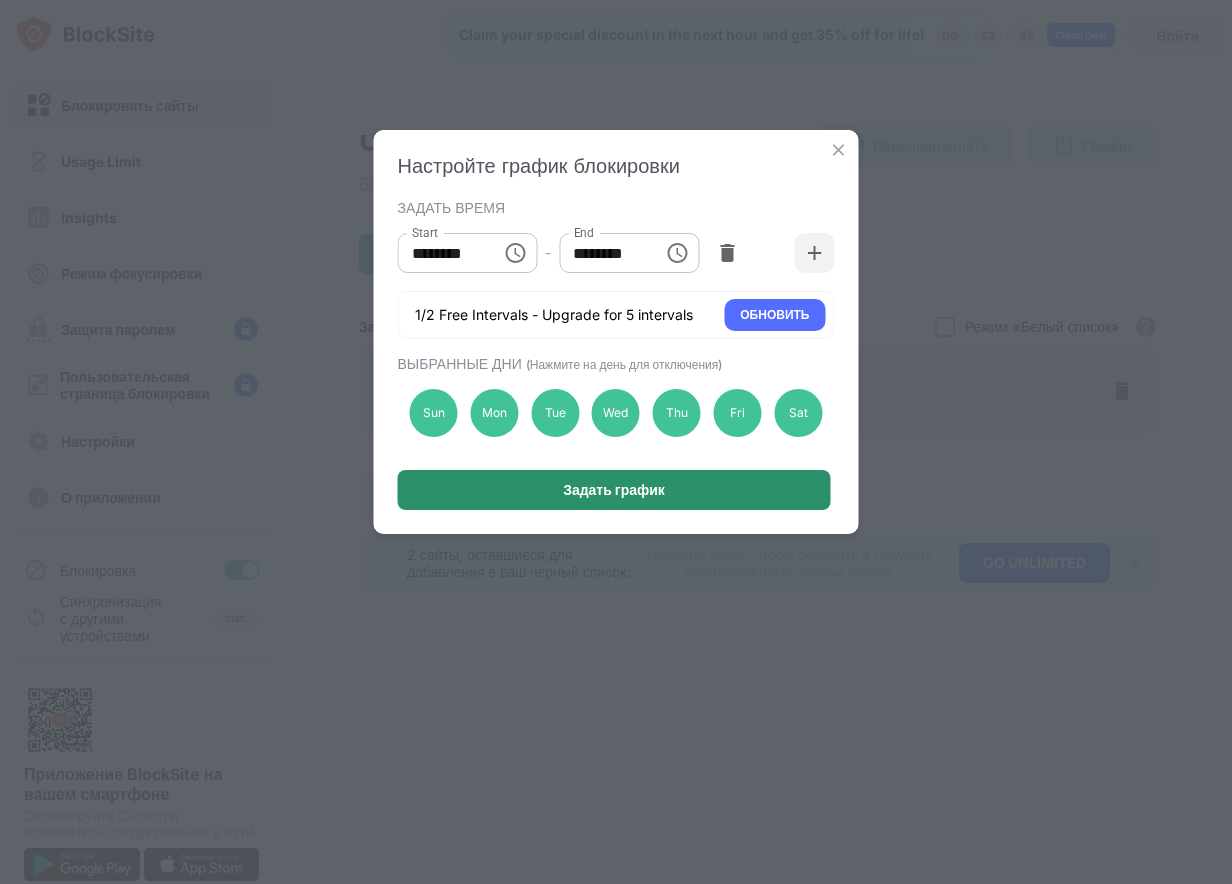 click on "Задать график" at bounding box center (614, 490) 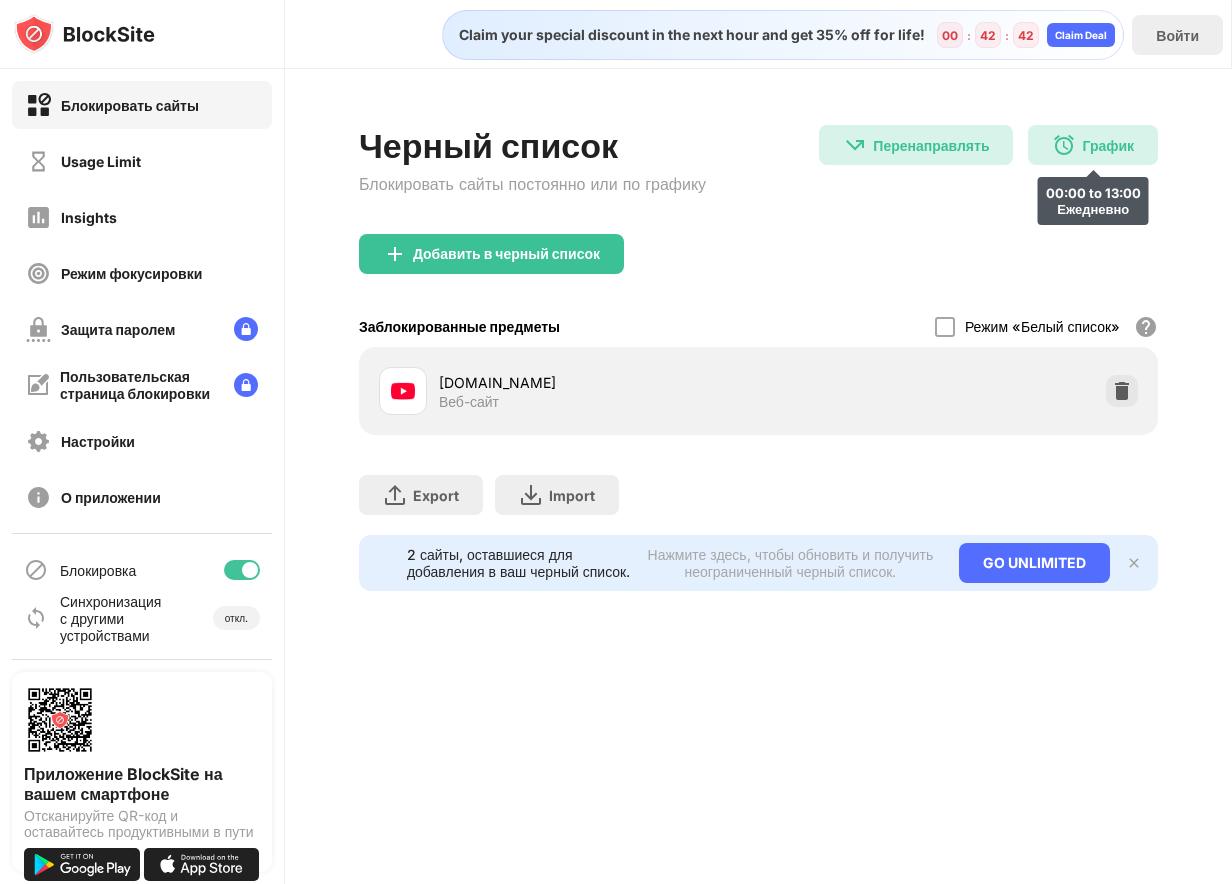 click at bounding box center [1064, 145] 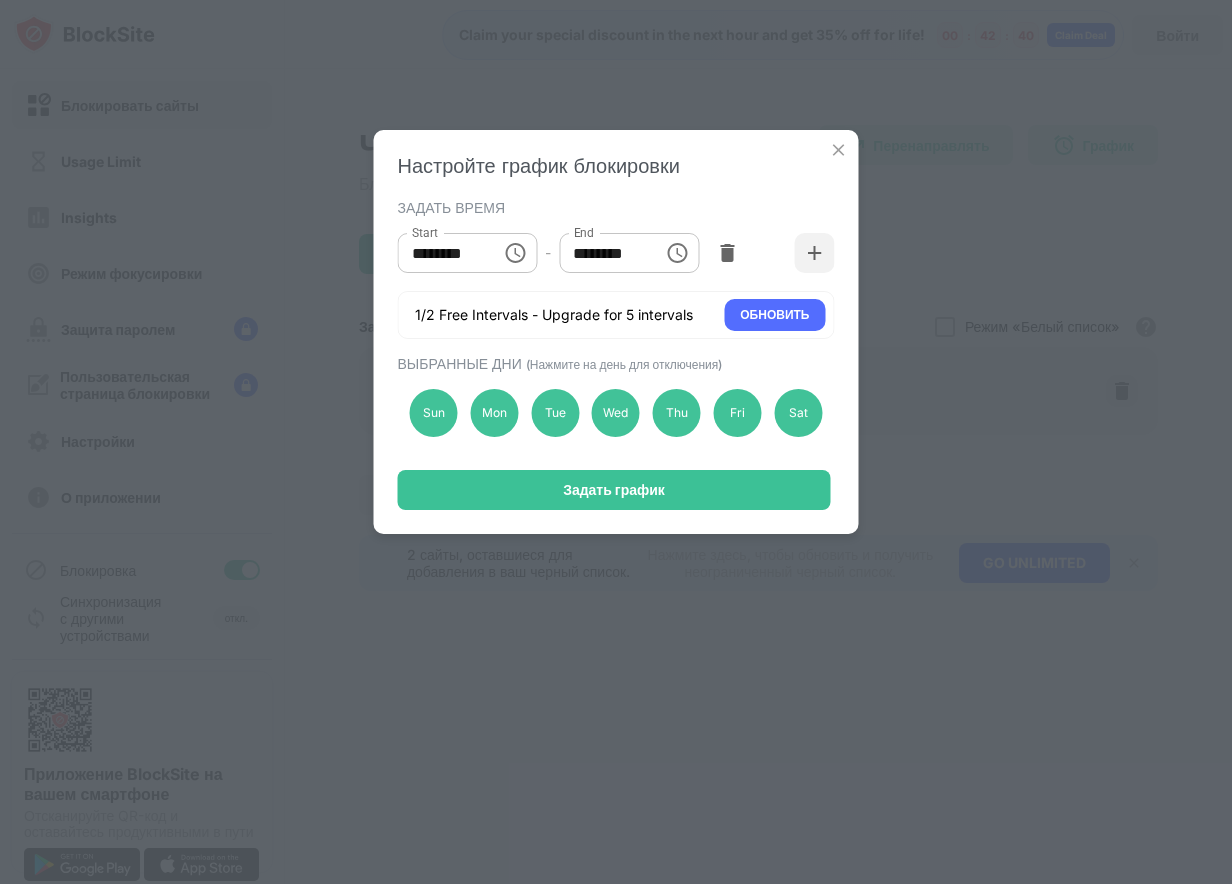 click on "********" at bounding box center [604, 253] 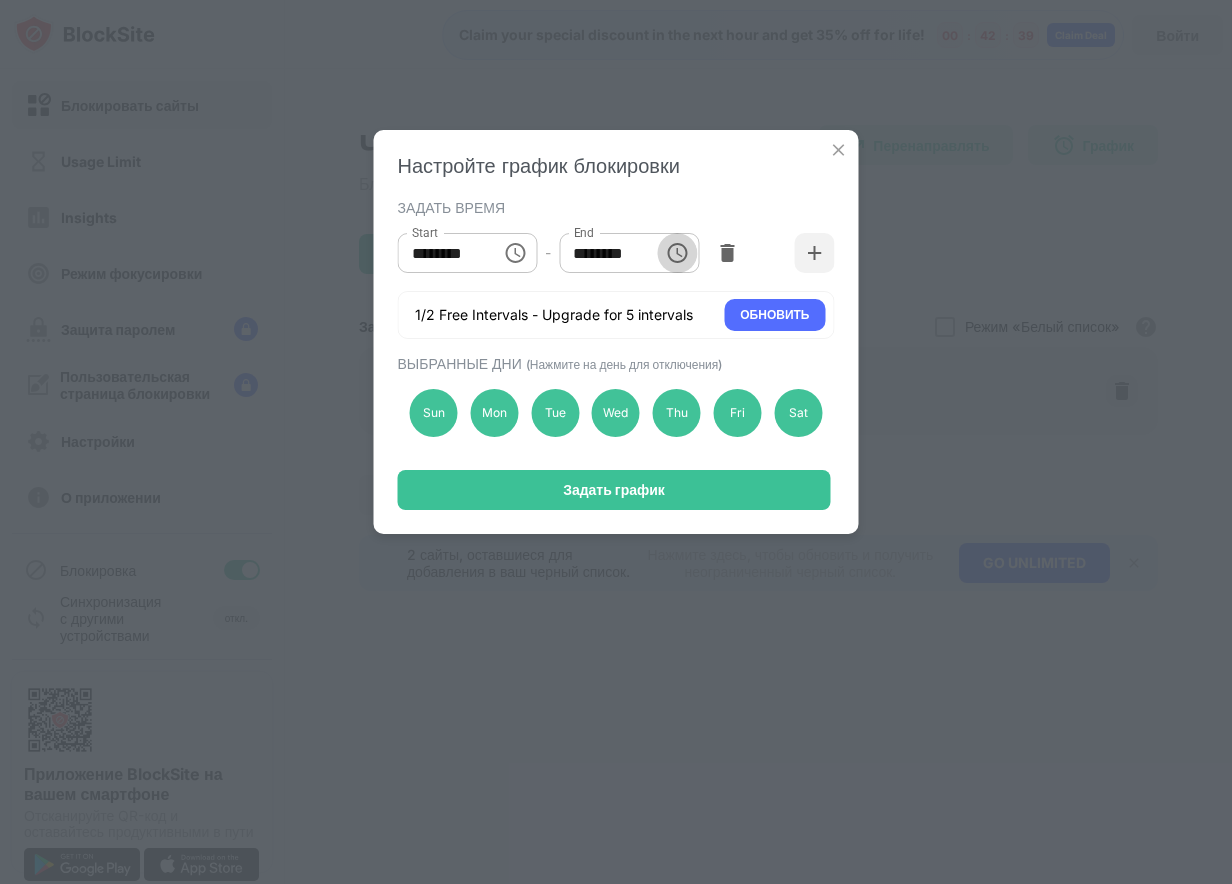 click 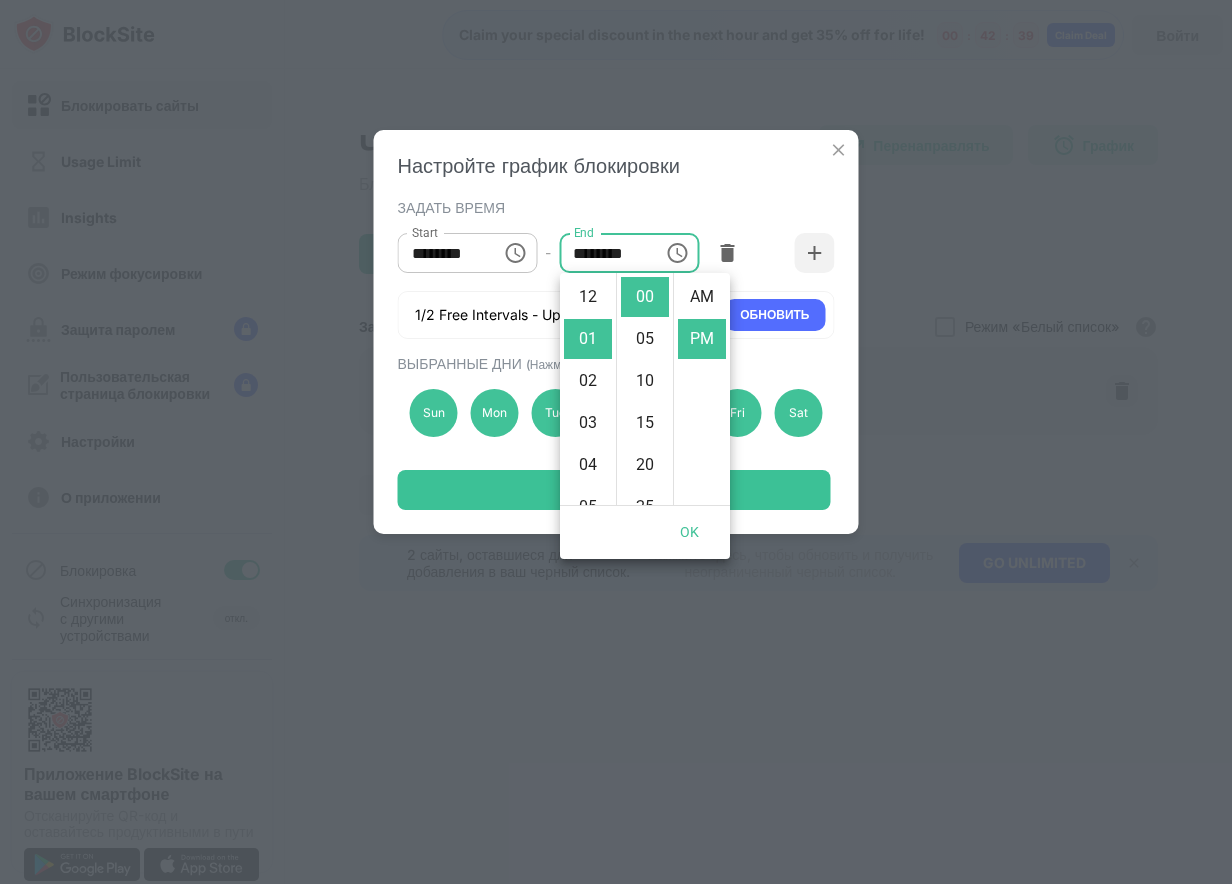 scroll, scrollTop: 42, scrollLeft: 0, axis: vertical 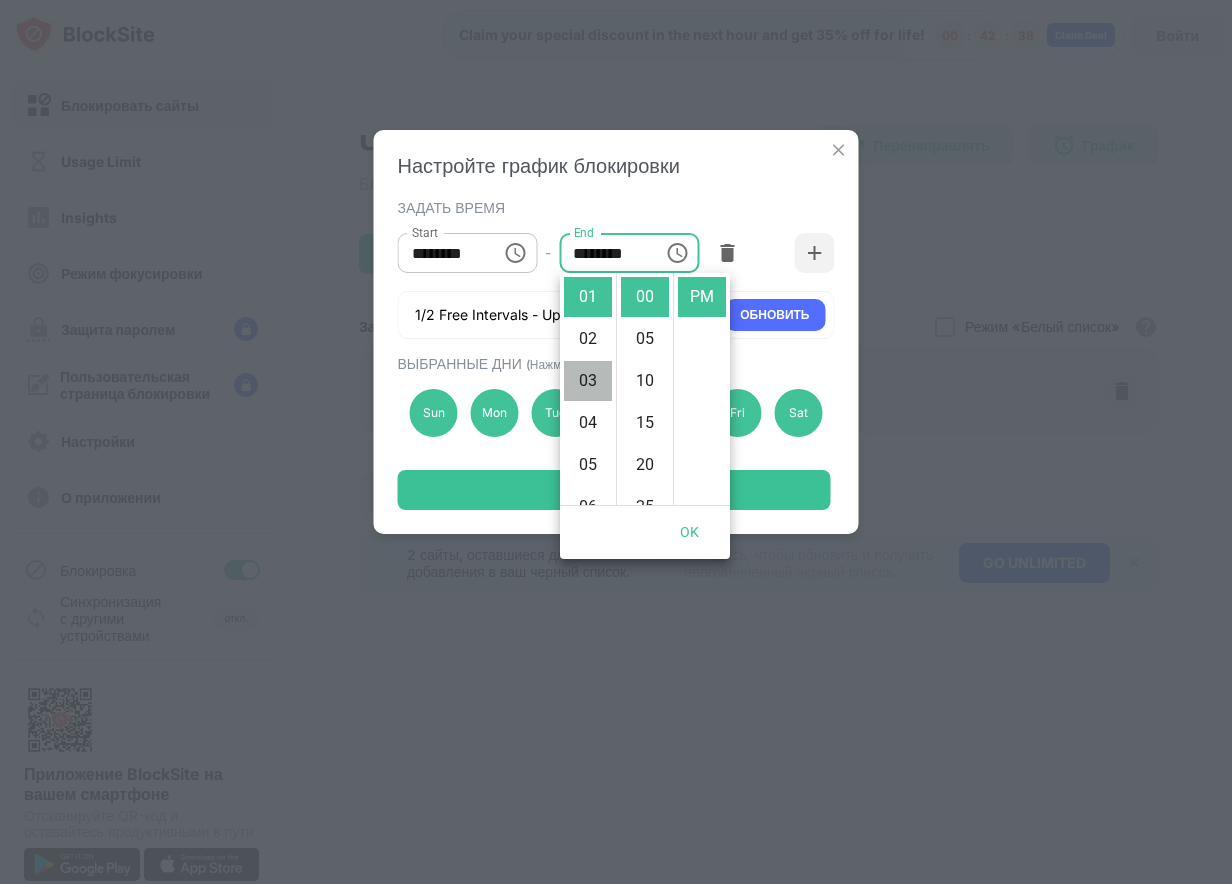 click on "03" at bounding box center [588, 381] 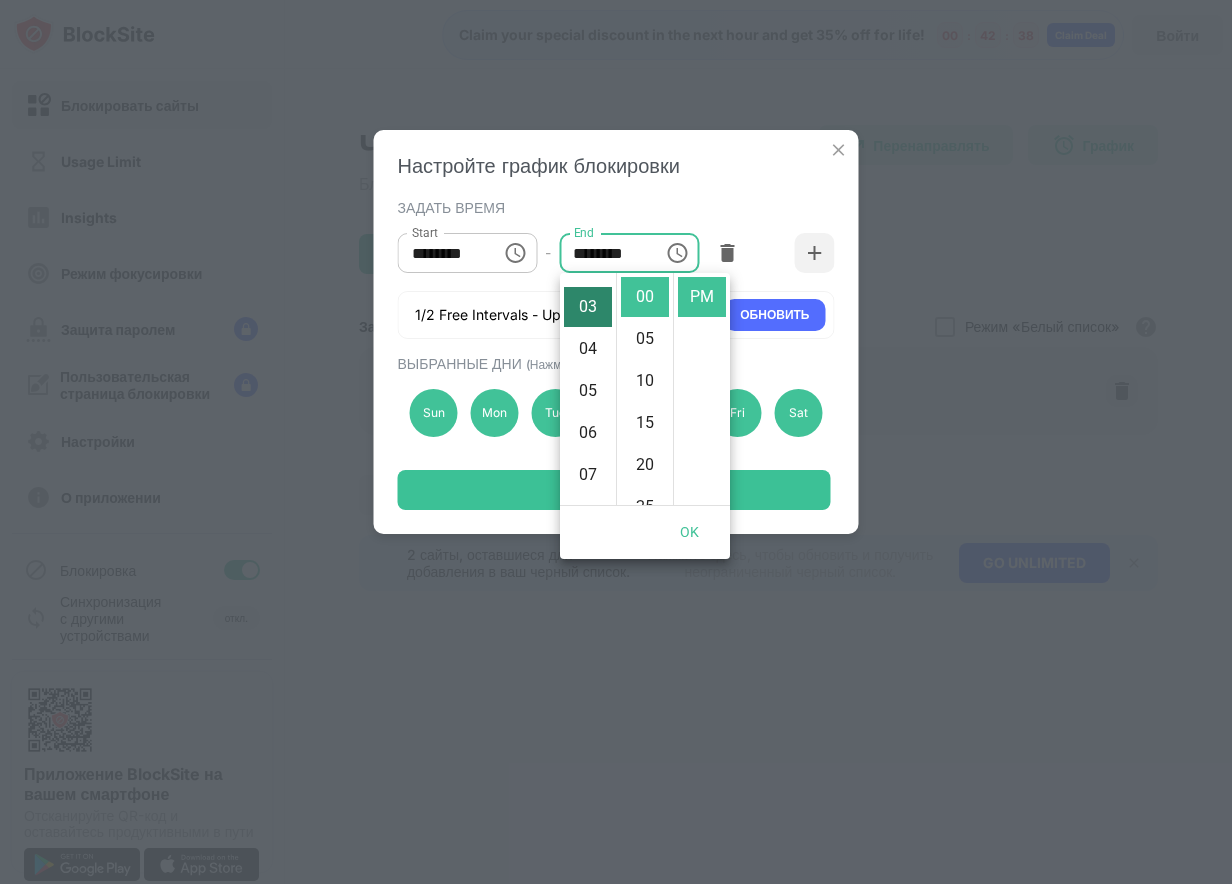 scroll, scrollTop: 126, scrollLeft: 0, axis: vertical 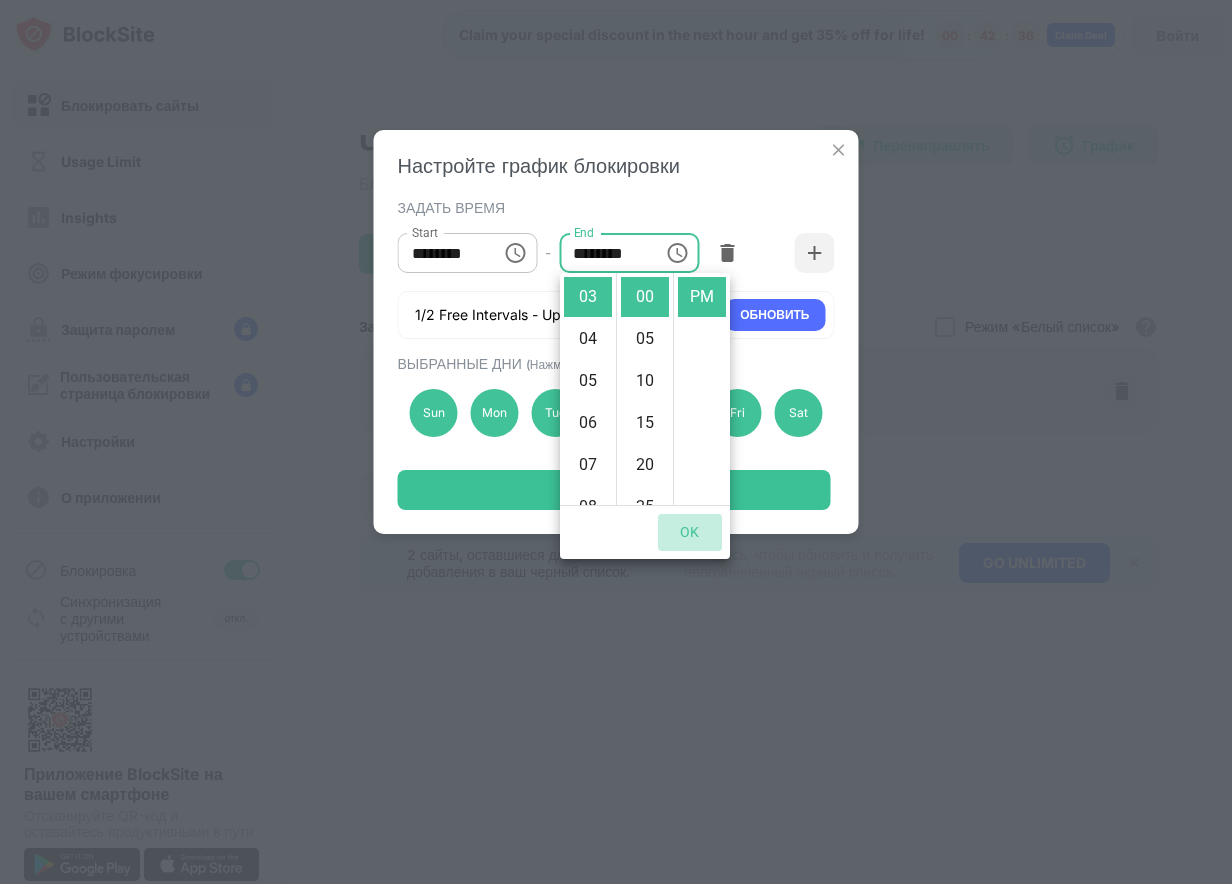click on "OK" at bounding box center (690, 532) 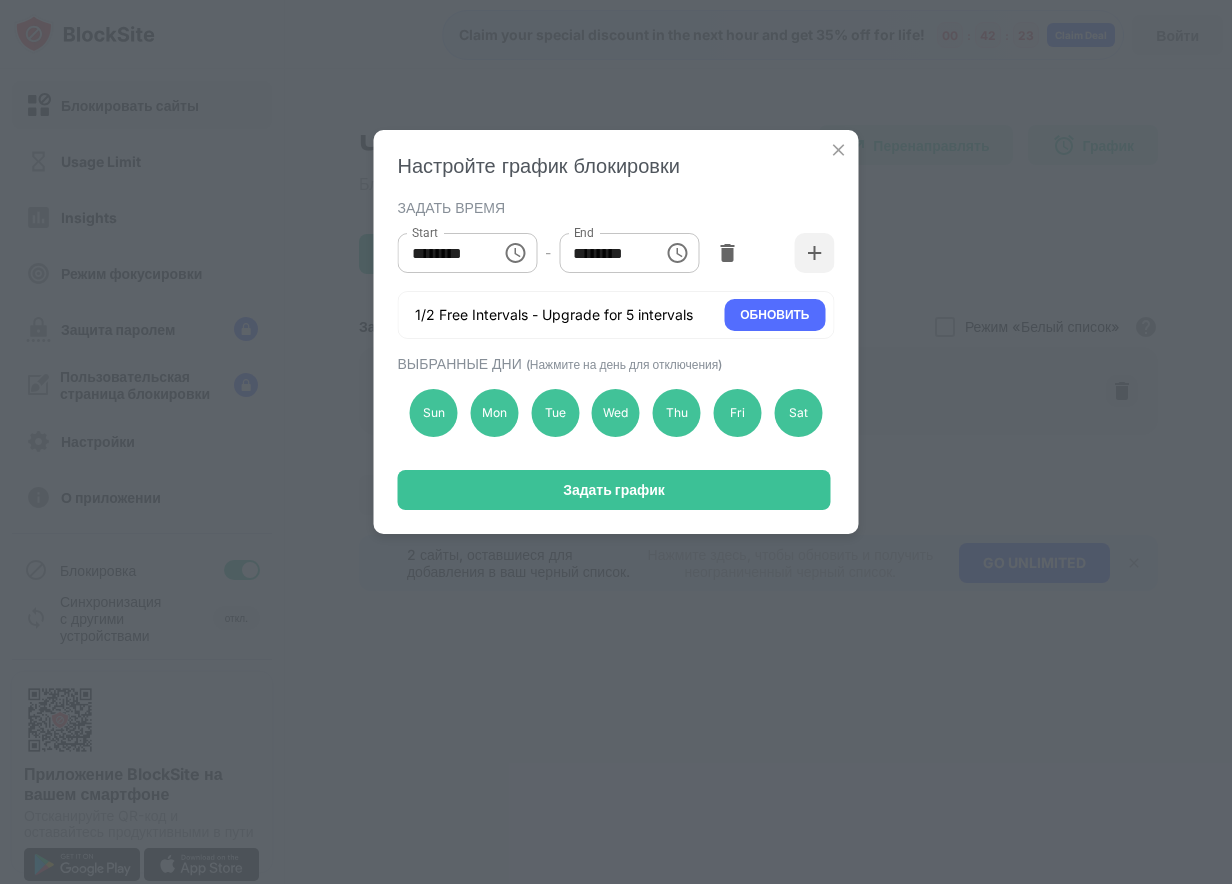 click on "Задать график" at bounding box center (614, 490) 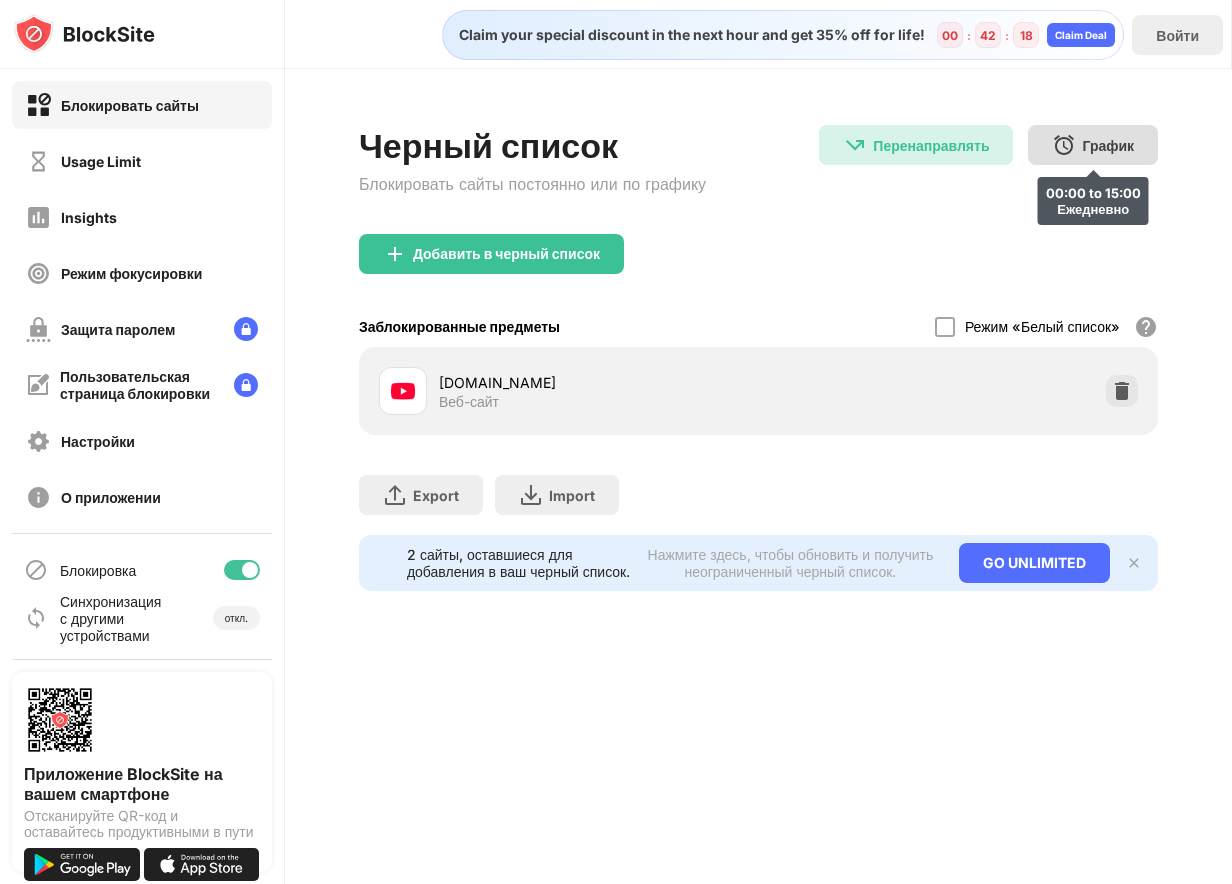 click on "График 00:00 to 15:00 Ежедневно" at bounding box center [1093, 145] 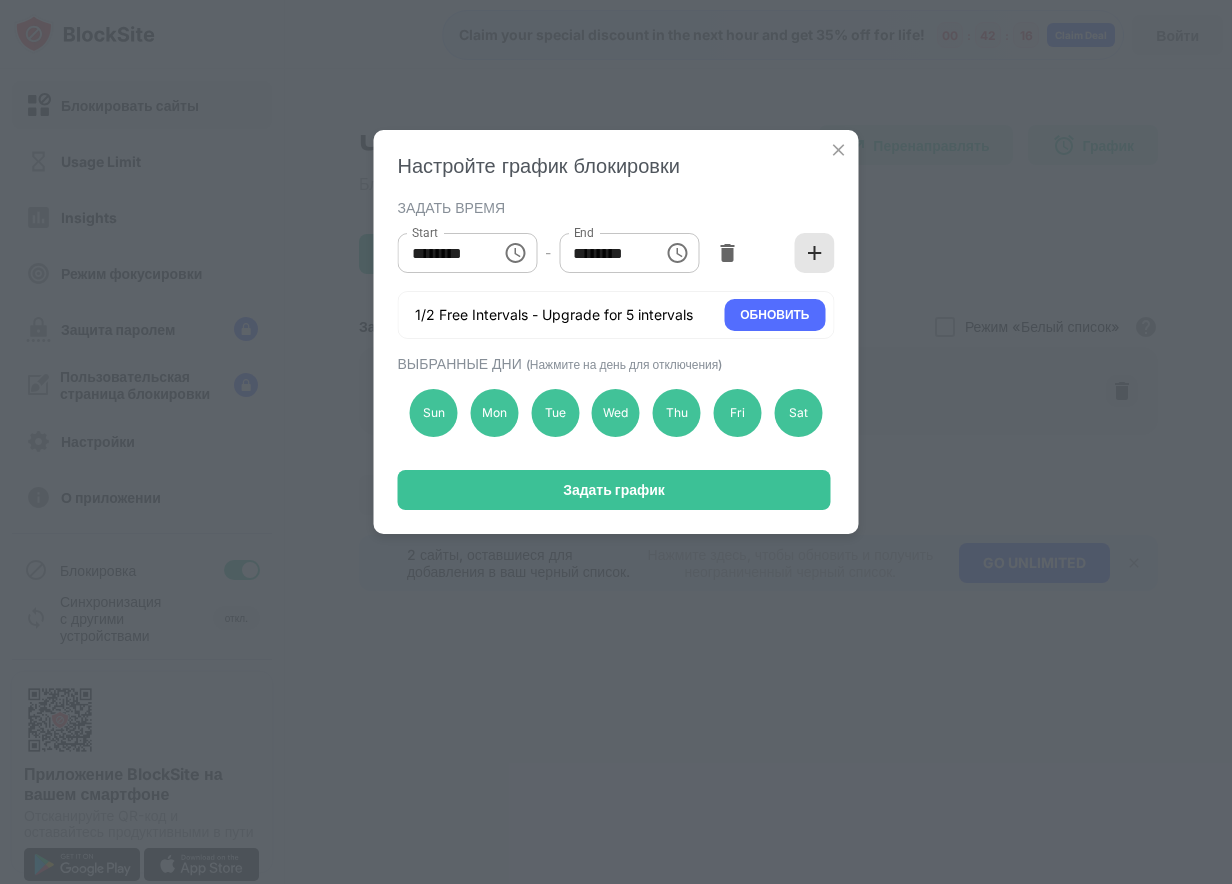 click at bounding box center (815, 253) 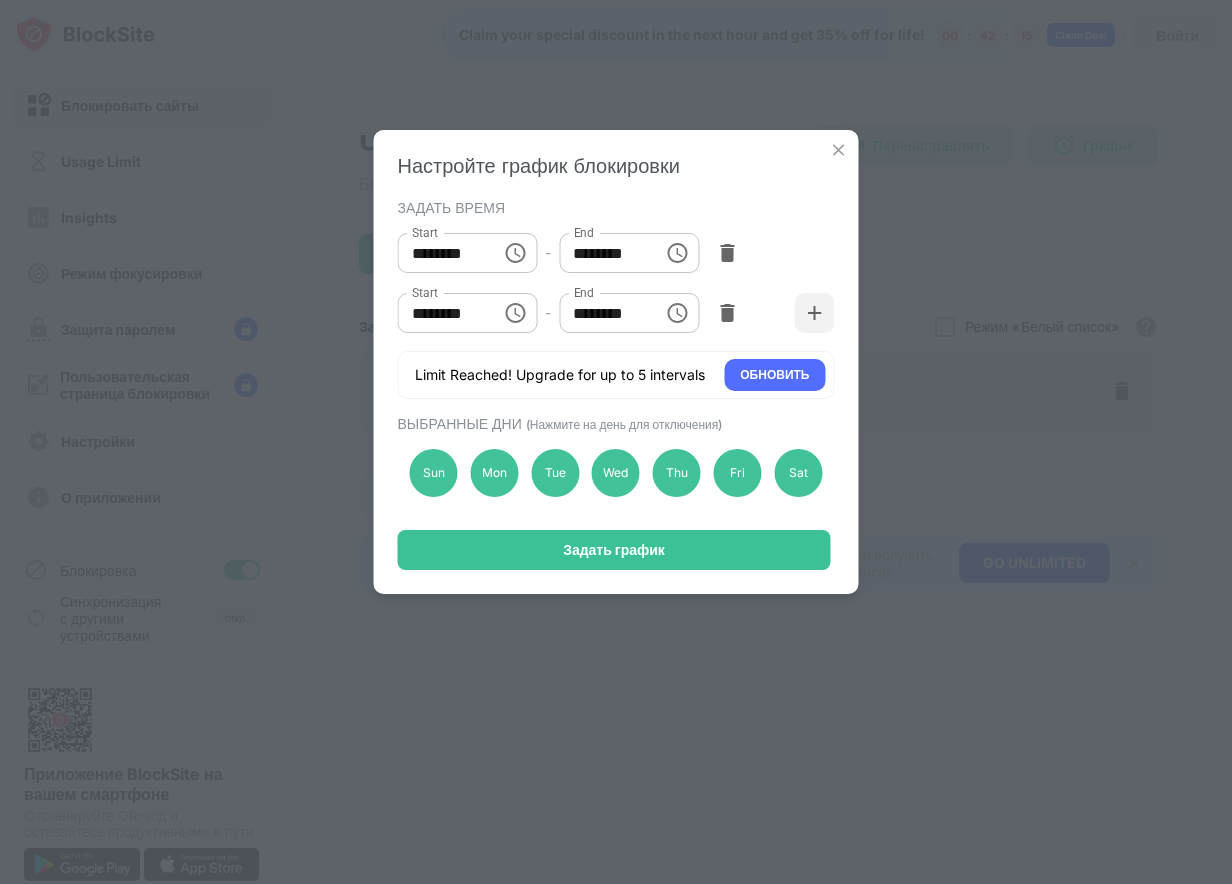 click 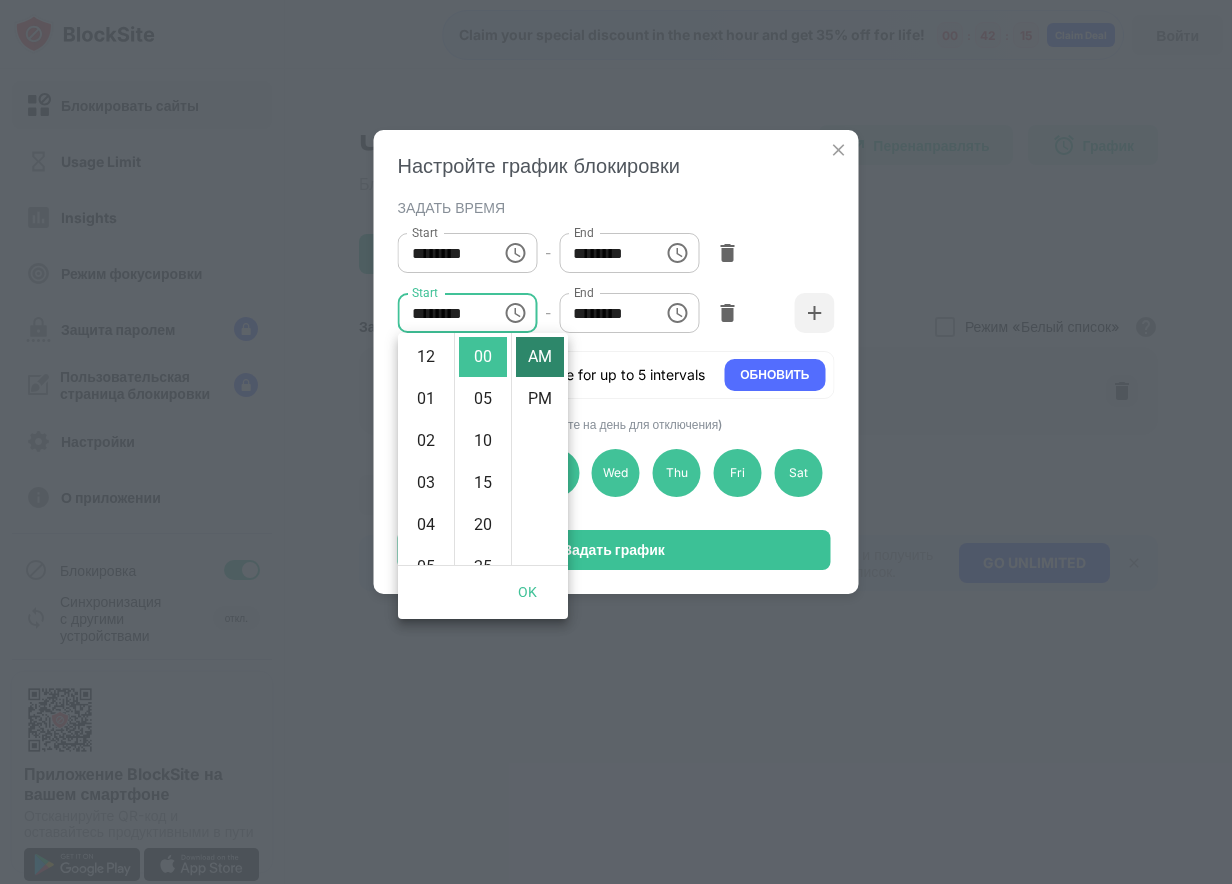 scroll, scrollTop: 420, scrollLeft: 0, axis: vertical 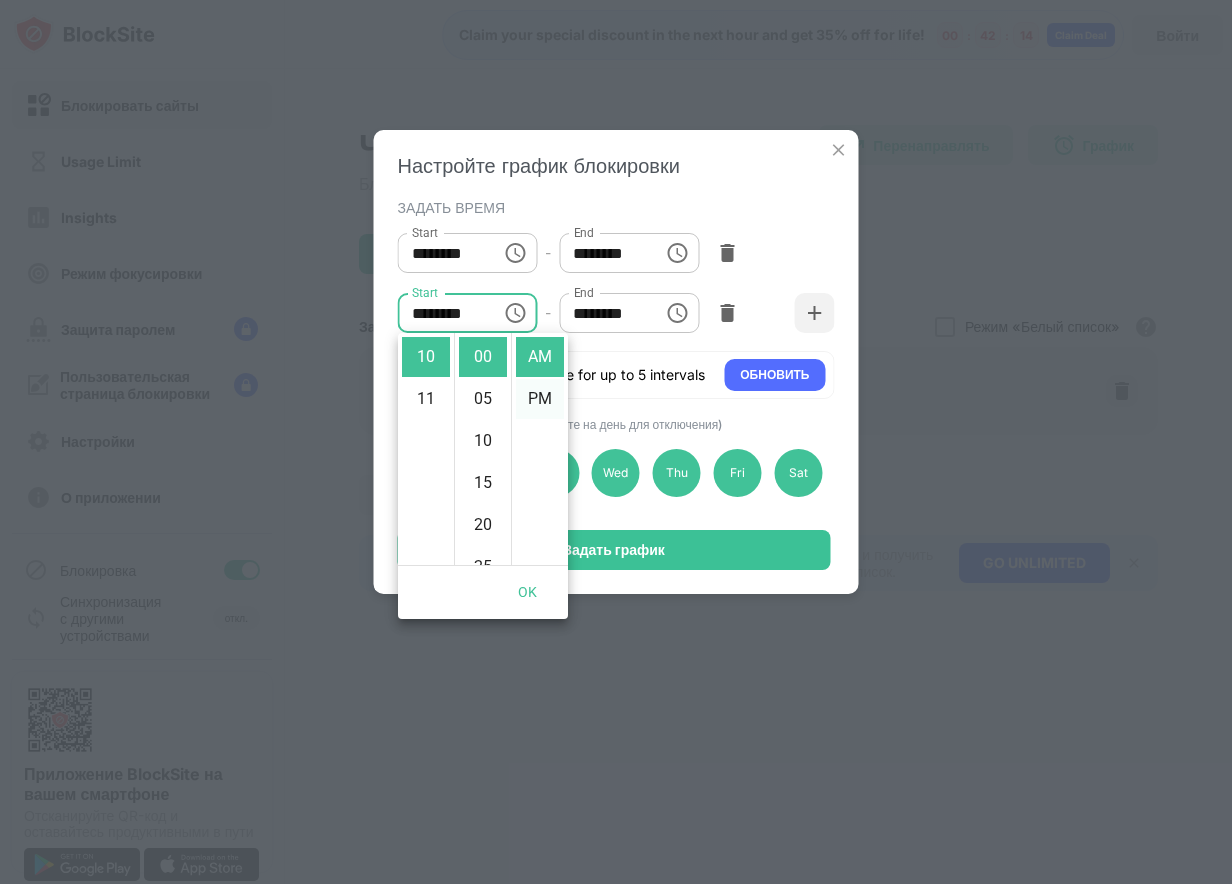 click on "PM" at bounding box center (540, 399) 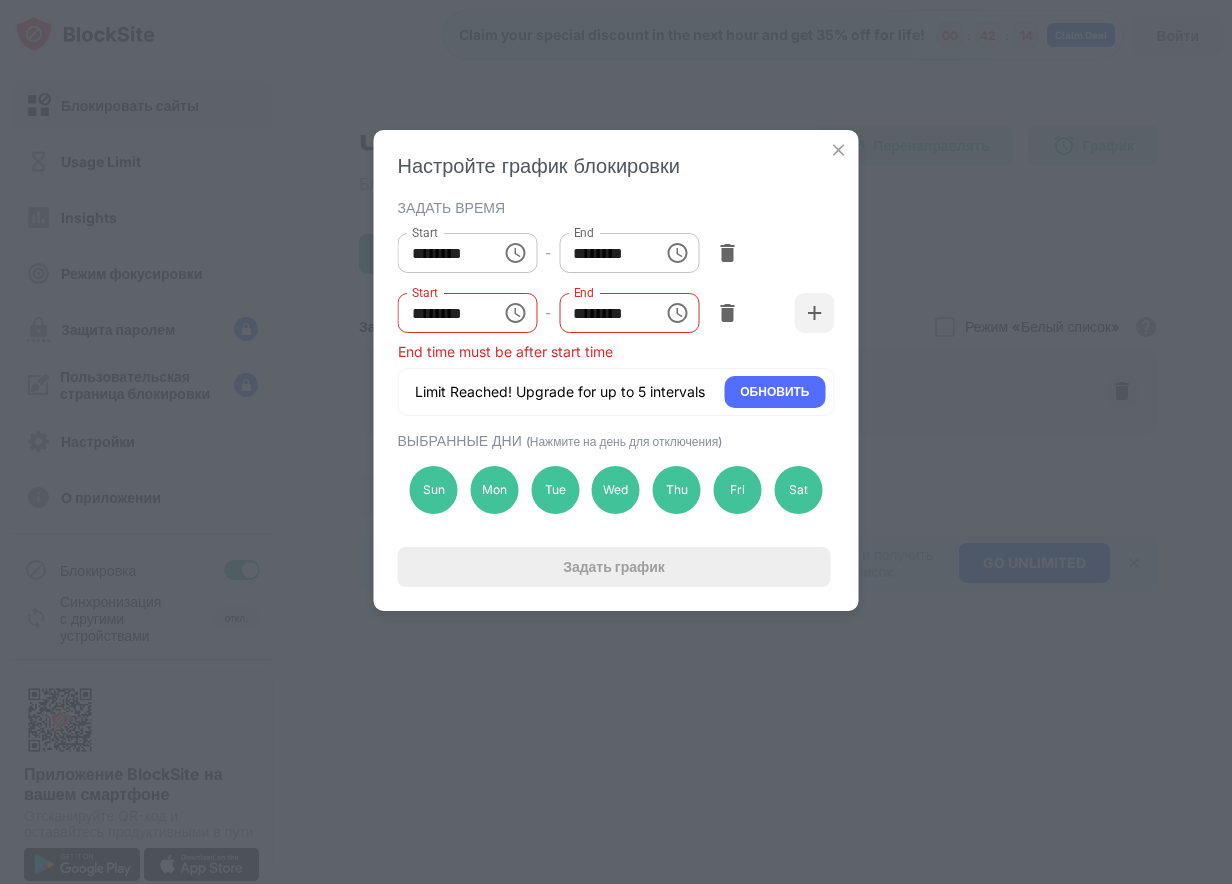 scroll, scrollTop: 42, scrollLeft: 0, axis: vertical 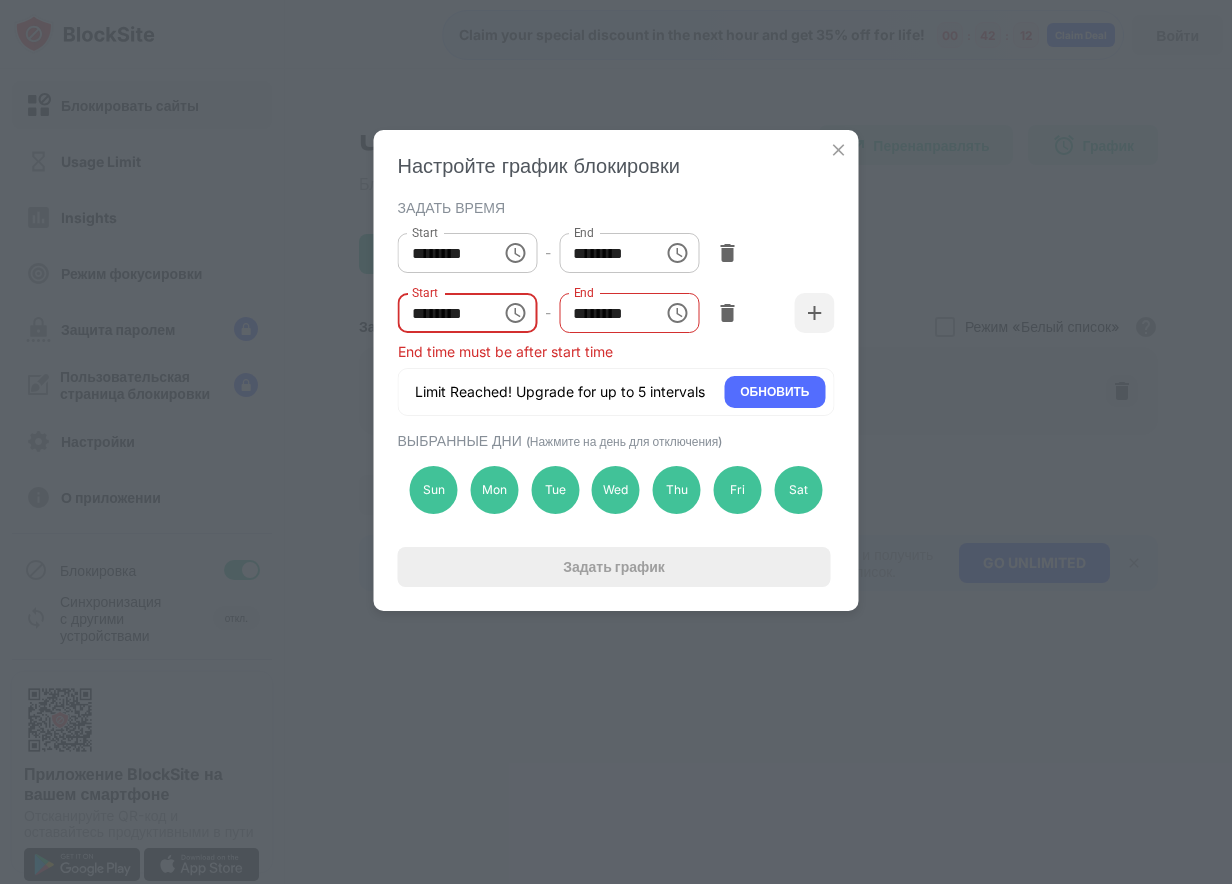 click on "********" at bounding box center [443, 313] 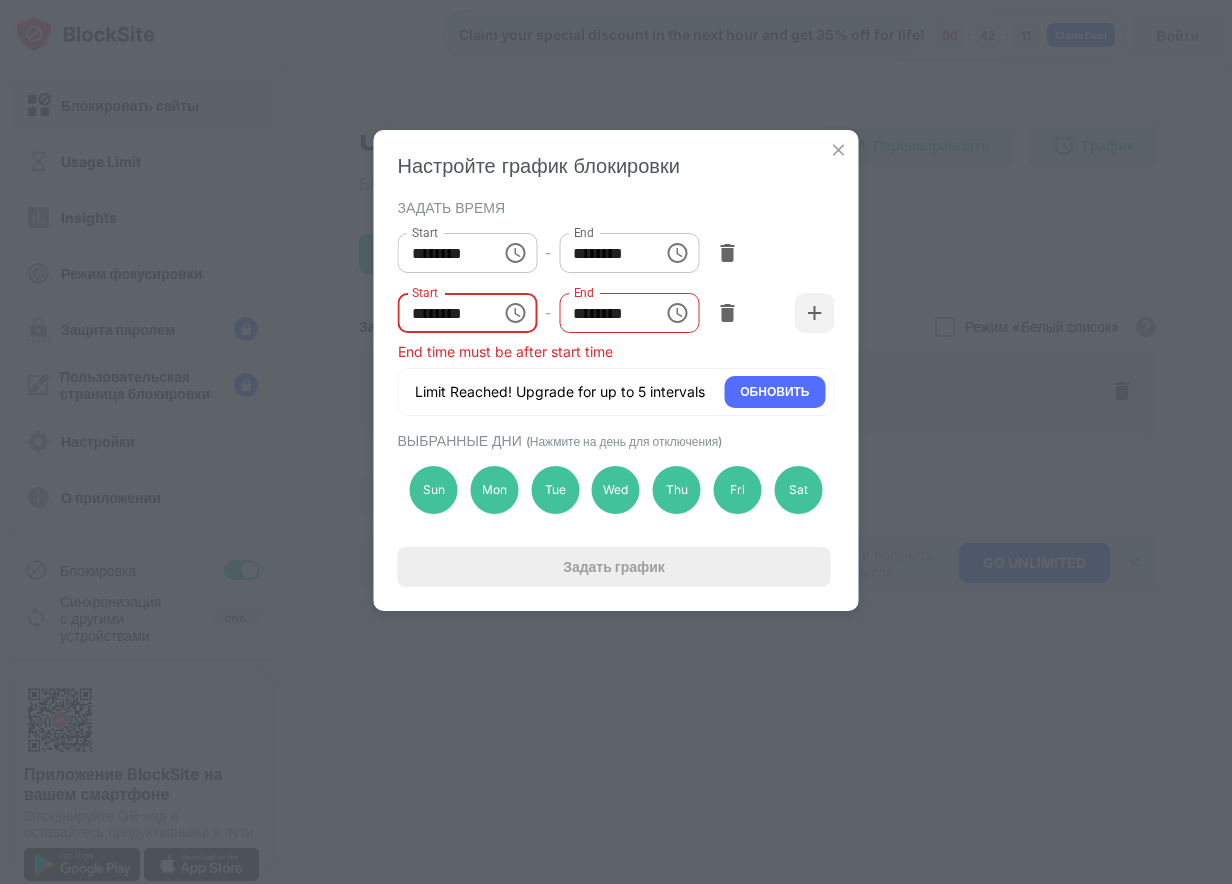 click on "********" at bounding box center [443, 313] 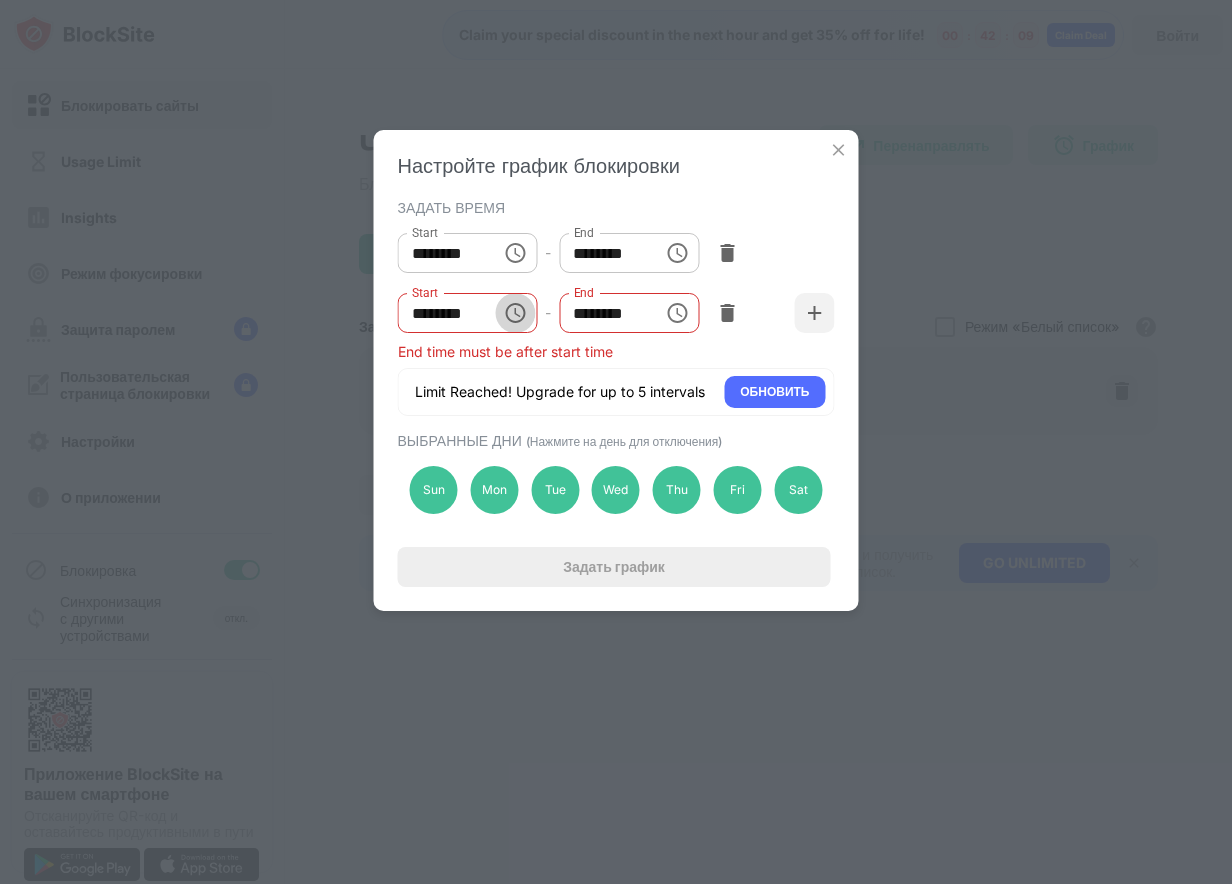 click 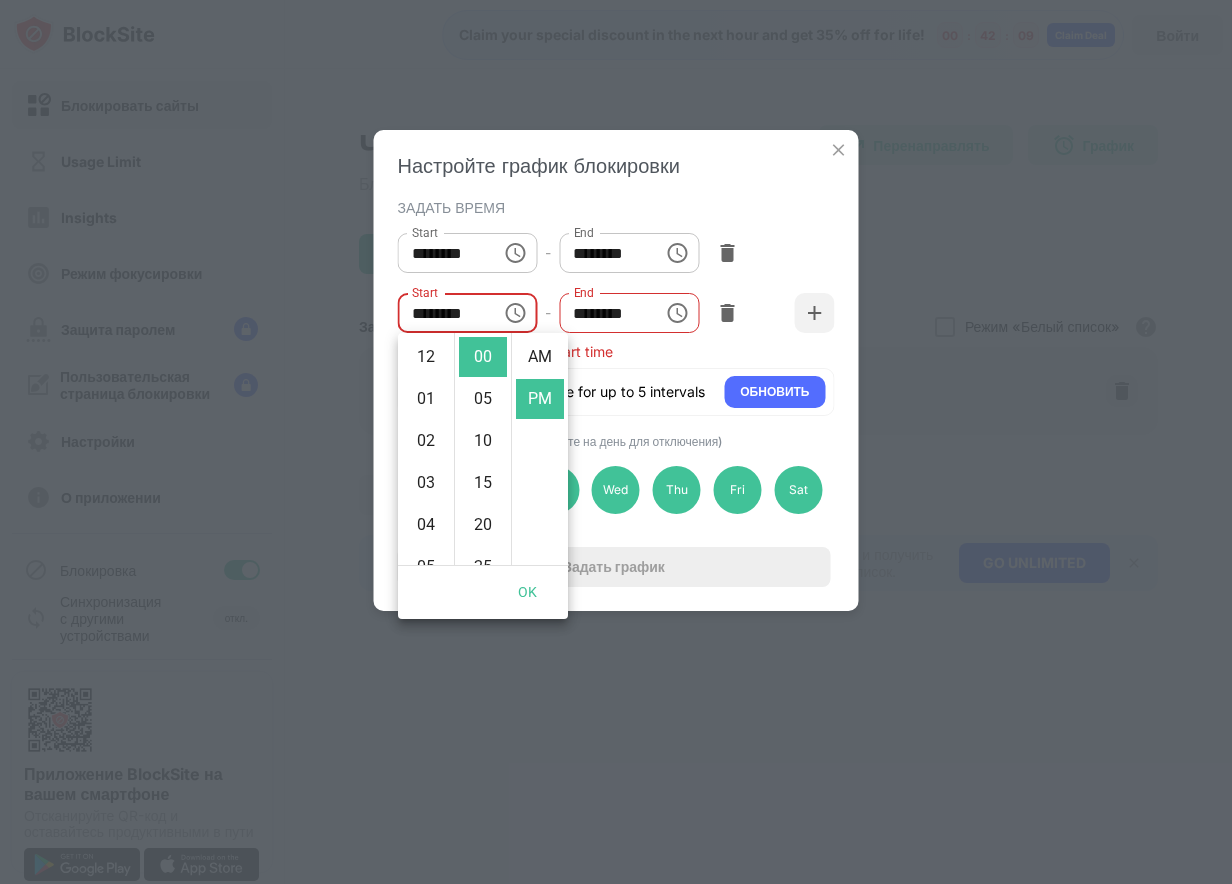 scroll, scrollTop: 420, scrollLeft: 0, axis: vertical 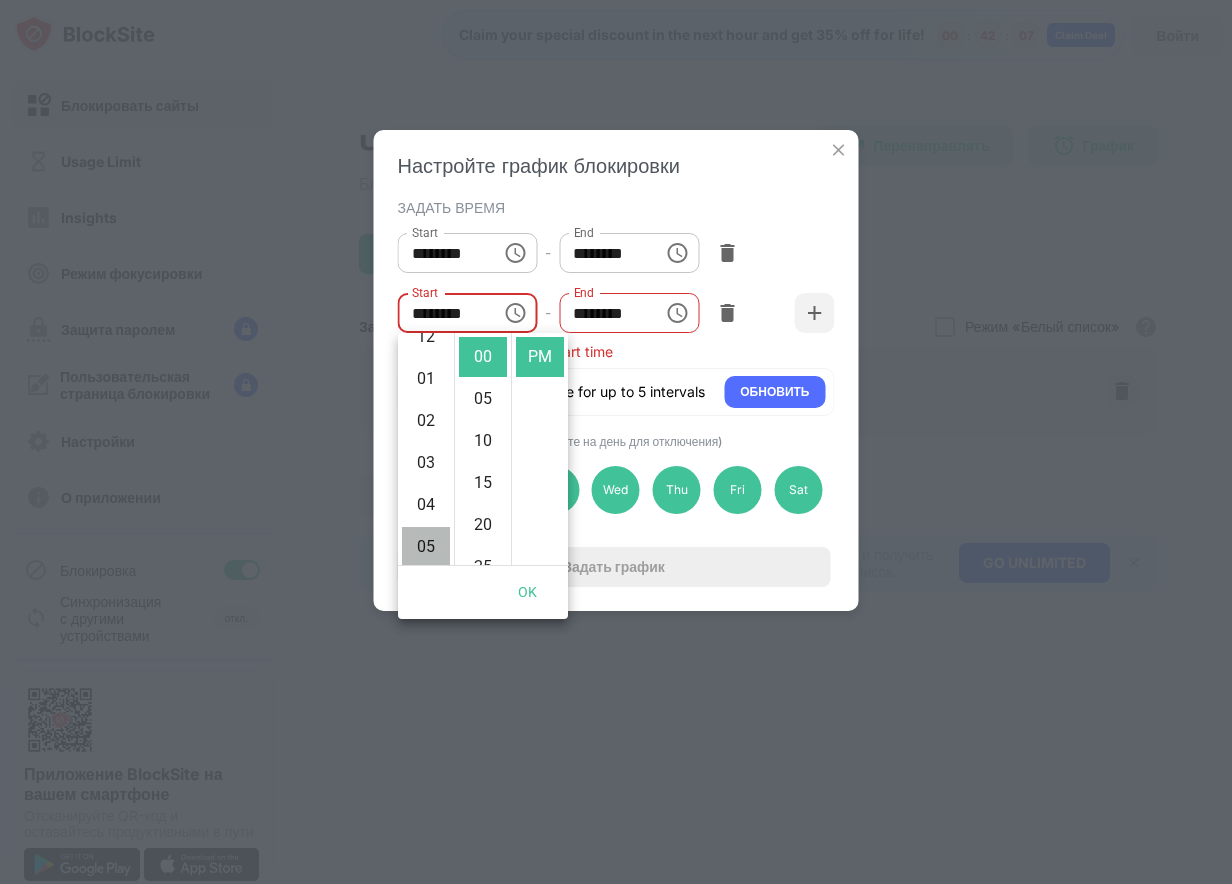 click on "05" at bounding box center [426, 547] 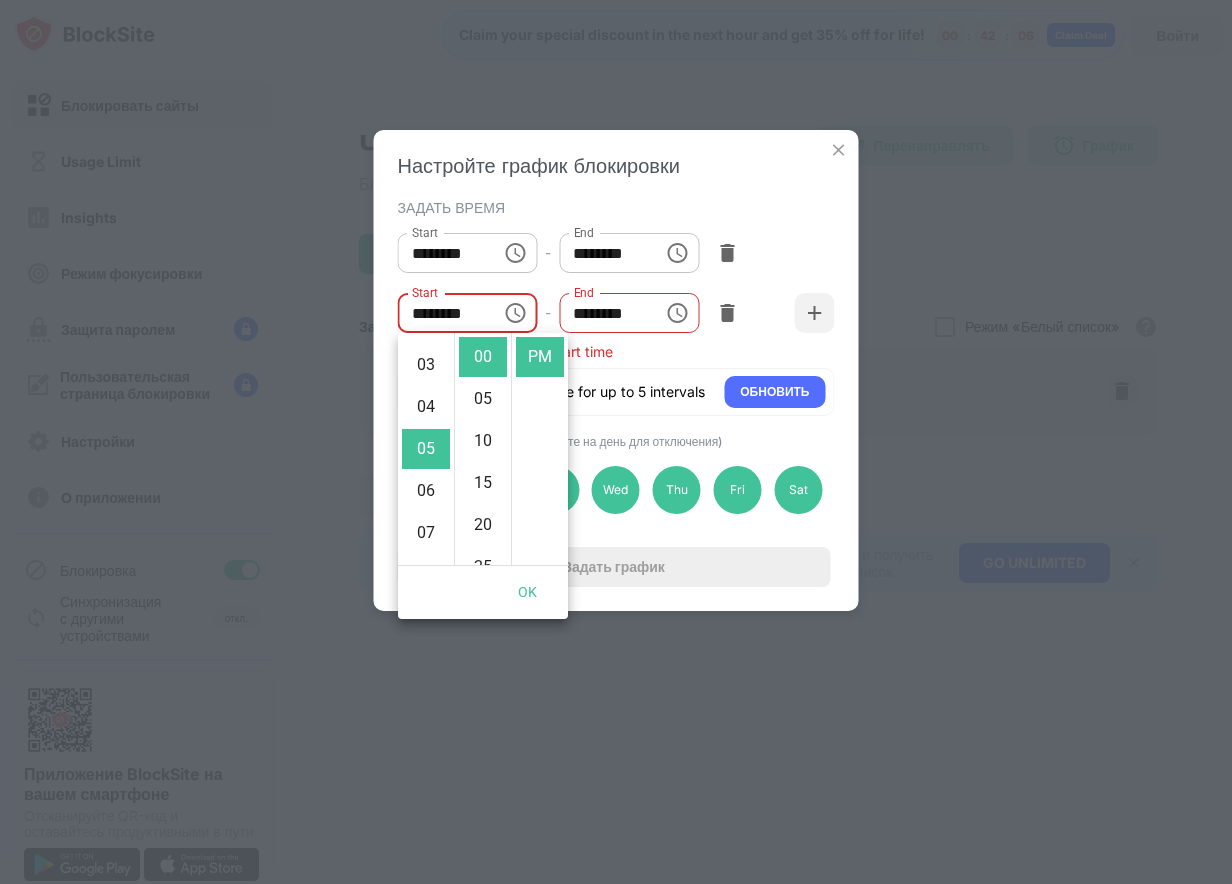 scroll, scrollTop: 210, scrollLeft: 0, axis: vertical 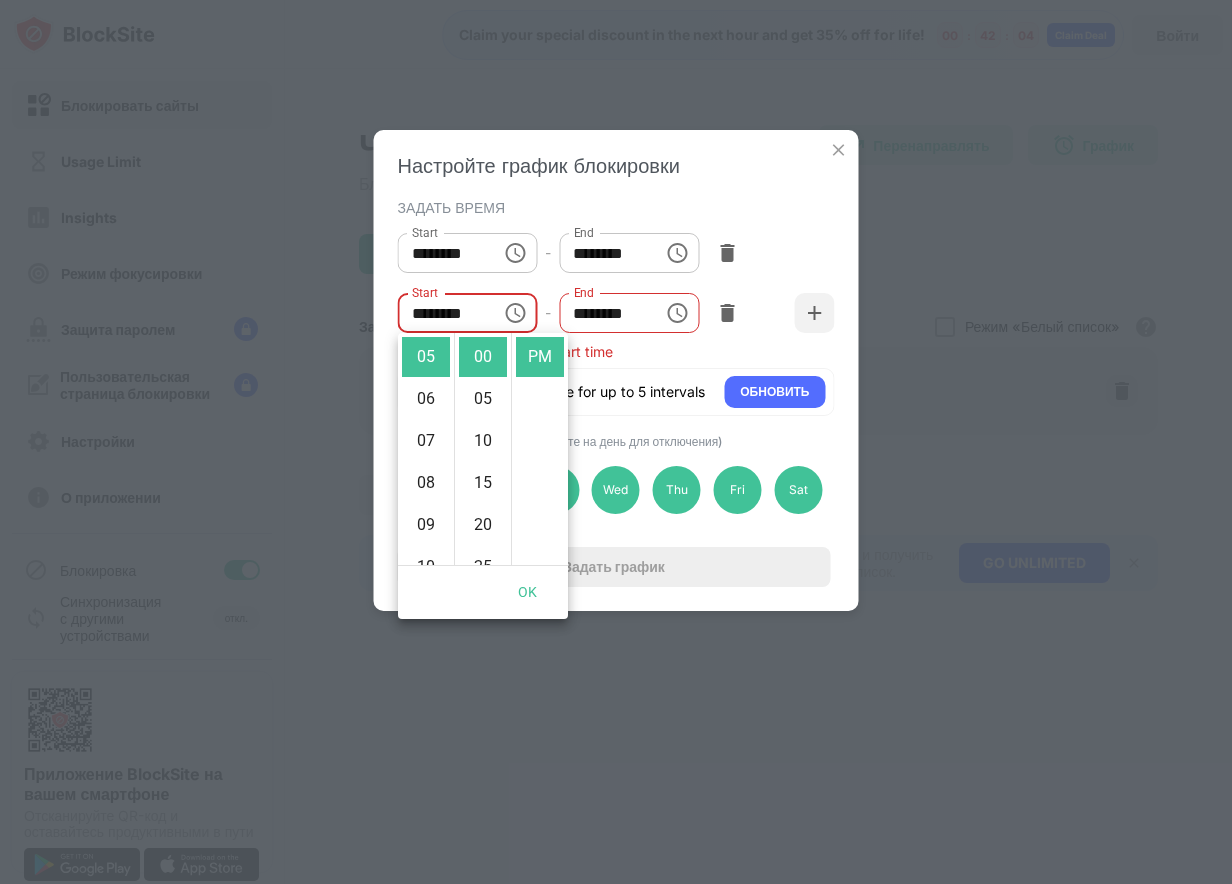 click on "OK" at bounding box center [528, 592] 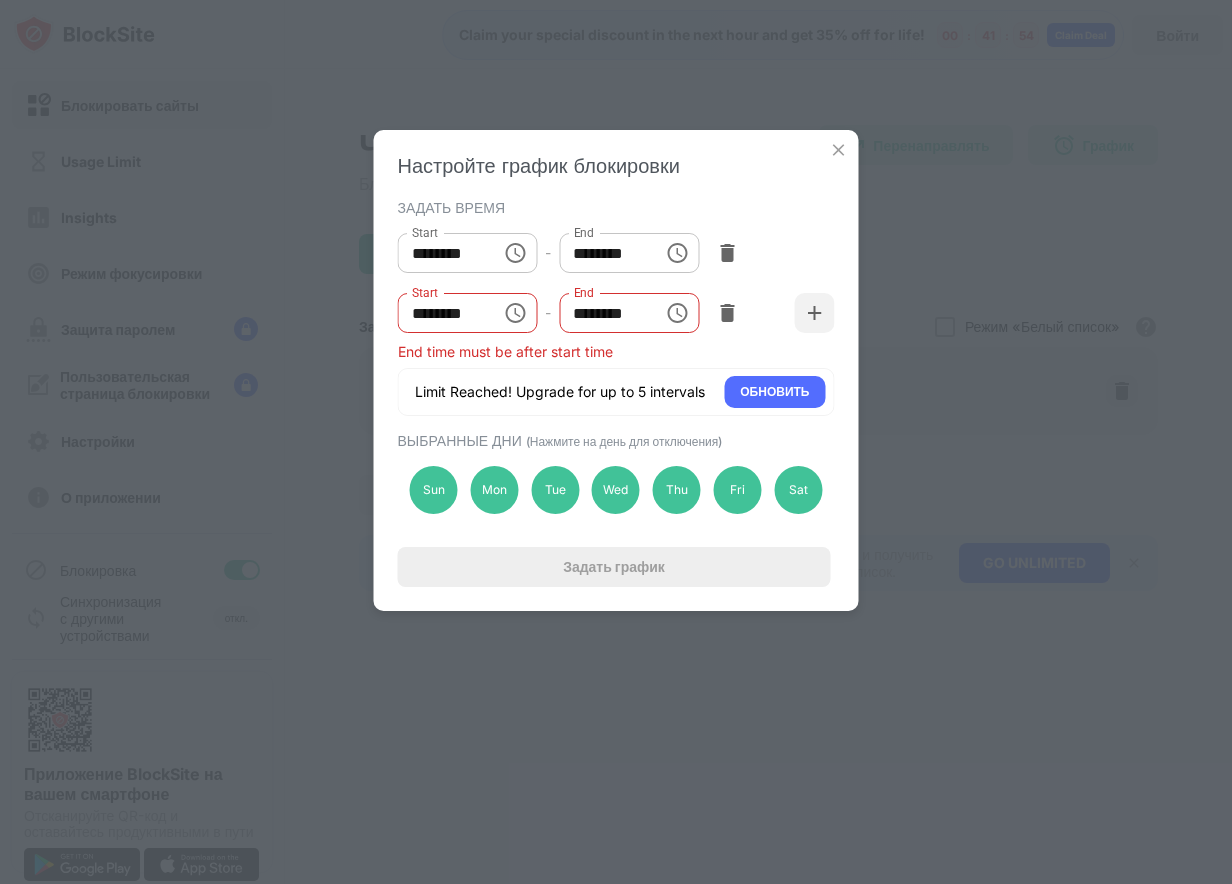 click 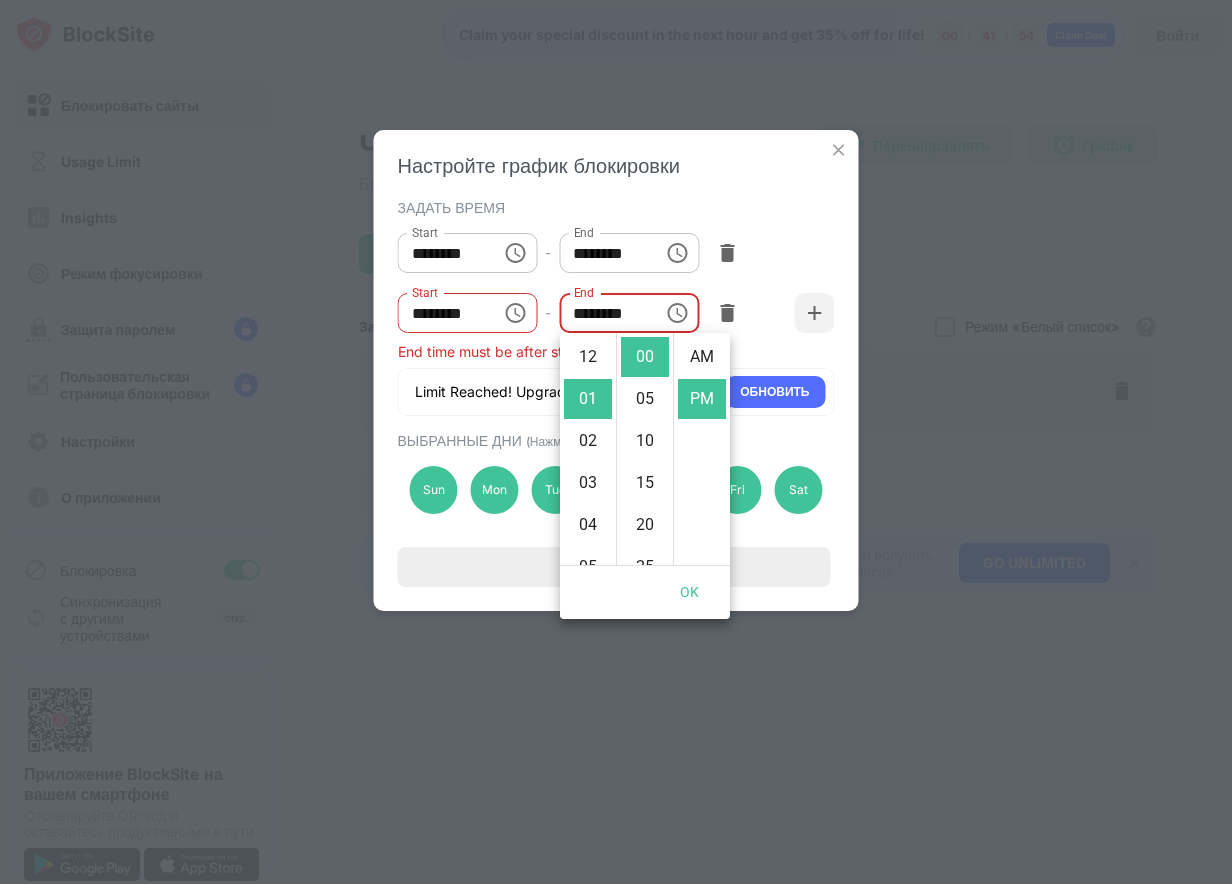 scroll, scrollTop: 42, scrollLeft: 0, axis: vertical 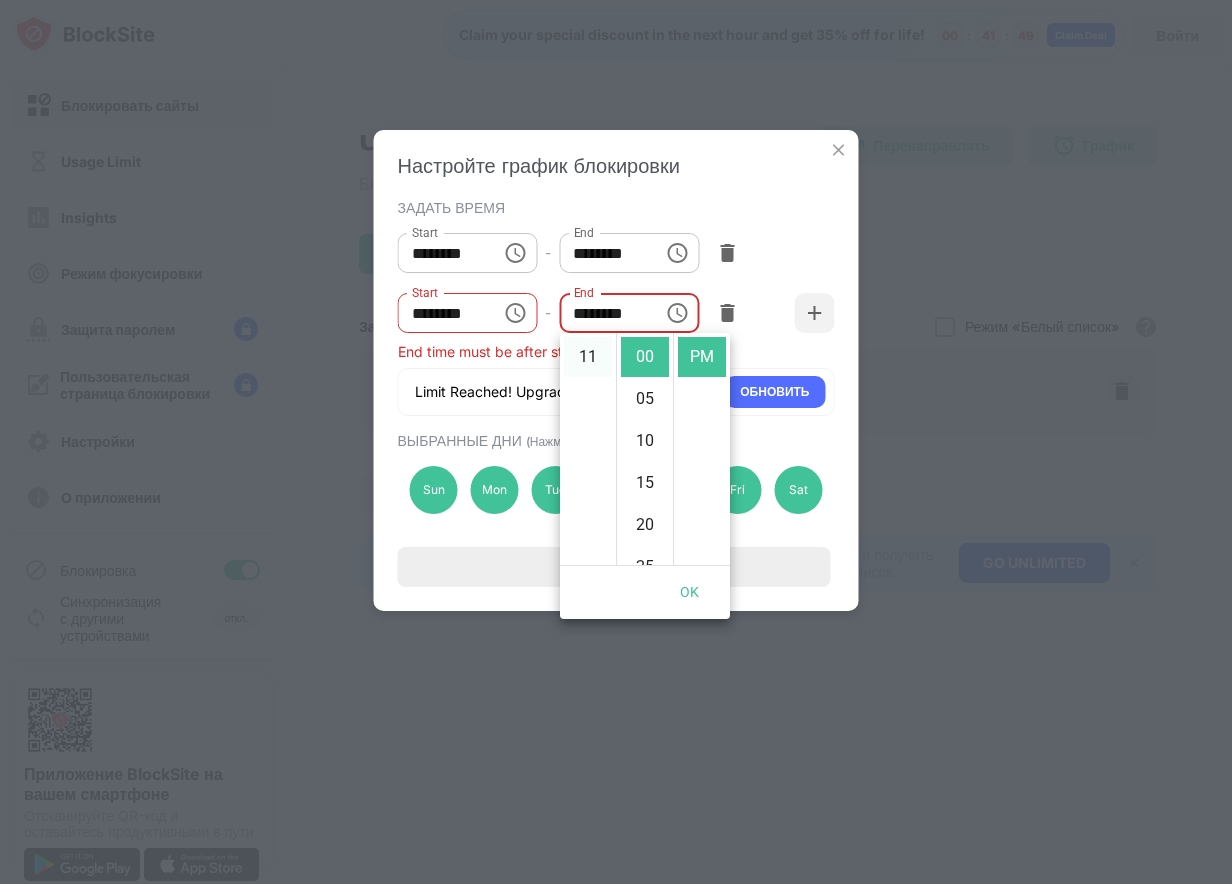 click on "11" at bounding box center (588, 357) 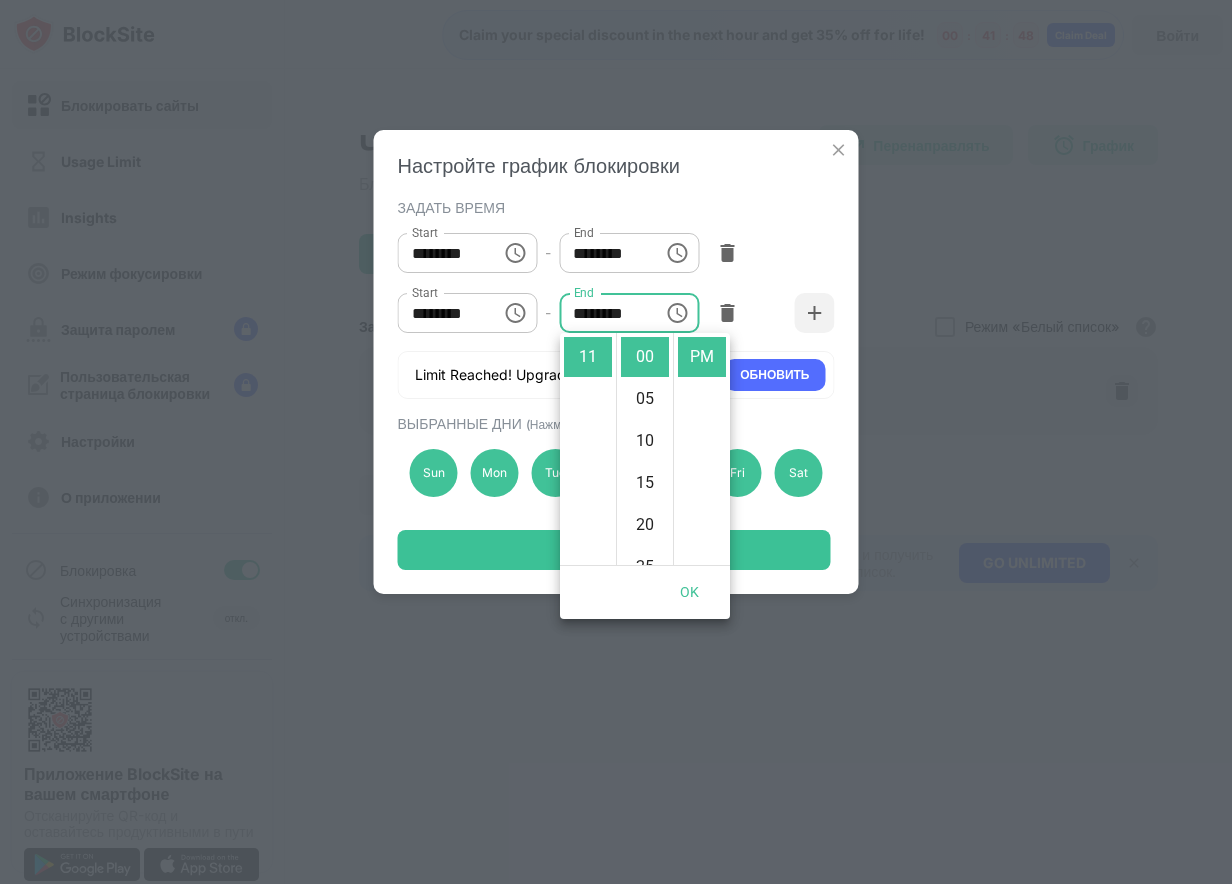 click on "OK" at bounding box center (690, 592) 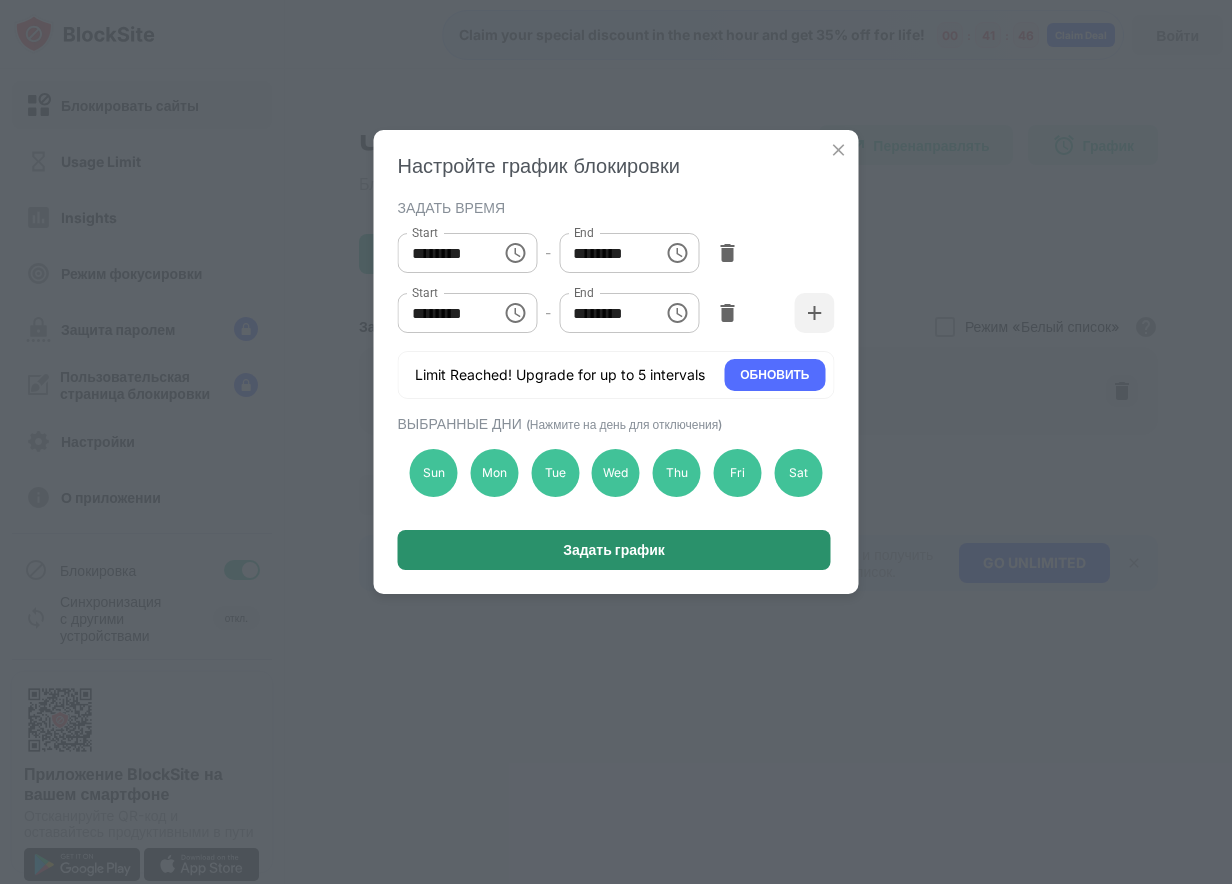 click on "Задать график" at bounding box center [614, 550] 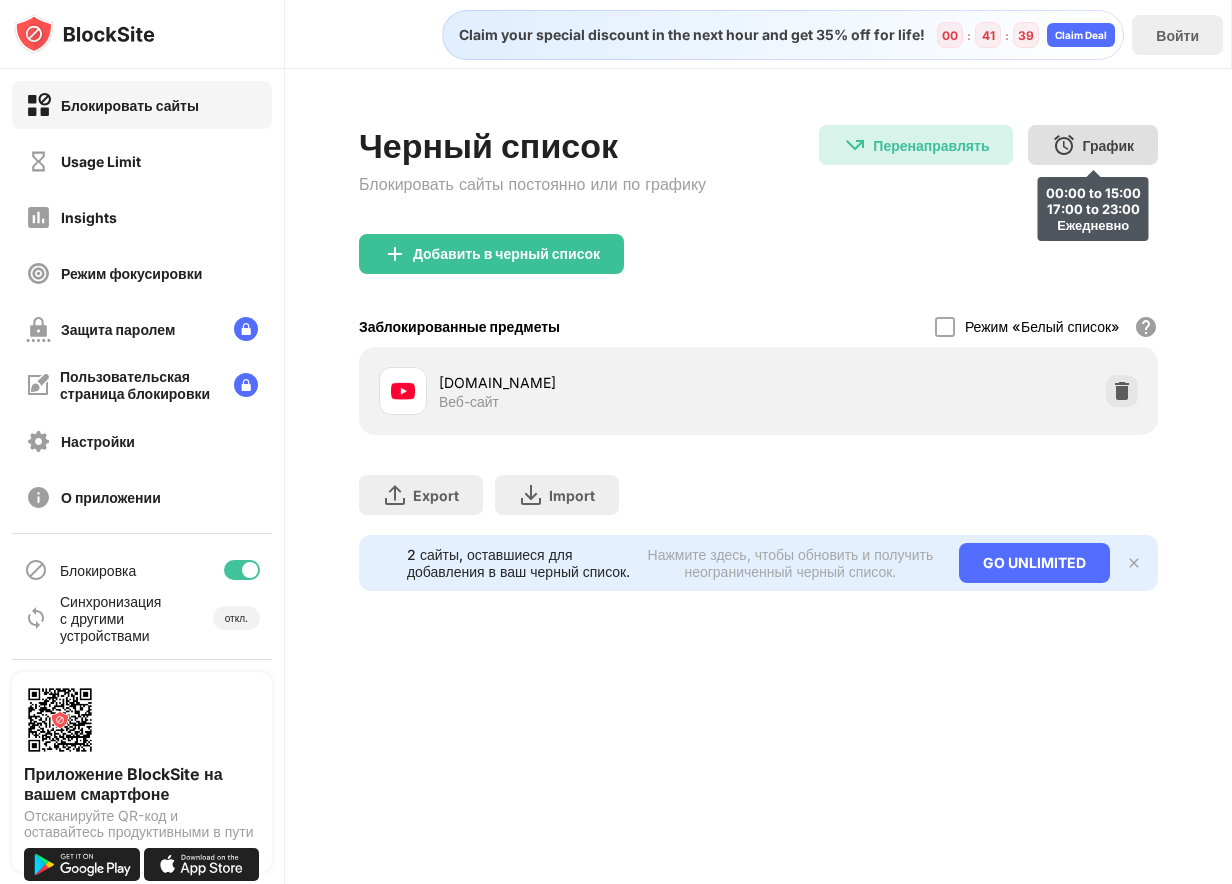 click on "График" at bounding box center (1108, 145) 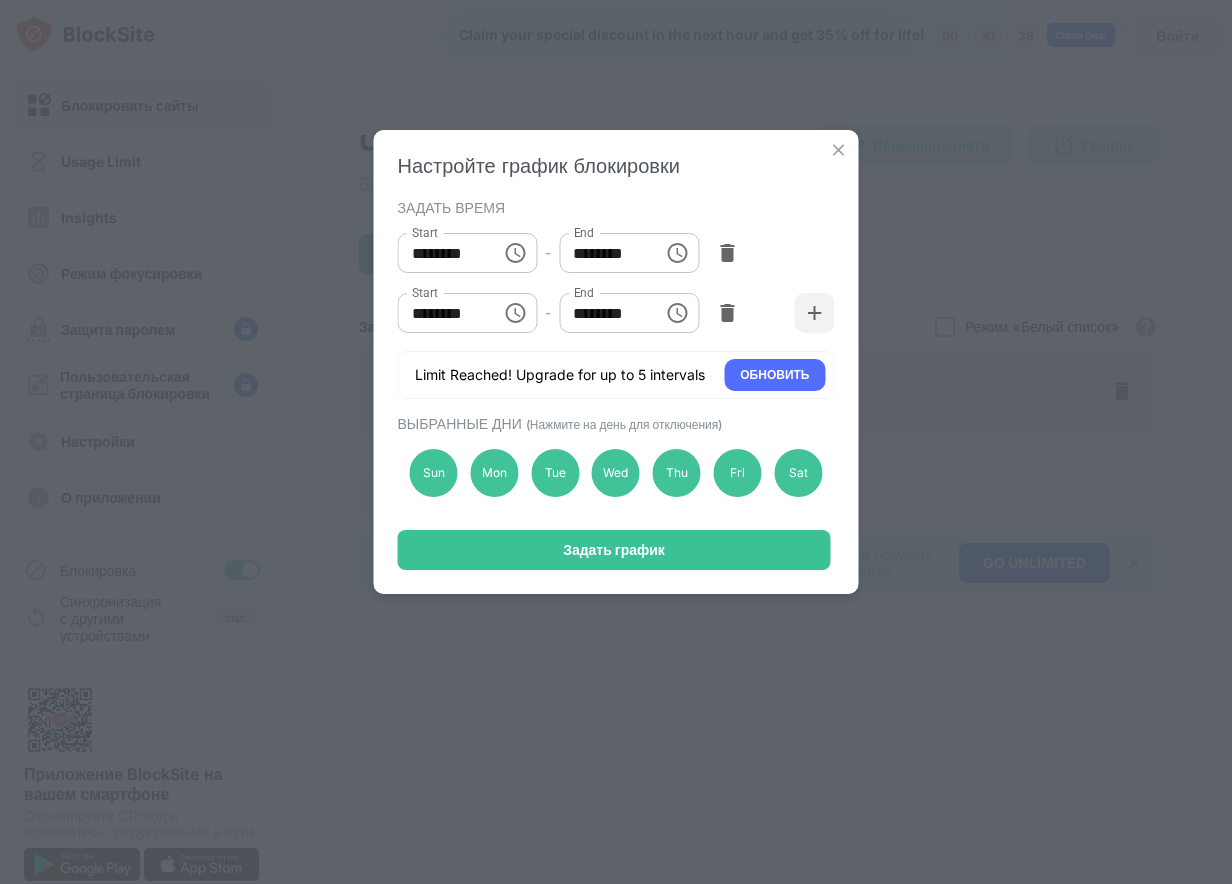 click 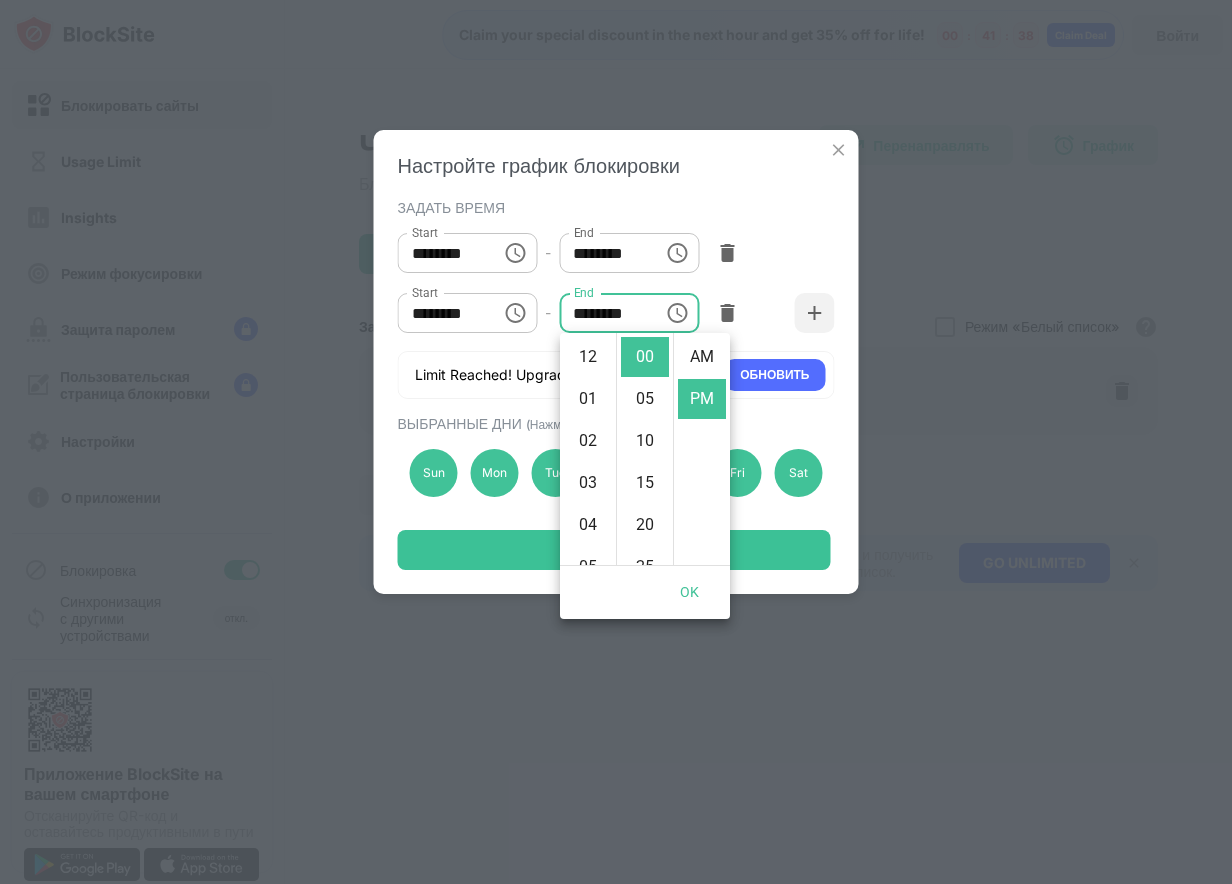 scroll, scrollTop: 462, scrollLeft: 0, axis: vertical 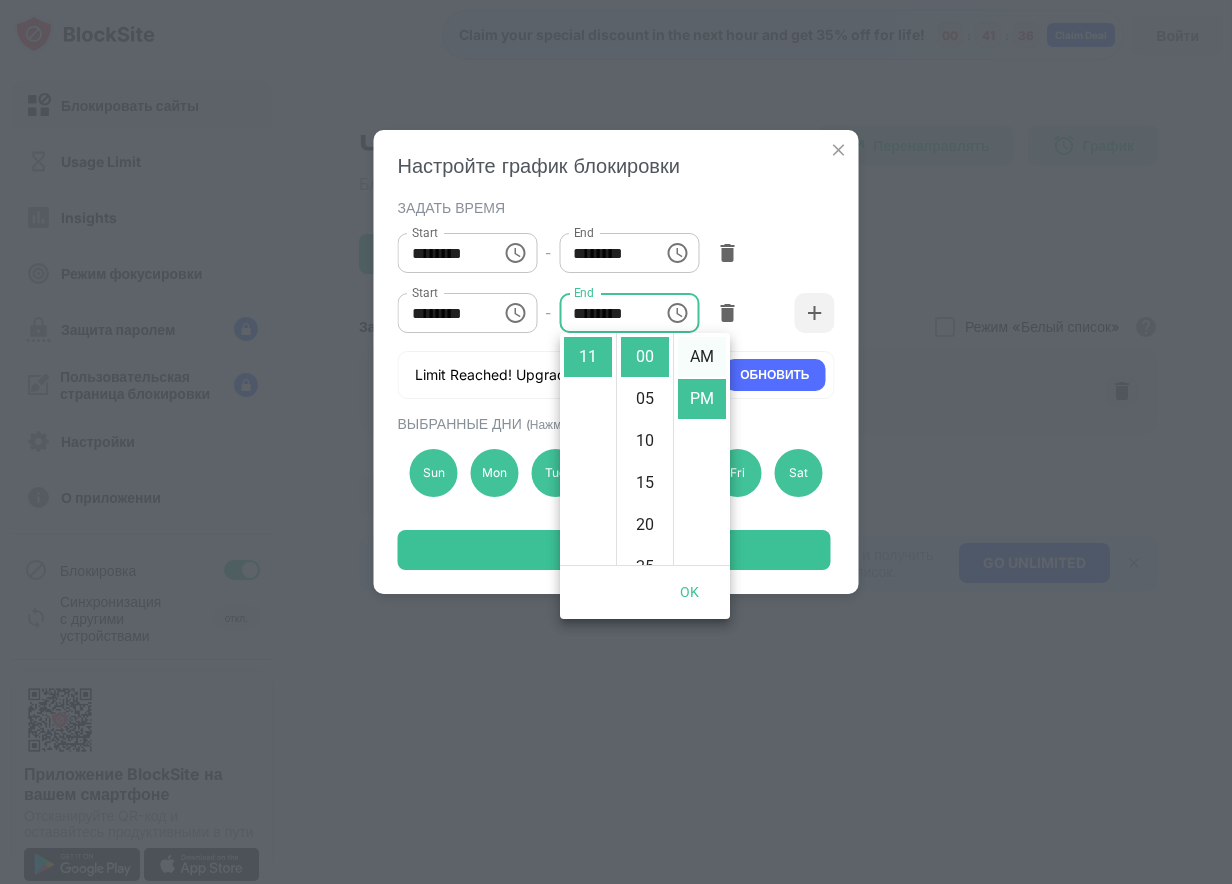 click on "AM" at bounding box center (702, 357) 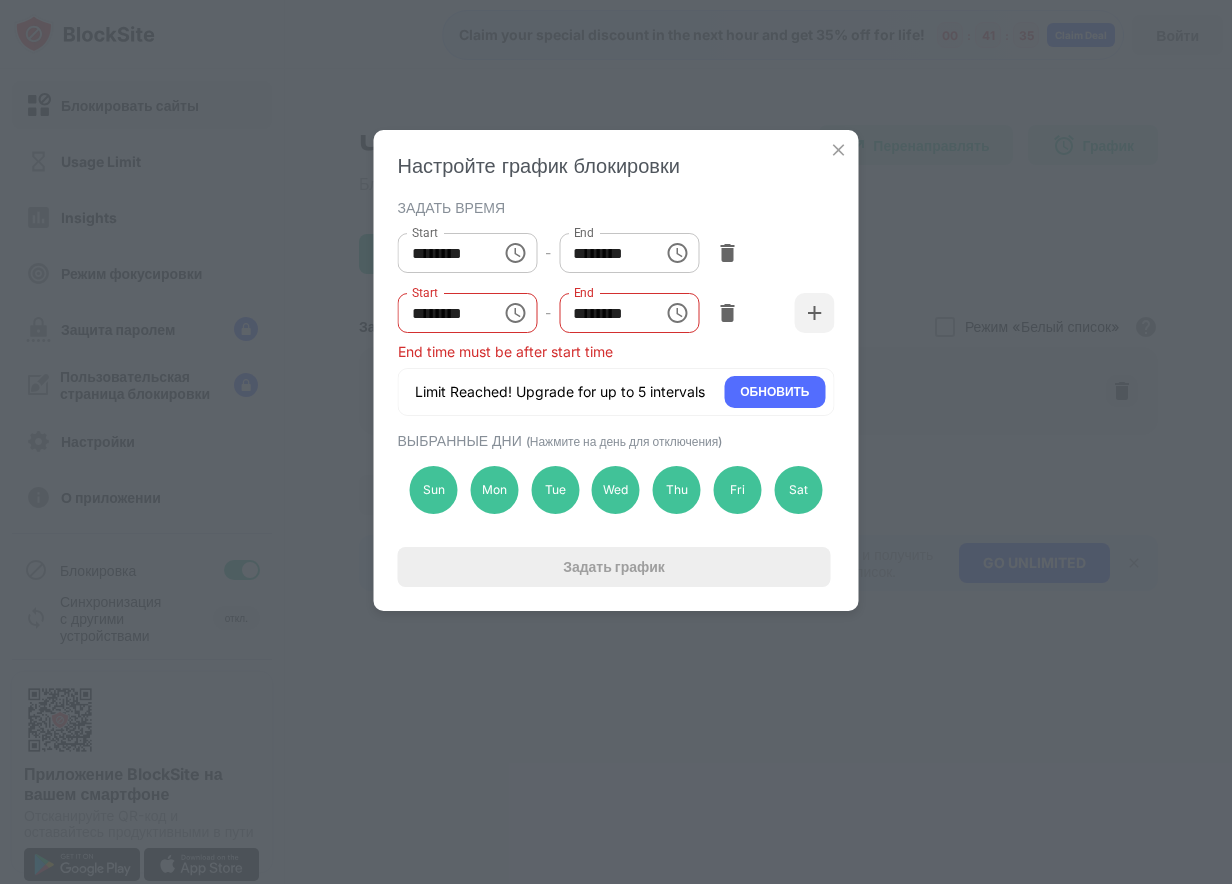 click on "********" at bounding box center [604, 313] 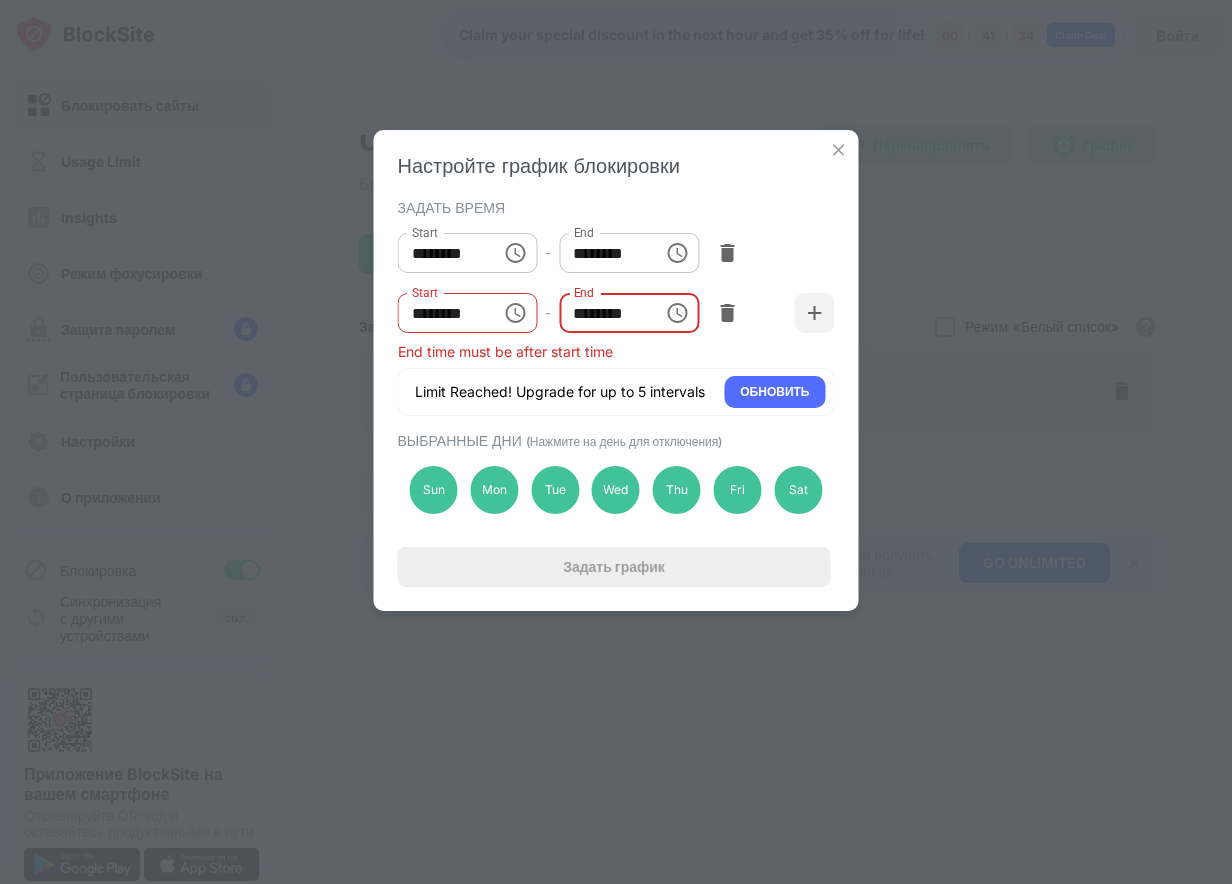 click on "********" at bounding box center (604, 313) 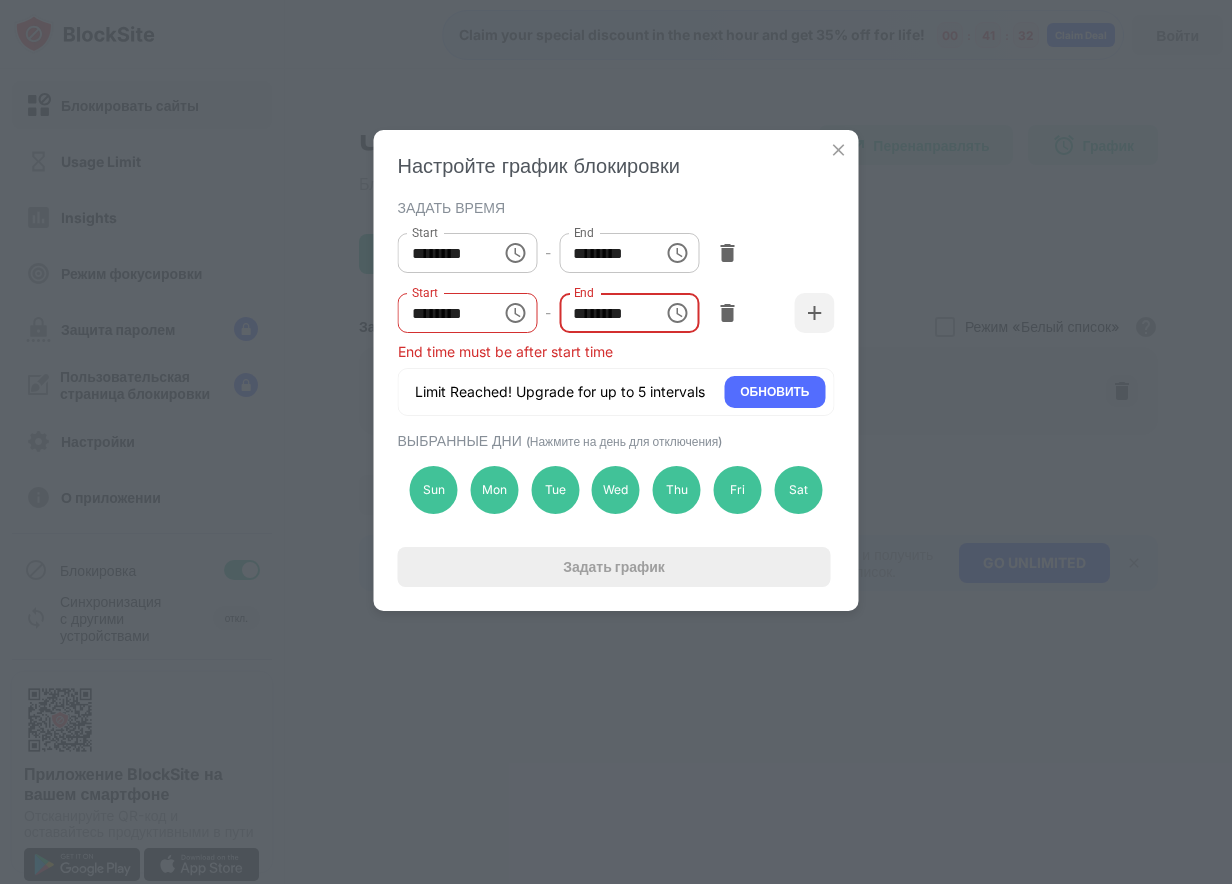click 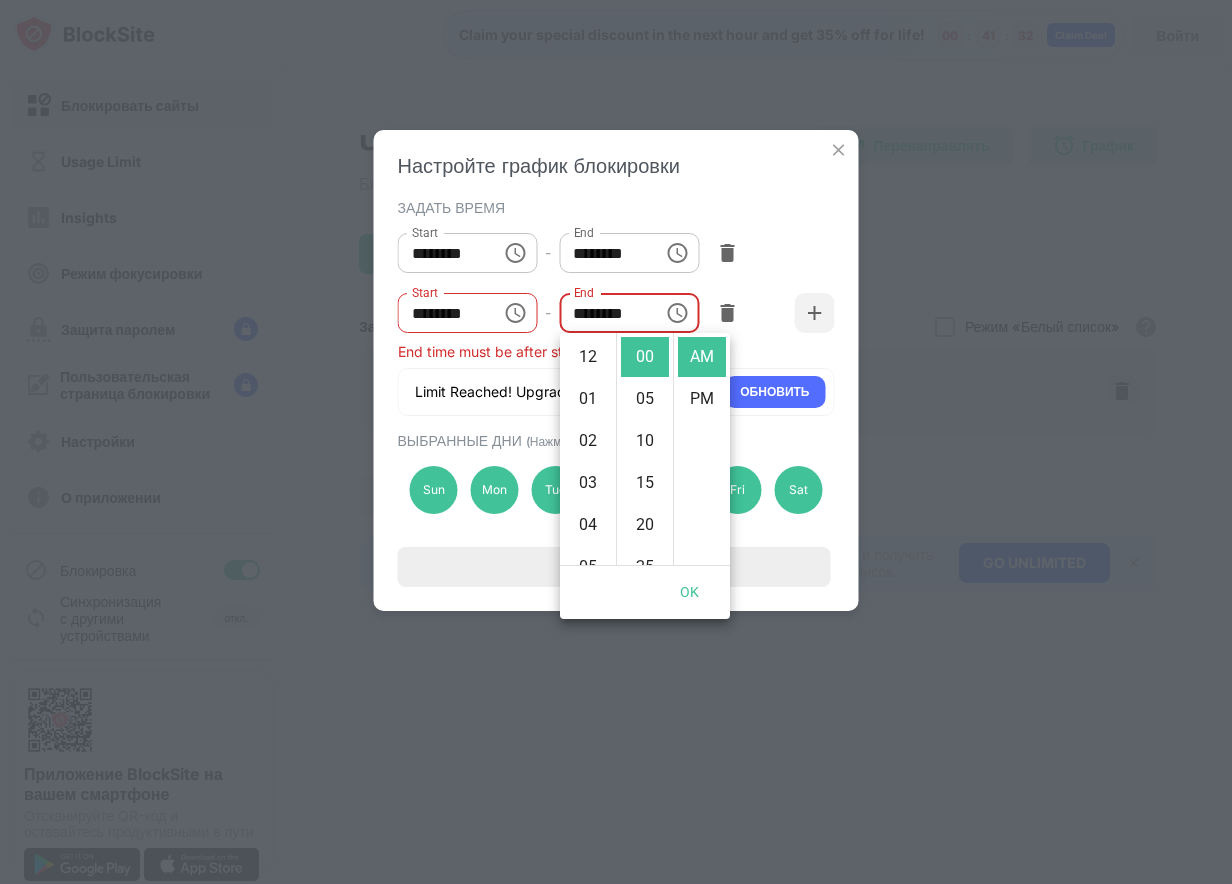 scroll, scrollTop: 462, scrollLeft: 0, axis: vertical 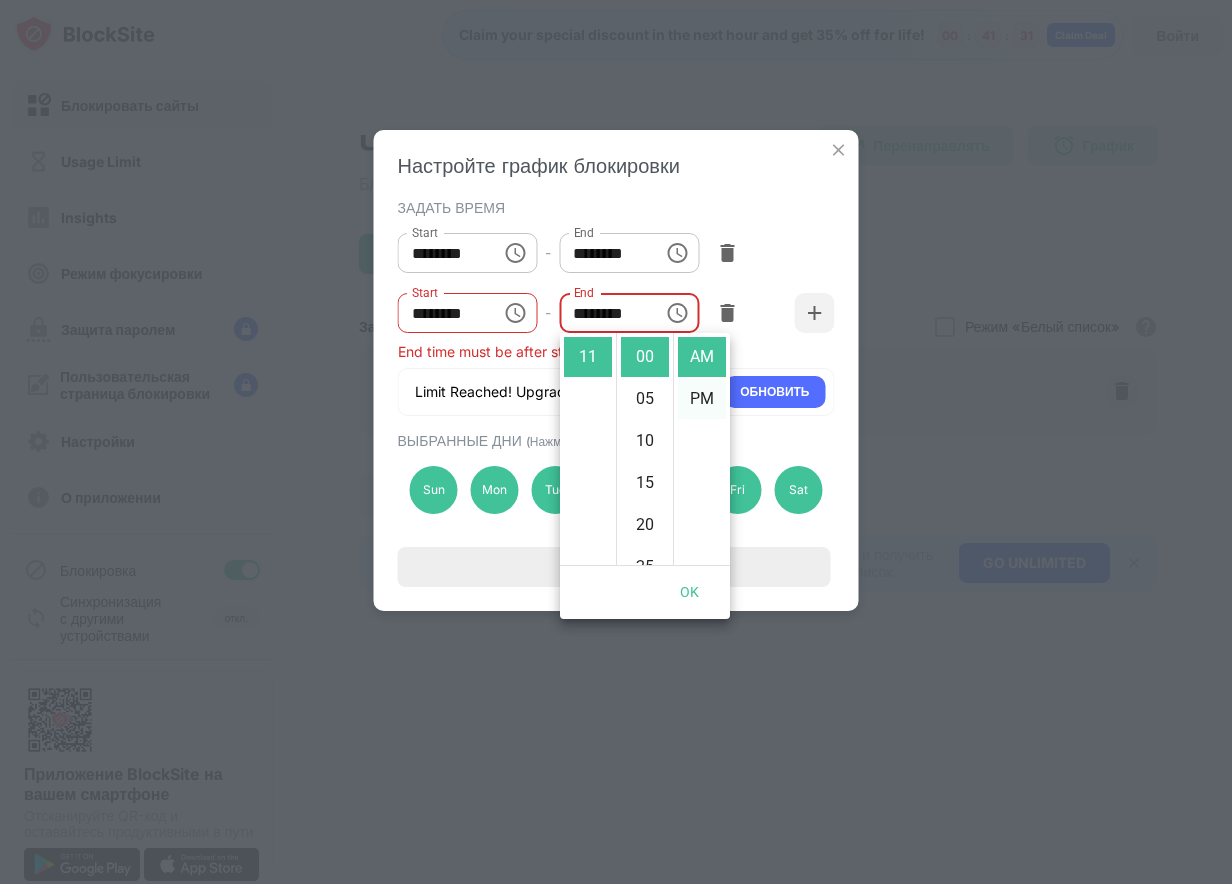 click on "PM" at bounding box center (702, 399) 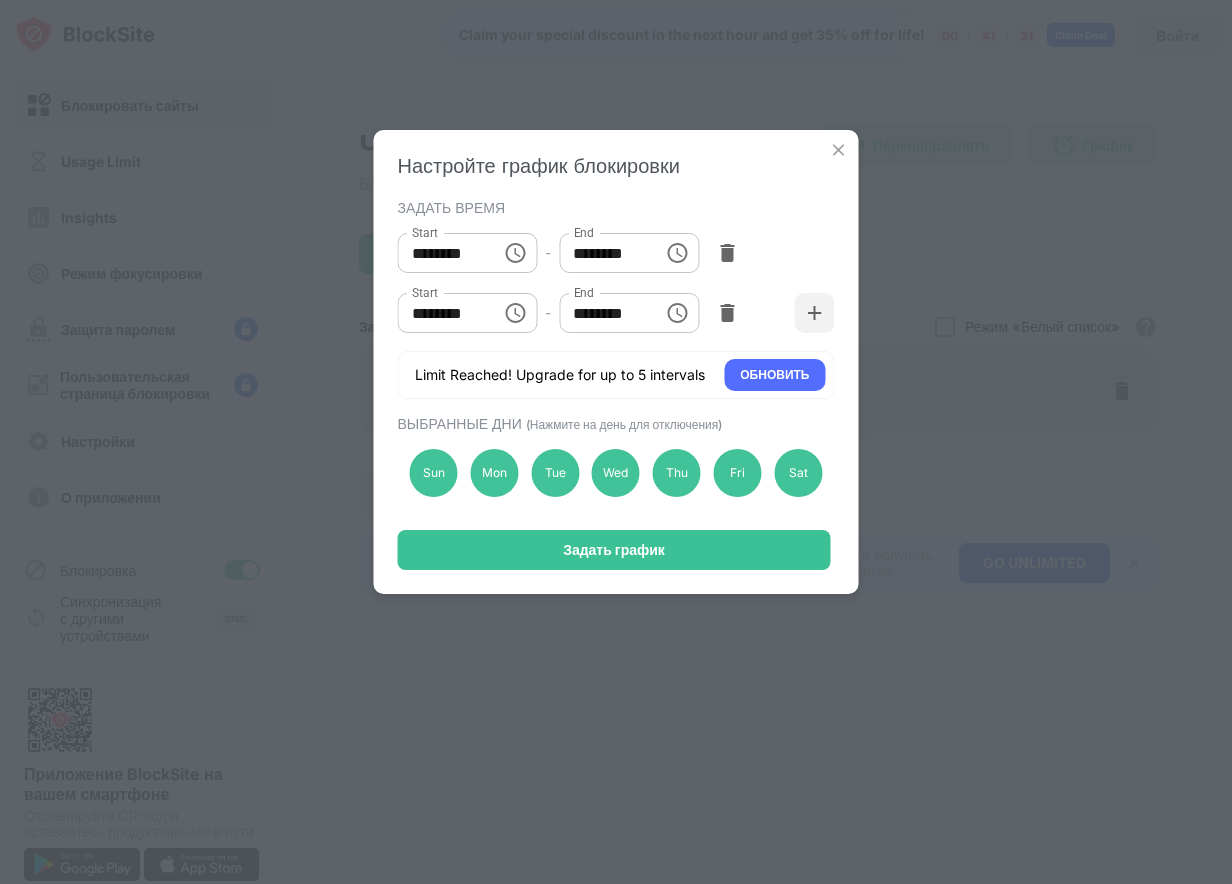 scroll, scrollTop: 42, scrollLeft: 0, axis: vertical 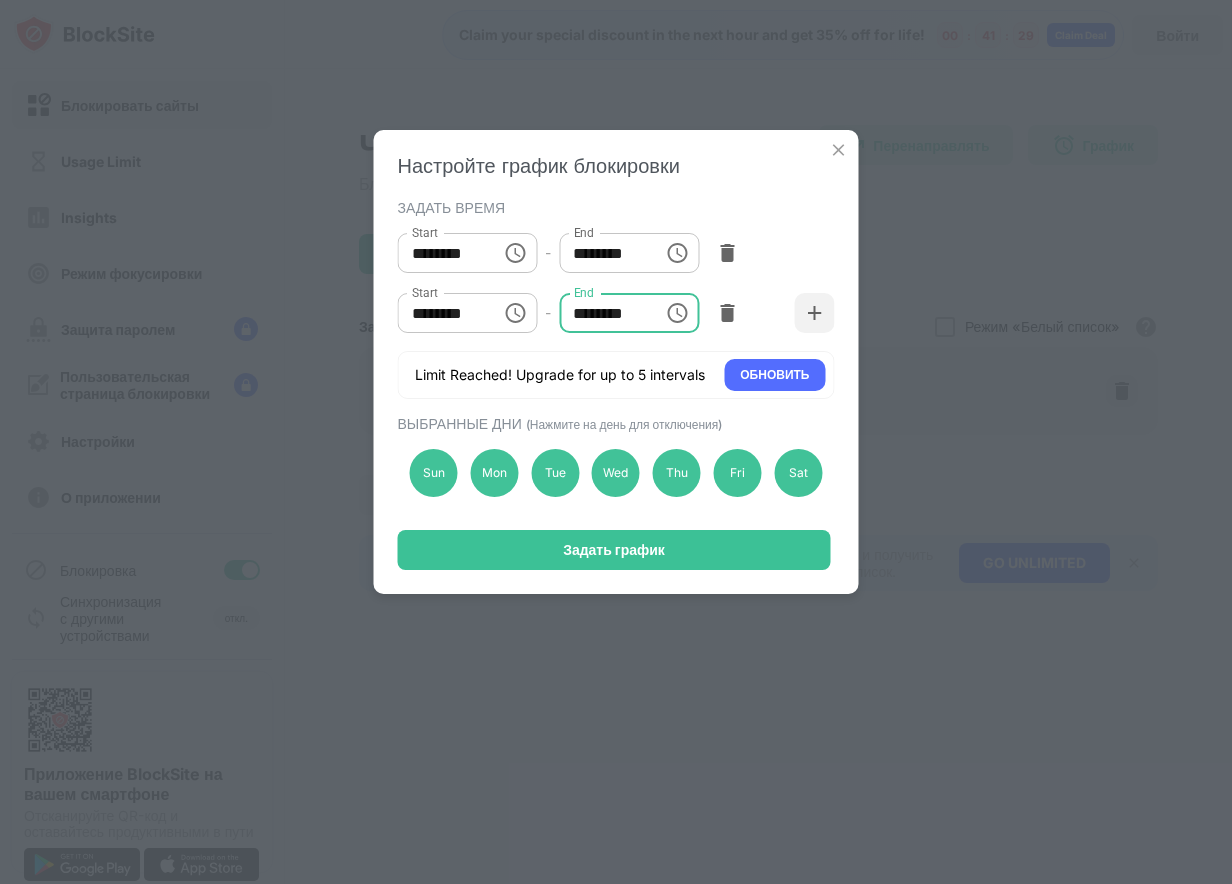 click 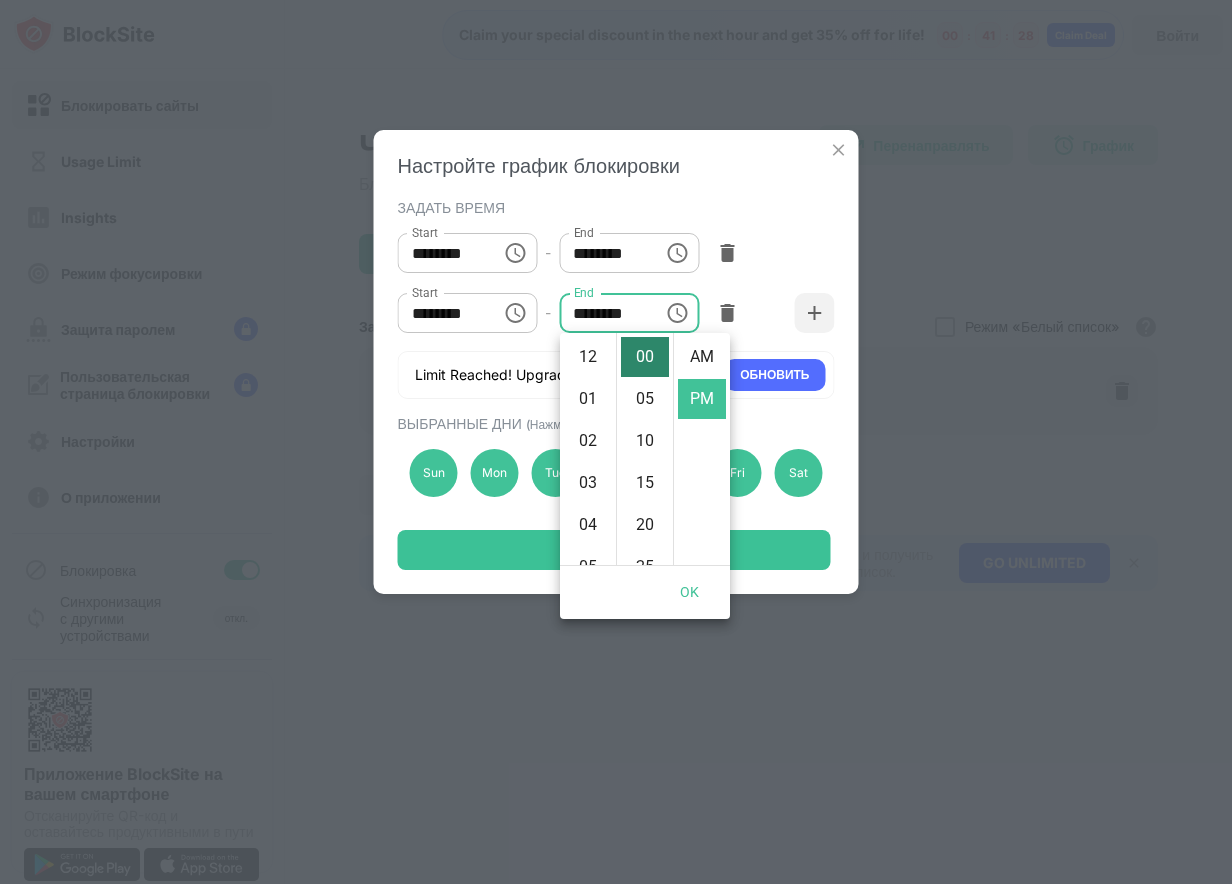 scroll, scrollTop: 462, scrollLeft: 0, axis: vertical 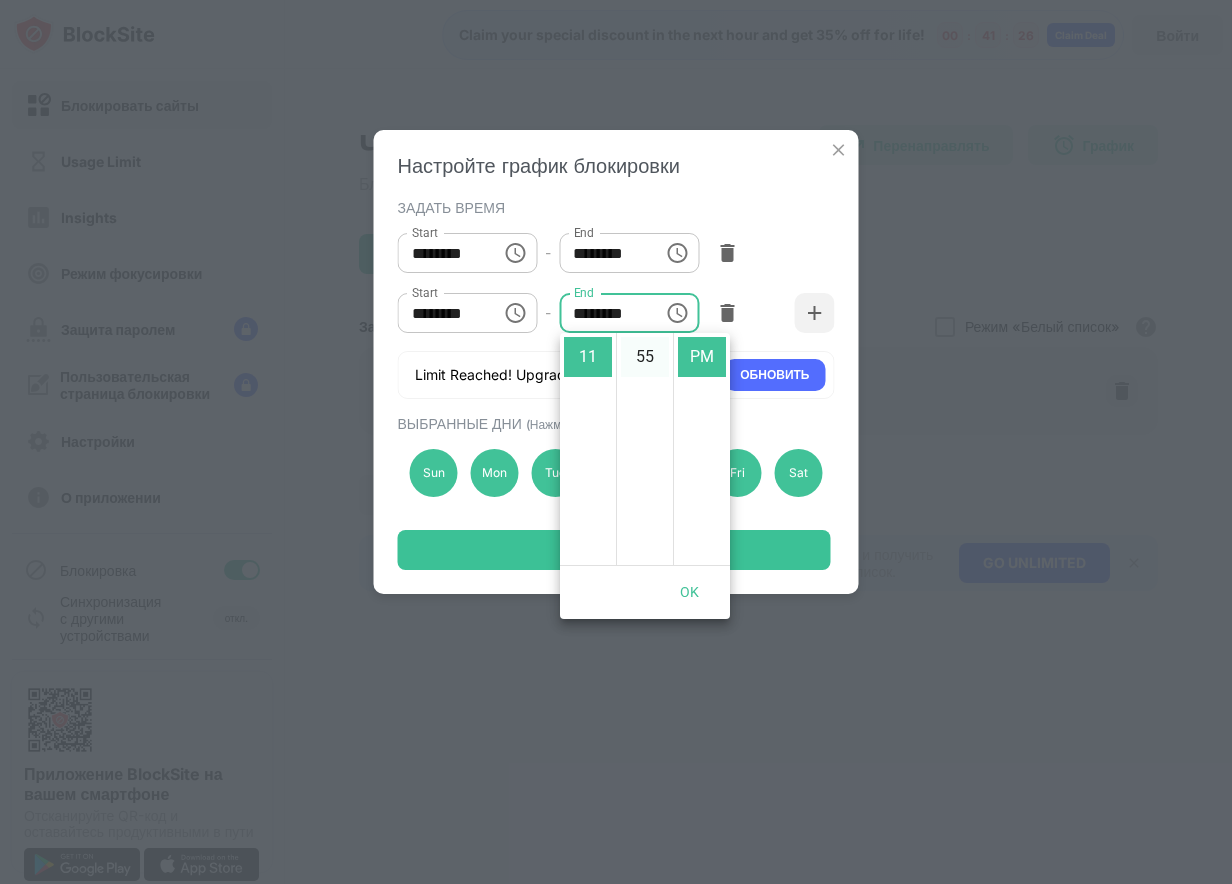 click on "55" at bounding box center (645, 357) 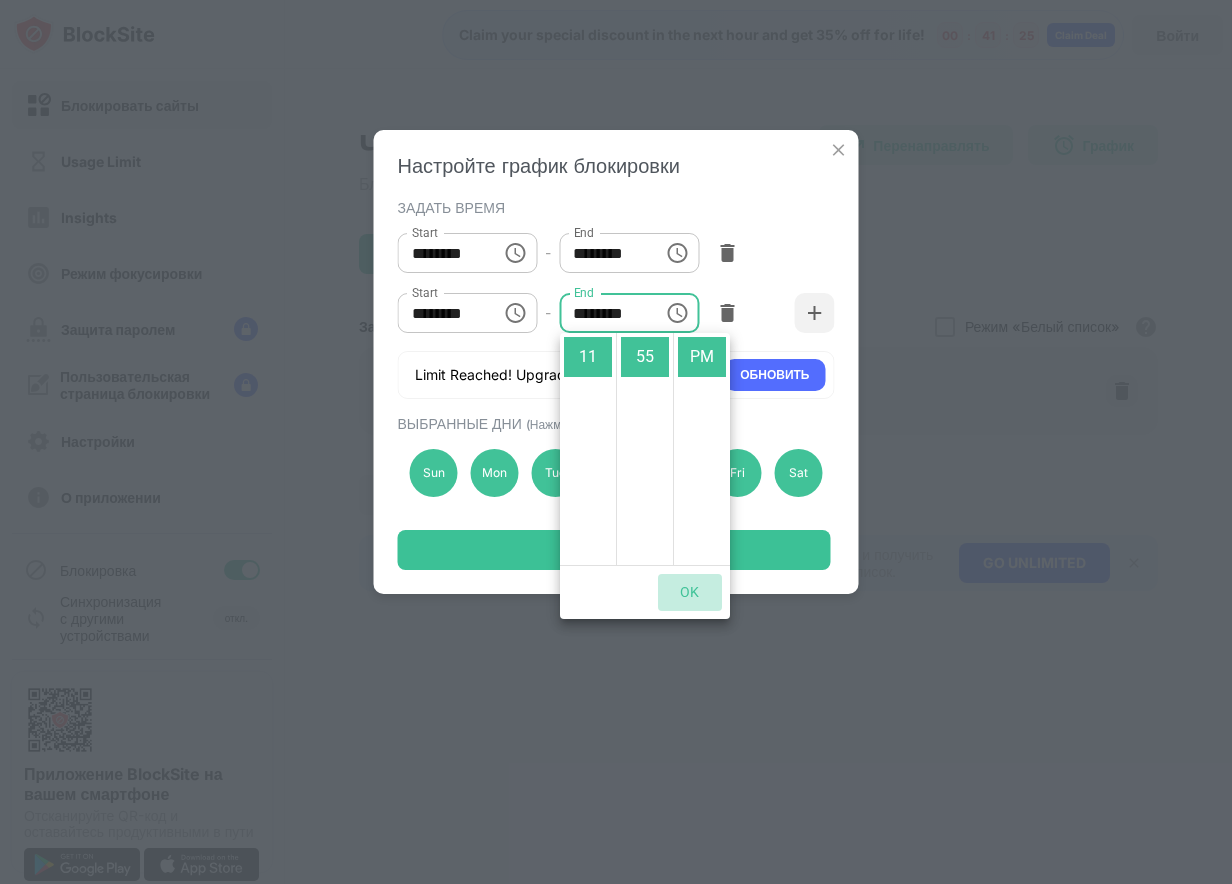 click on "OK" at bounding box center [690, 592] 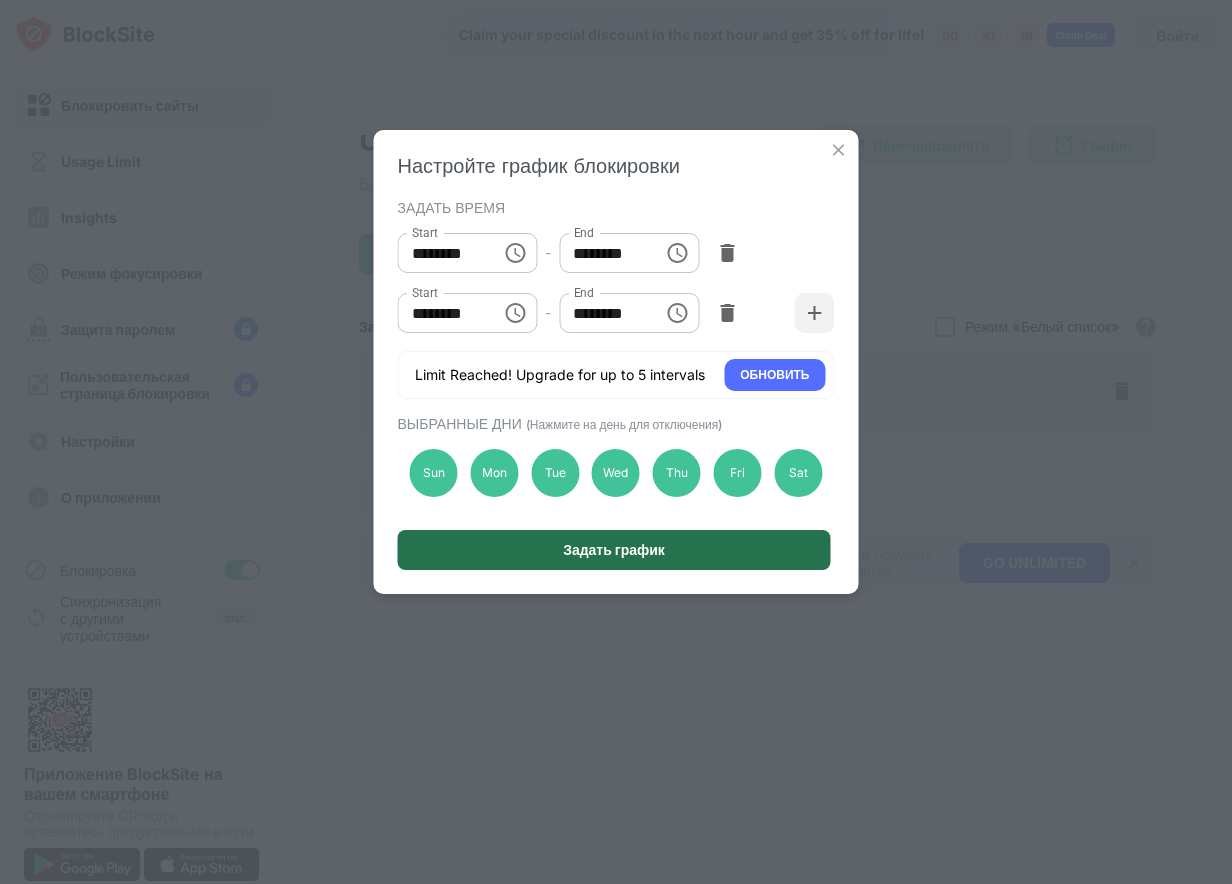 click on "Задать график" at bounding box center [614, 550] 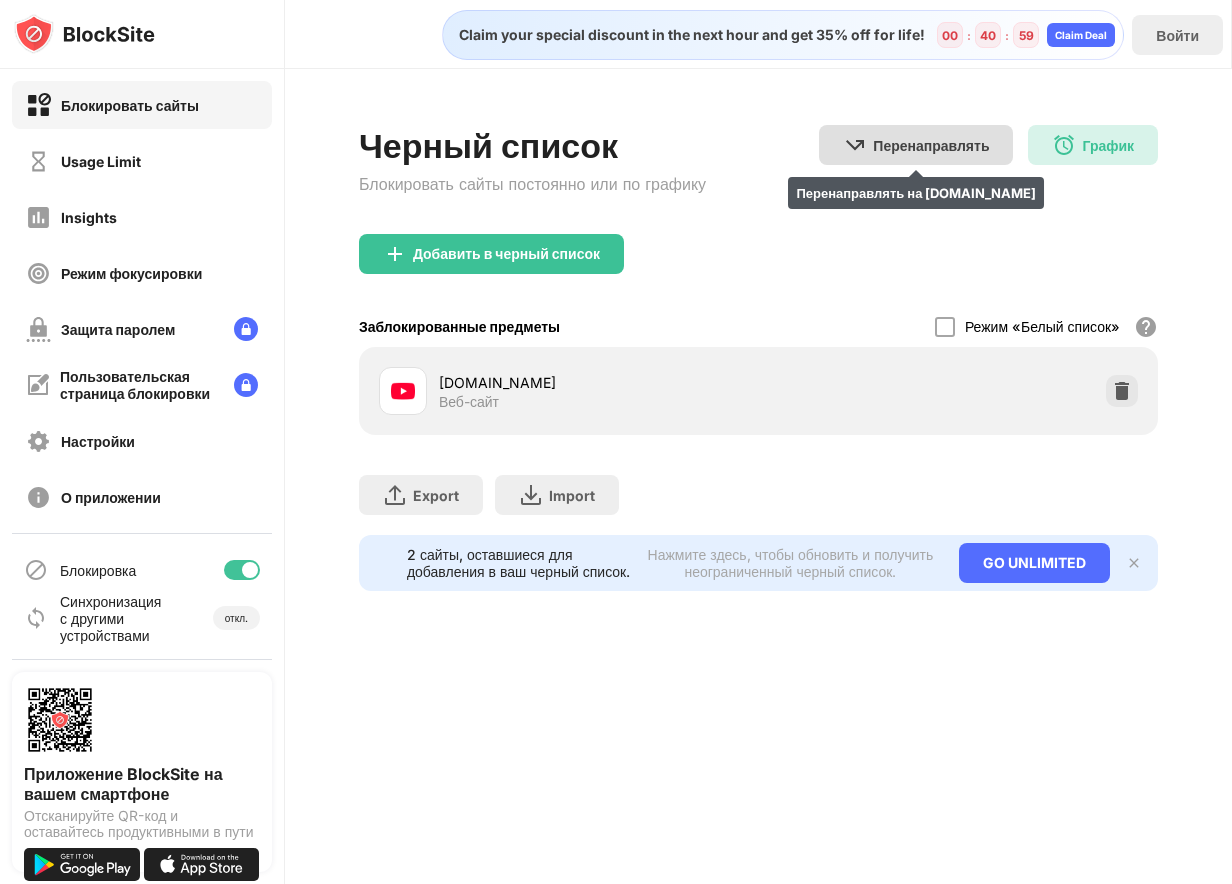 click on "Перенаправлять" at bounding box center (931, 145) 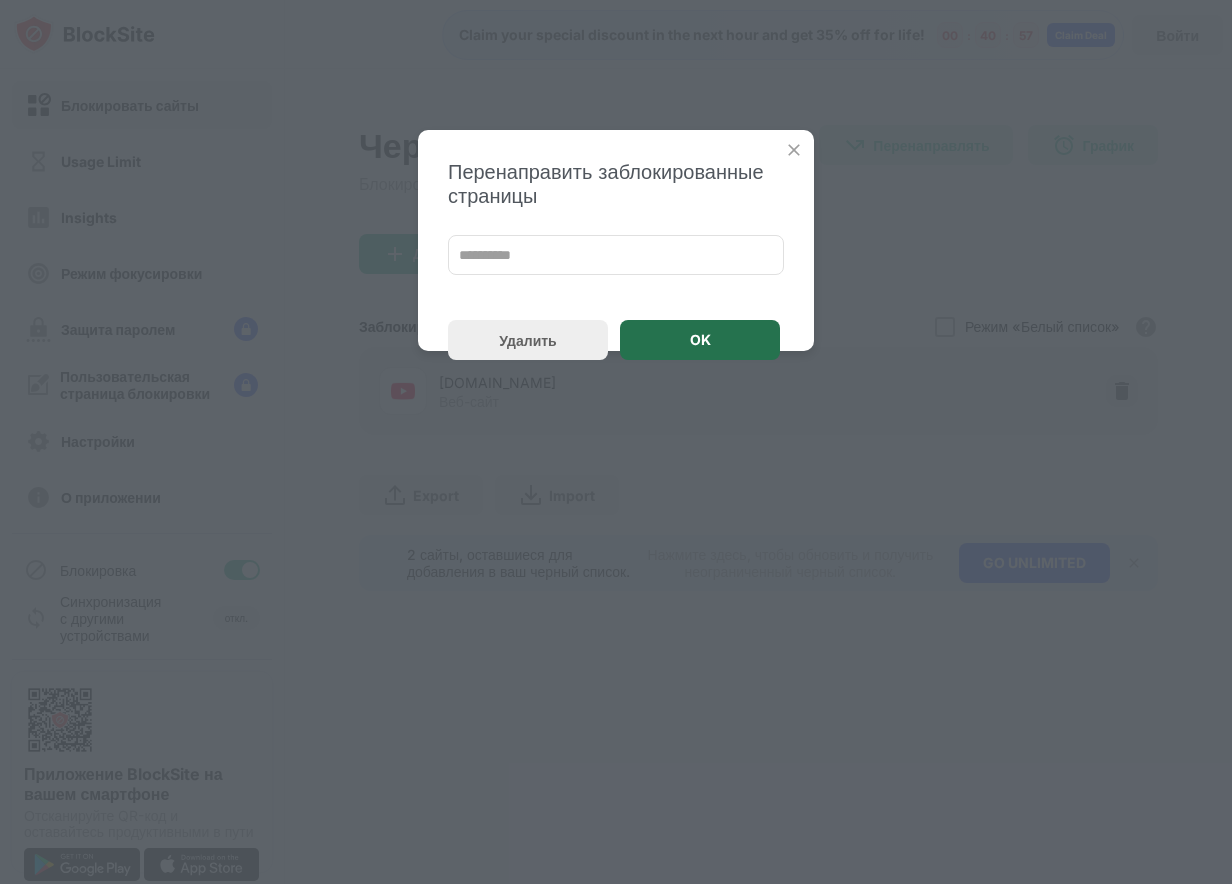click on "OK" at bounding box center (700, 340) 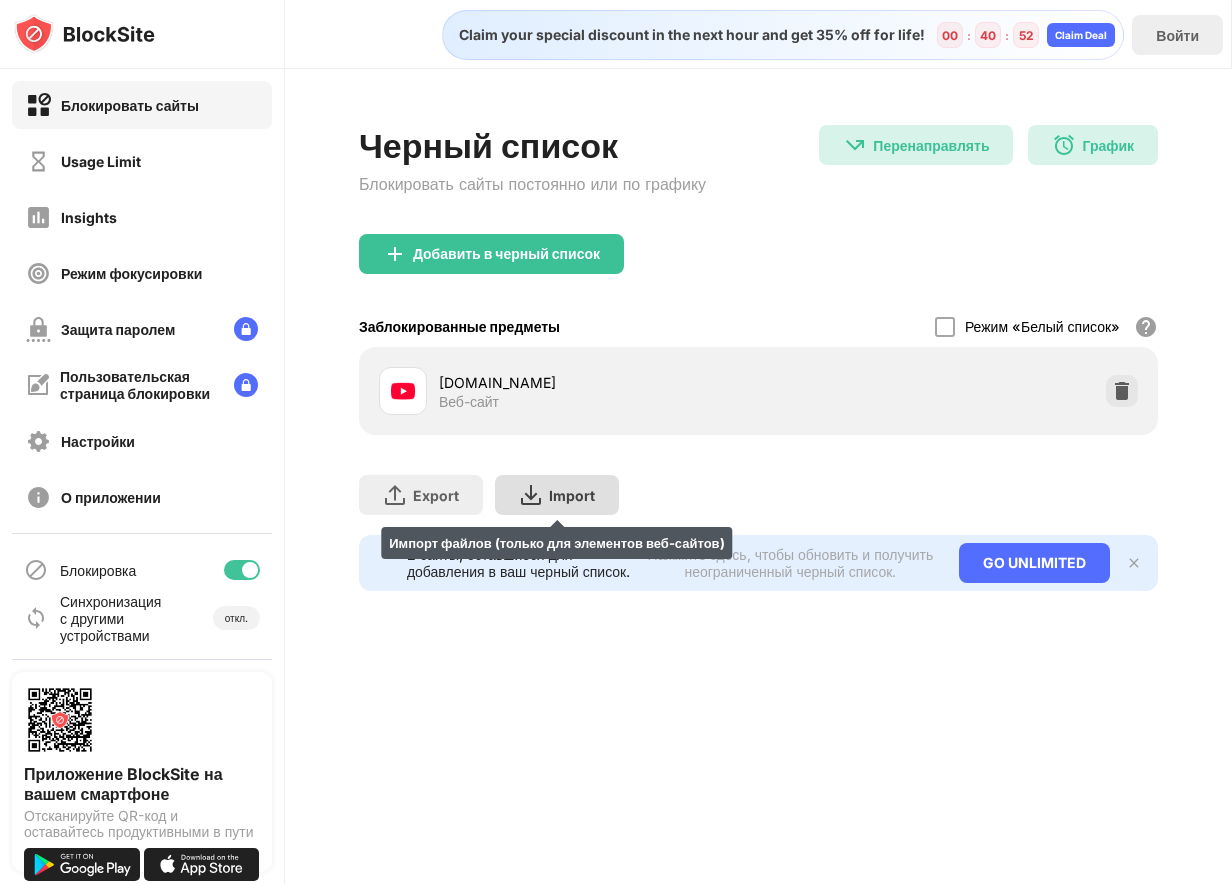 click on "Import" at bounding box center [572, 495] 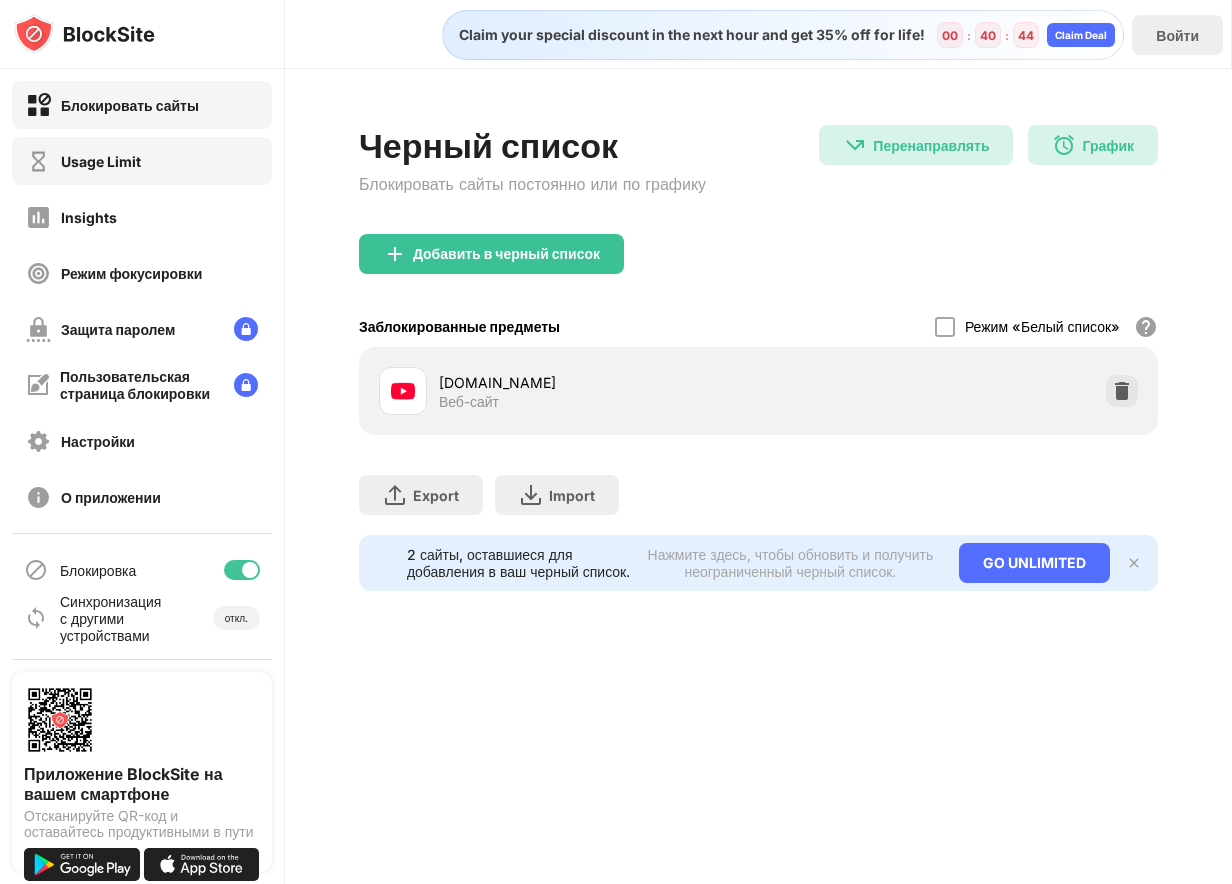 click on "Usage Limit" at bounding box center (142, 161) 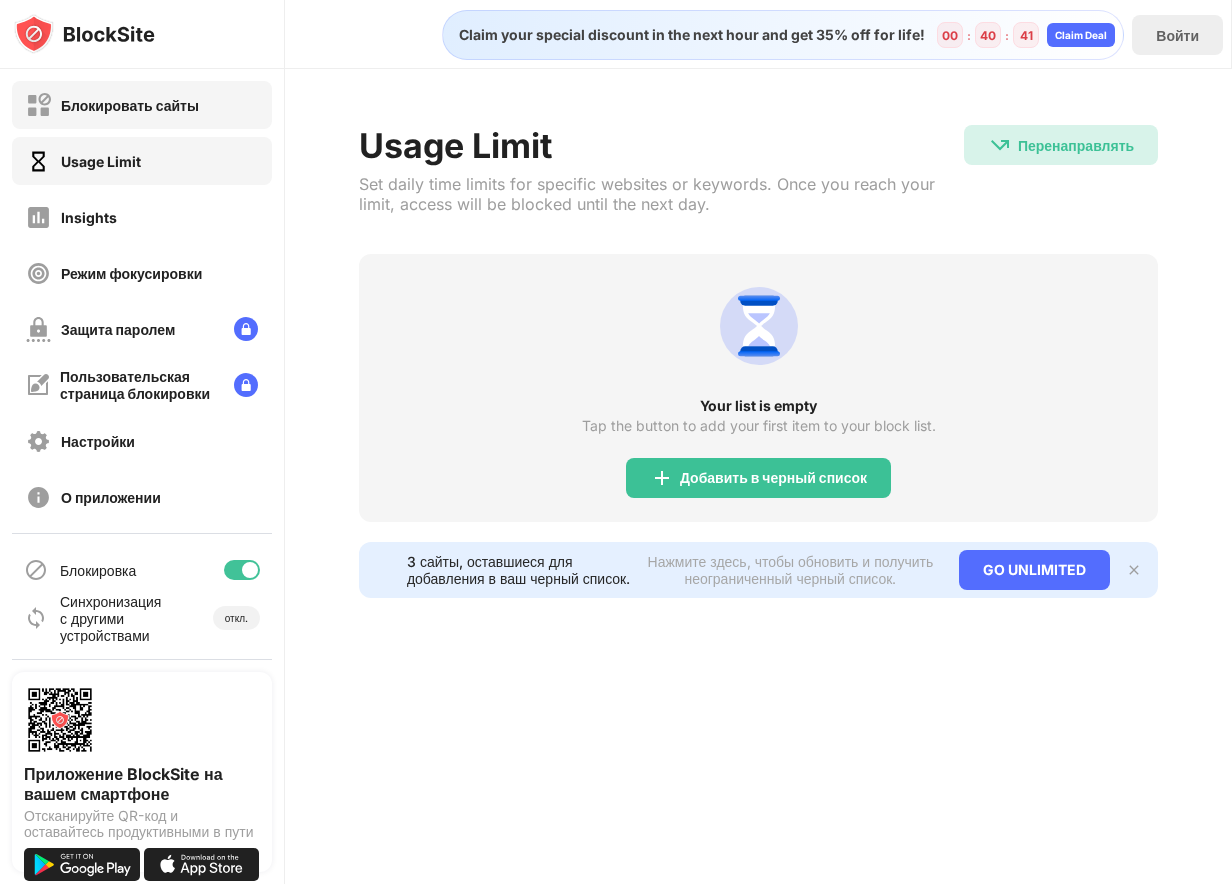 click on "Блокировать сайты" at bounding box center [142, 105] 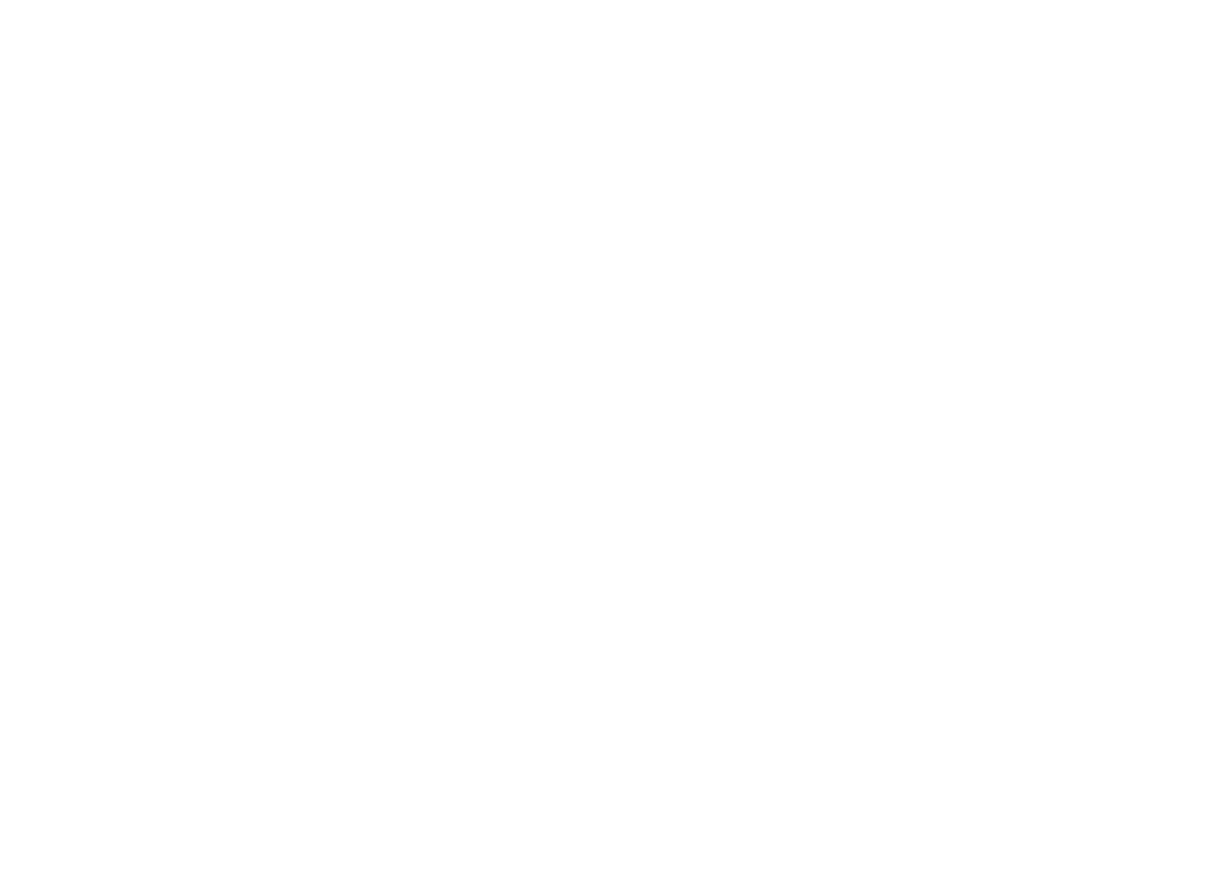 scroll, scrollTop: 0, scrollLeft: 0, axis: both 